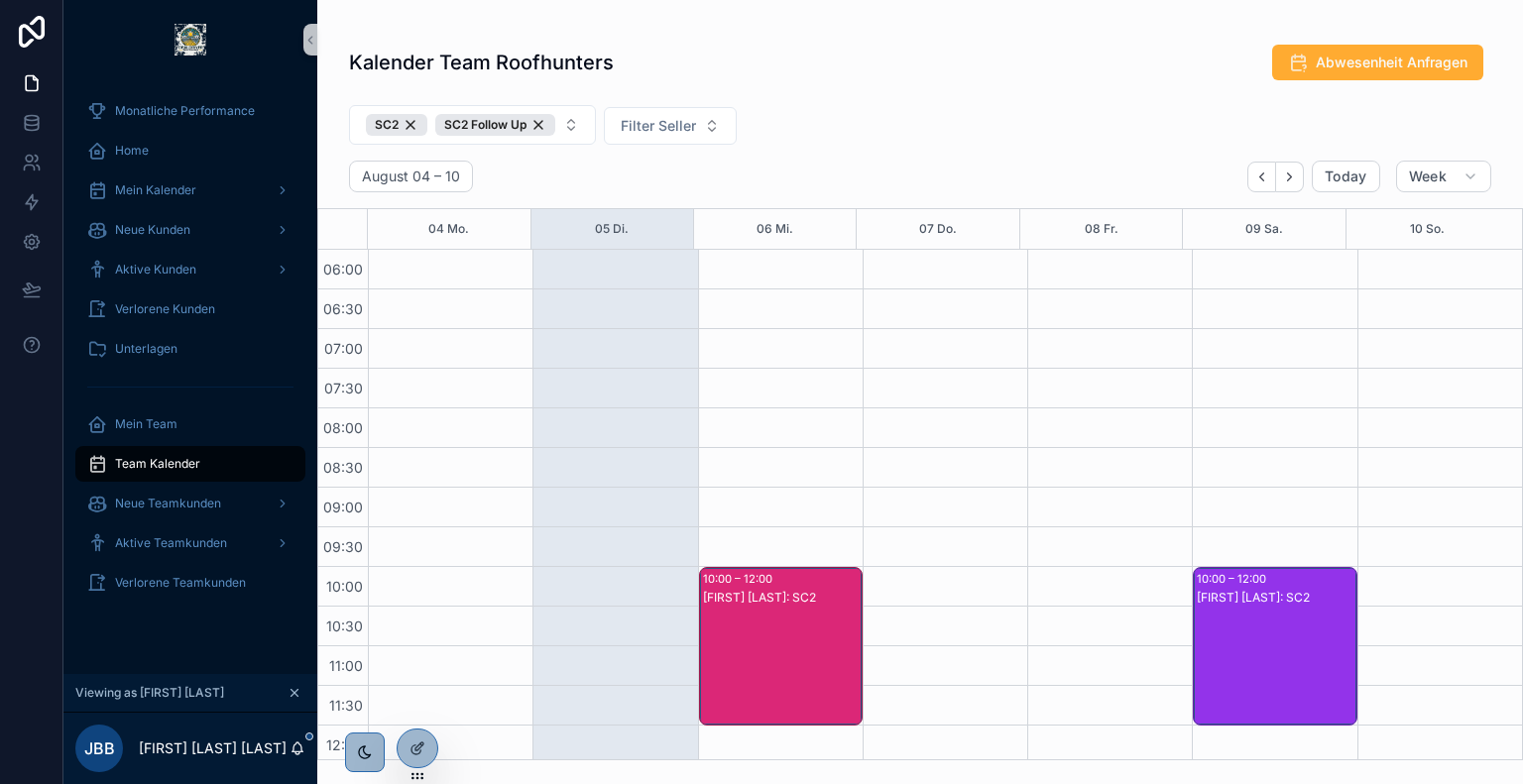 scroll, scrollTop: 0, scrollLeft: 0, axis: both 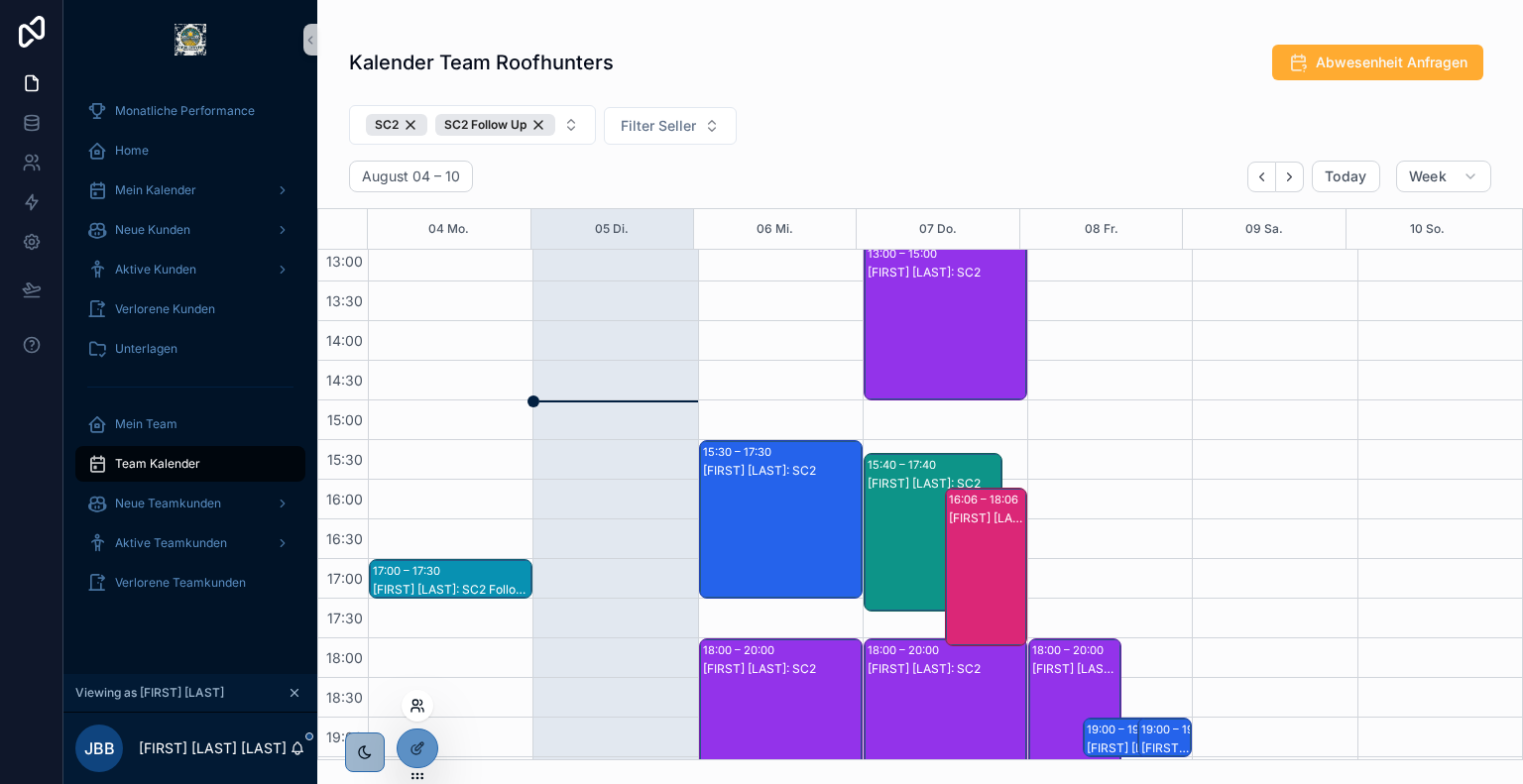 click 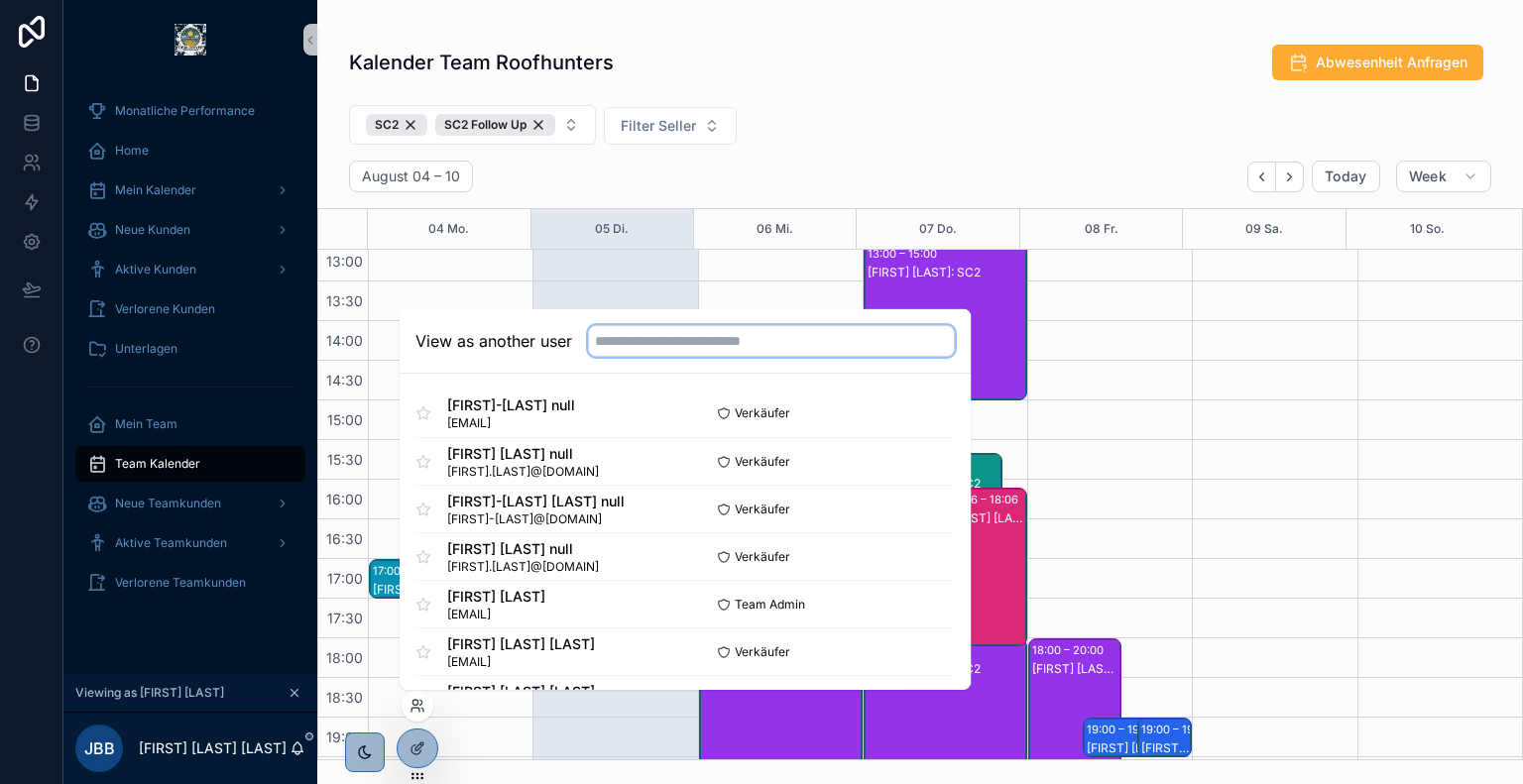 click at bounding box center (771, 341) 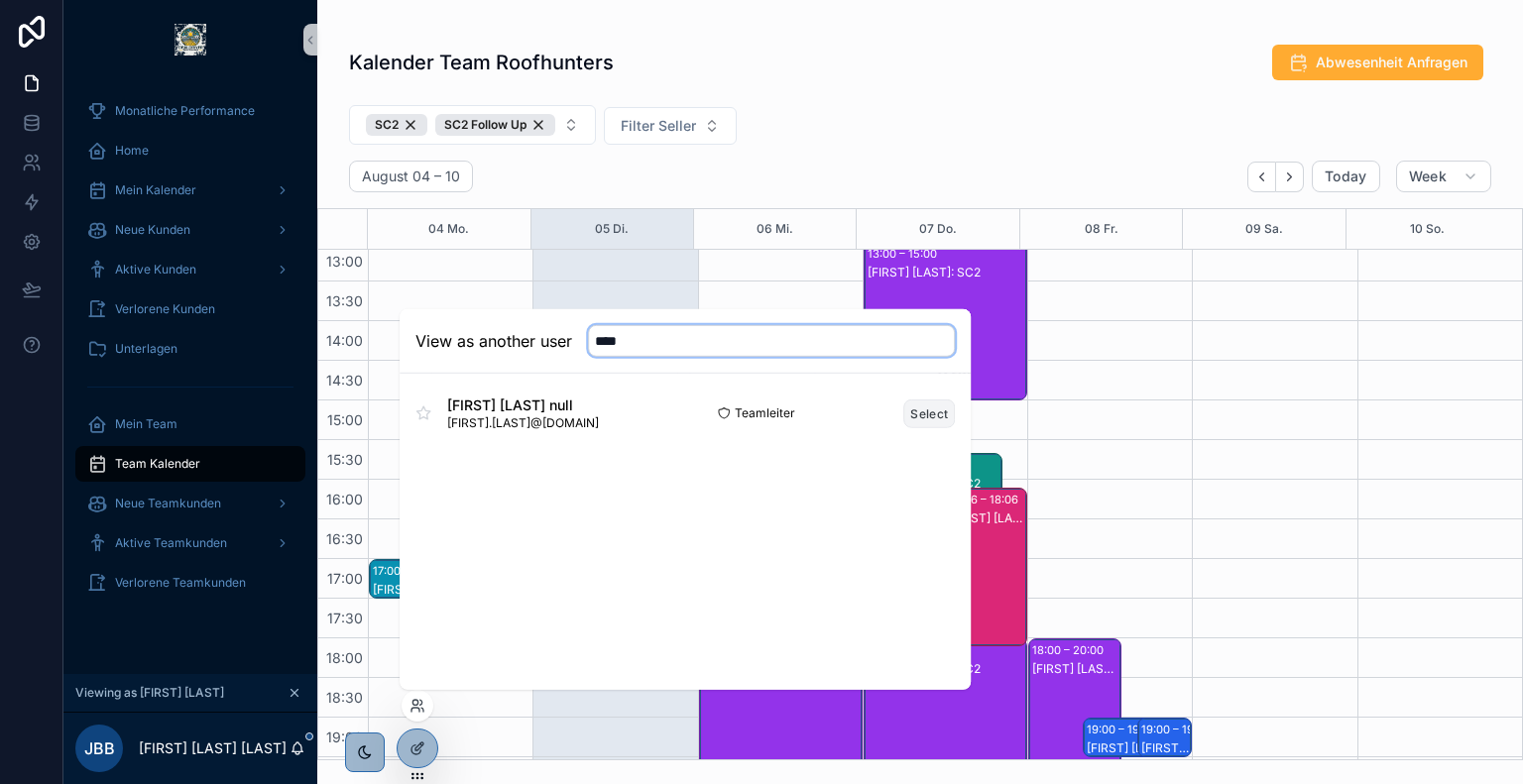 type on "****" 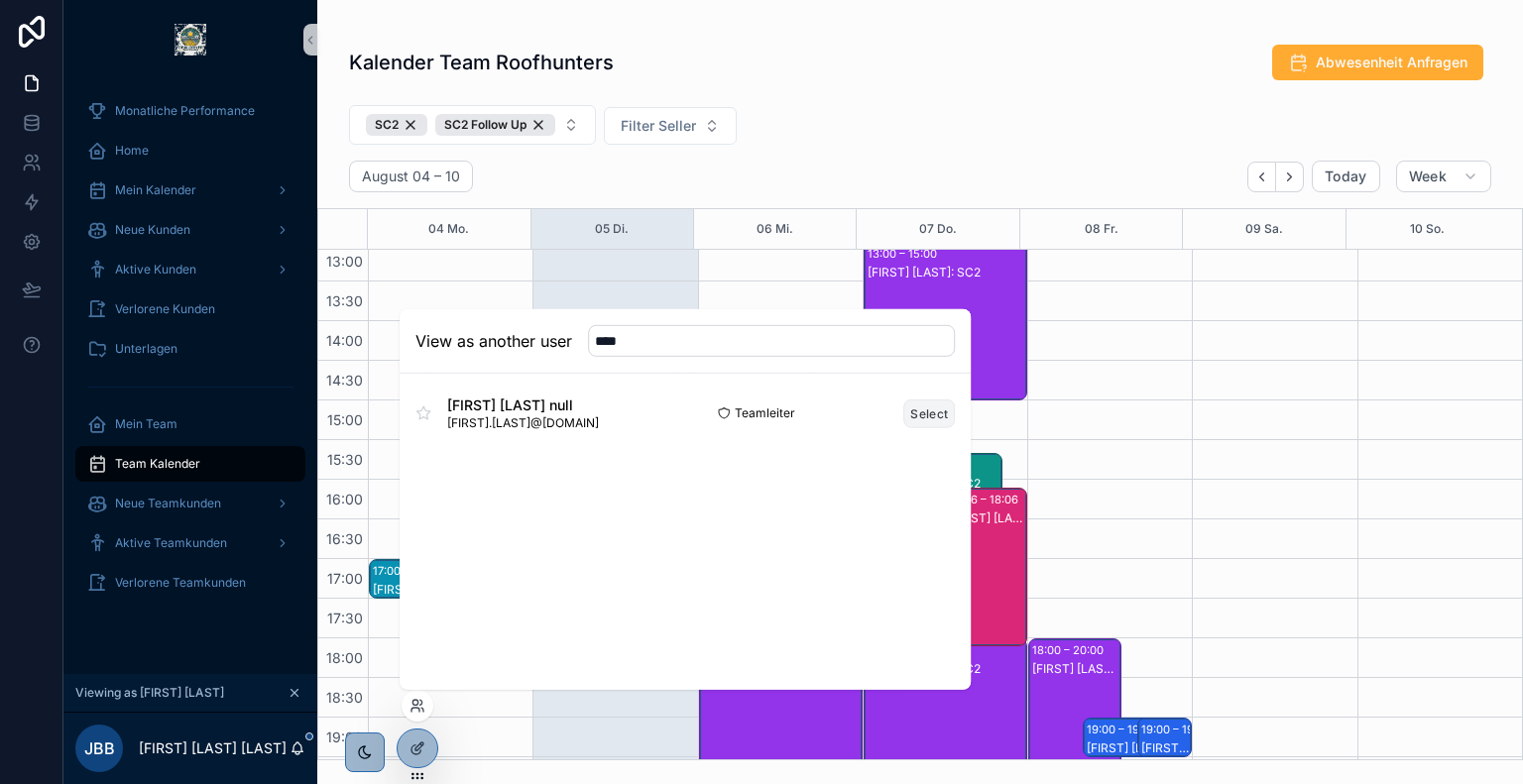 click on "Select" at bounding box center (929, 412) 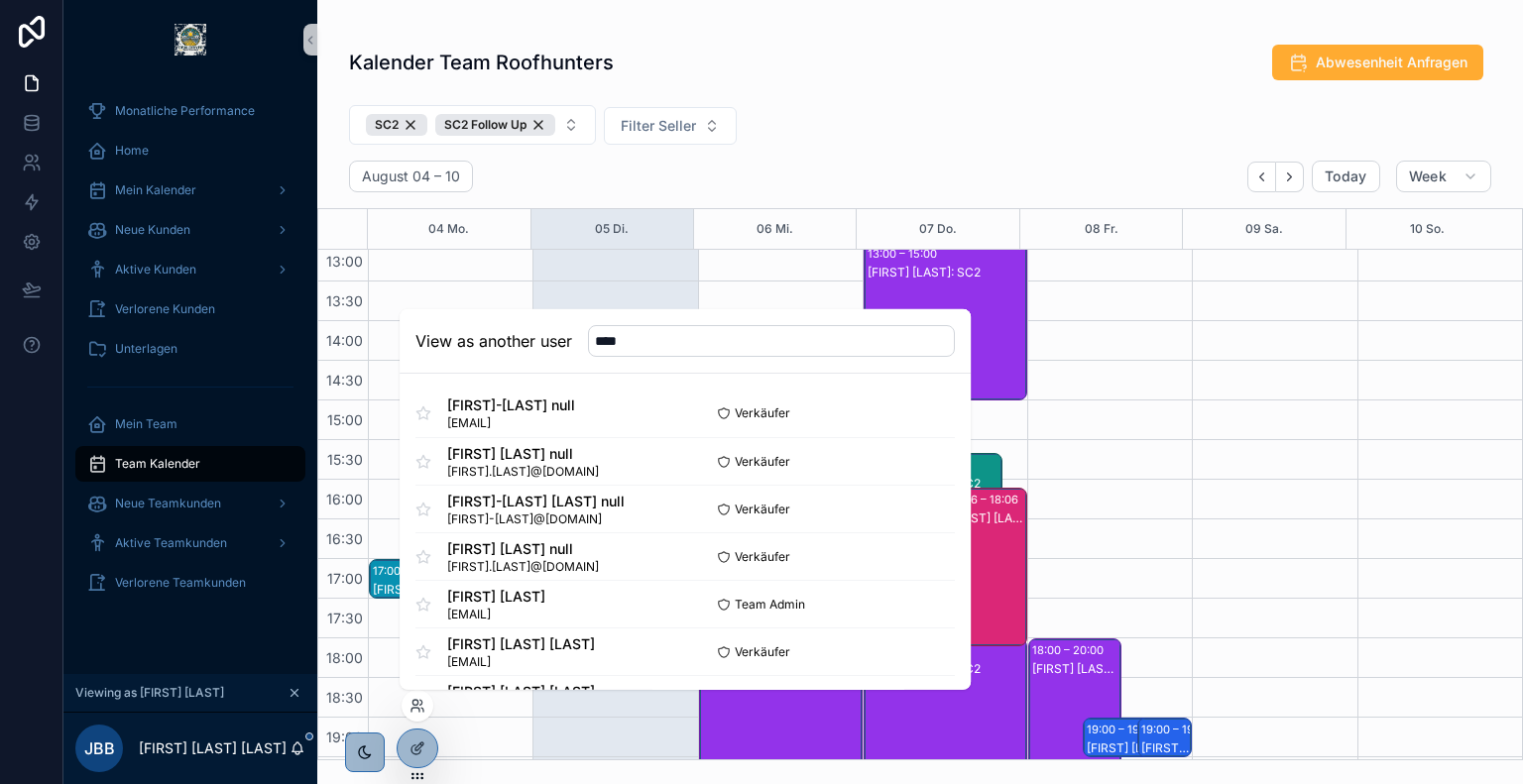 type 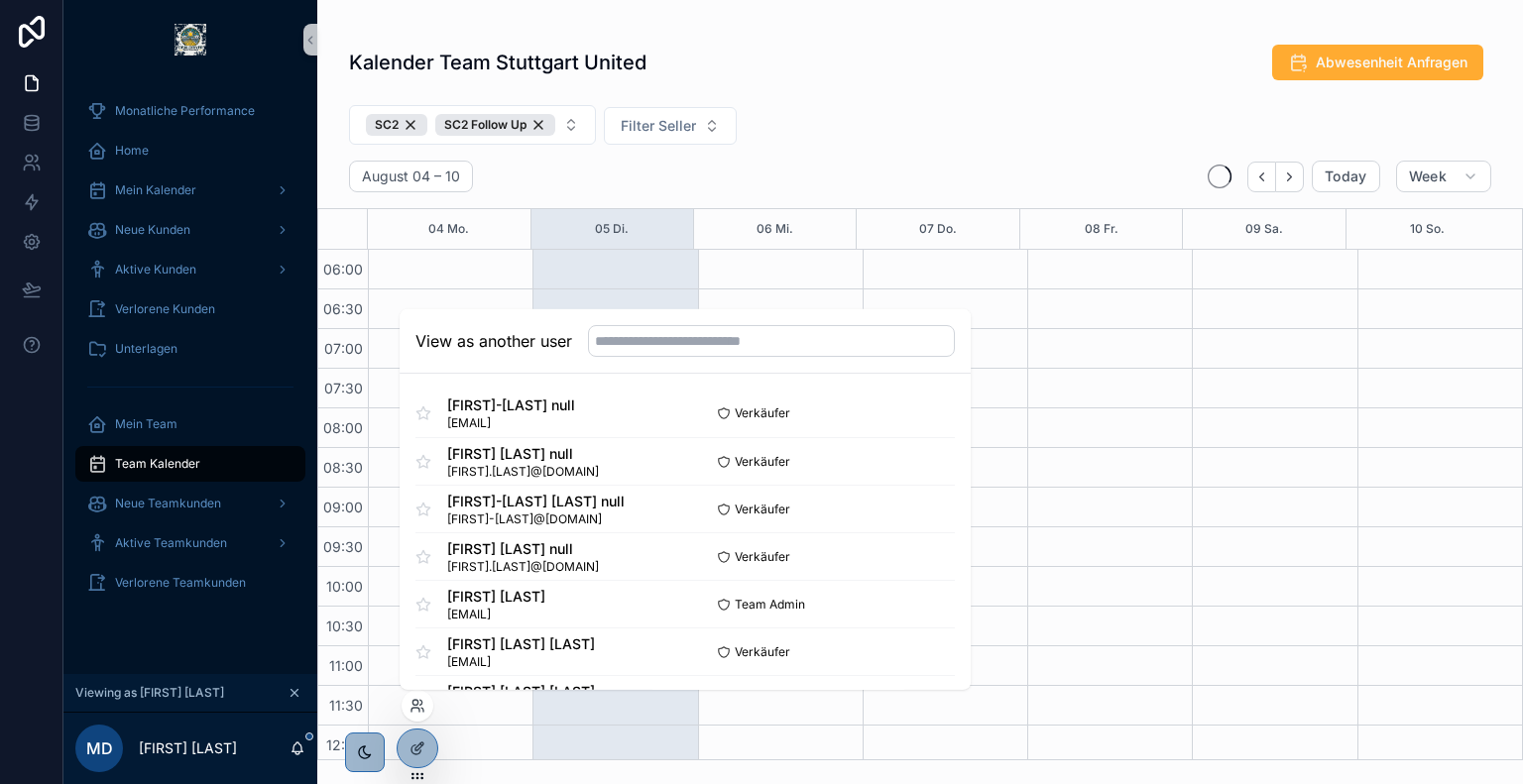scroll, scrollTop: 476, scrollLeft: 0, axis: vertical 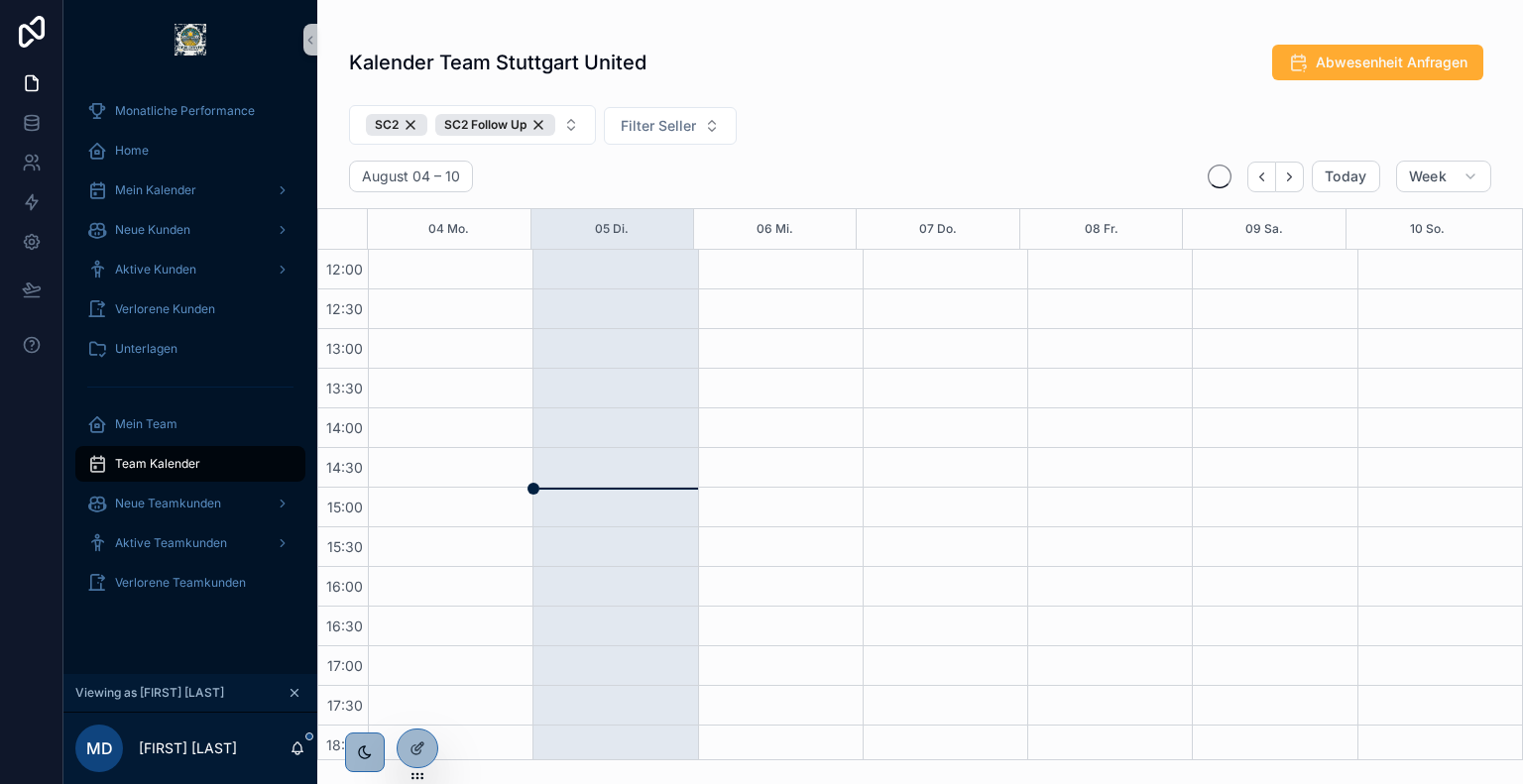 click on "Viewing as [FIRST] [LAST]" at bounding box center (920, 395) 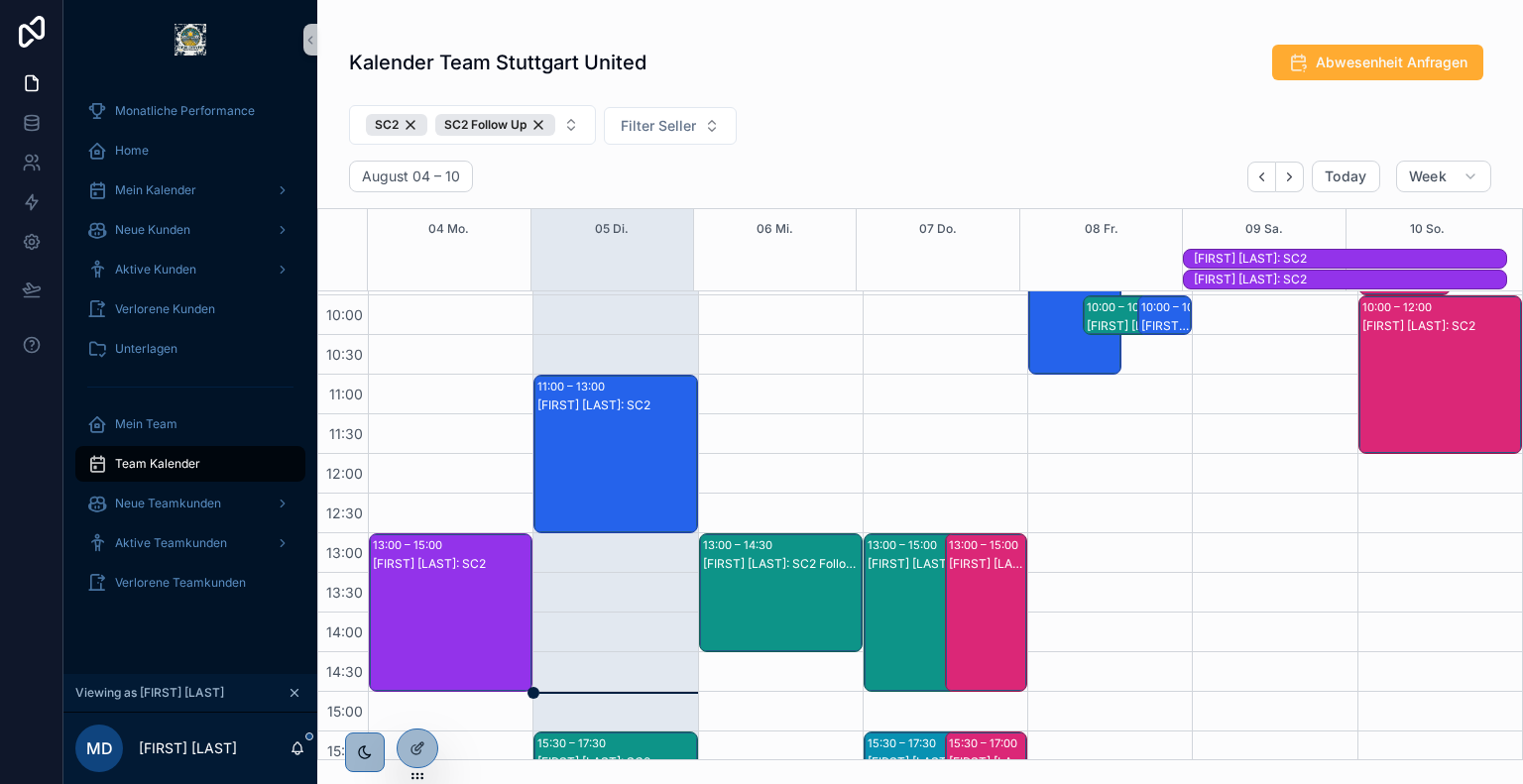 scroll, scrollTop: 297, scrollLeft: 0, axis: vertical 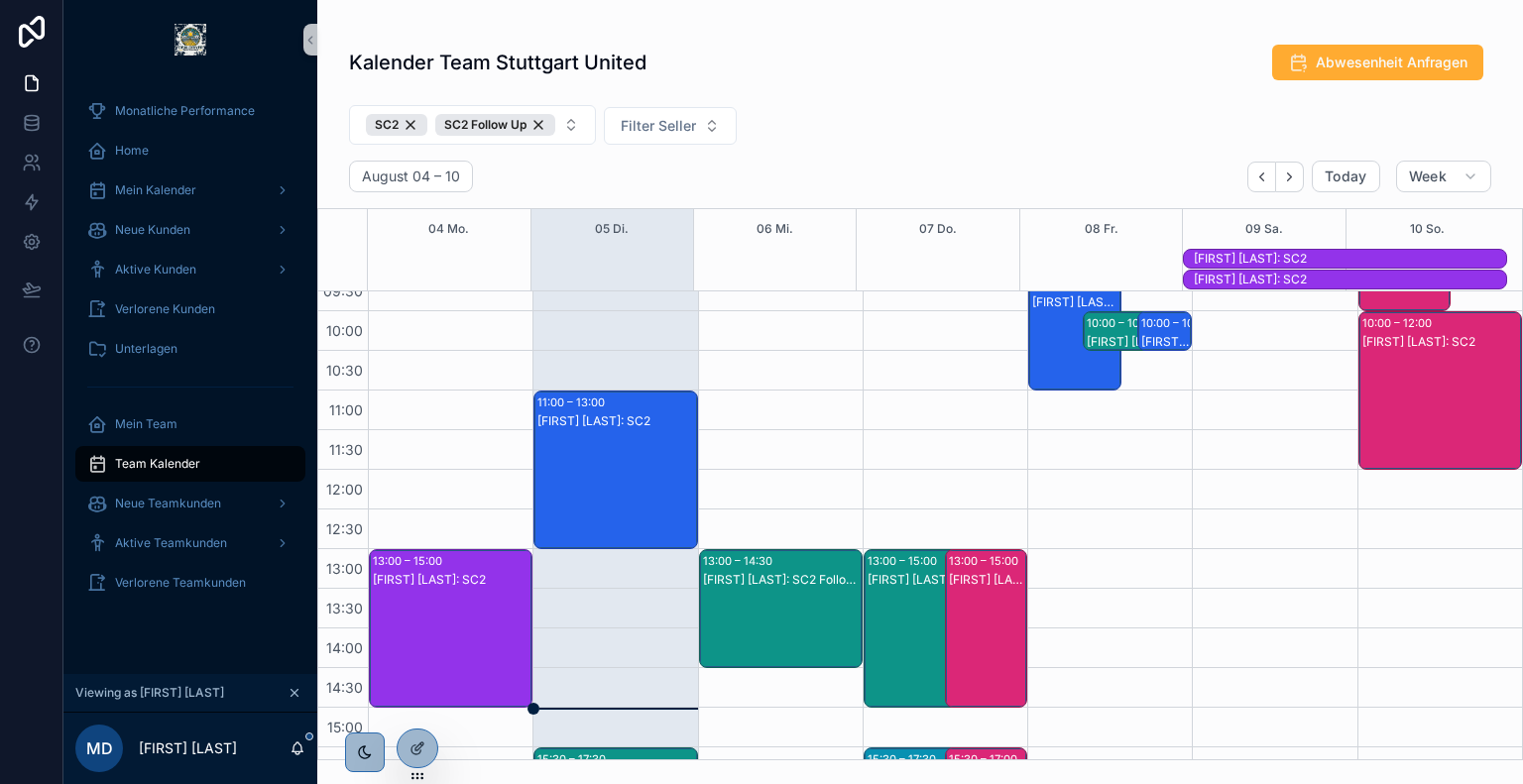 click on "[FIRST] [LAST]: SC2" at bounding box center [616, 490] 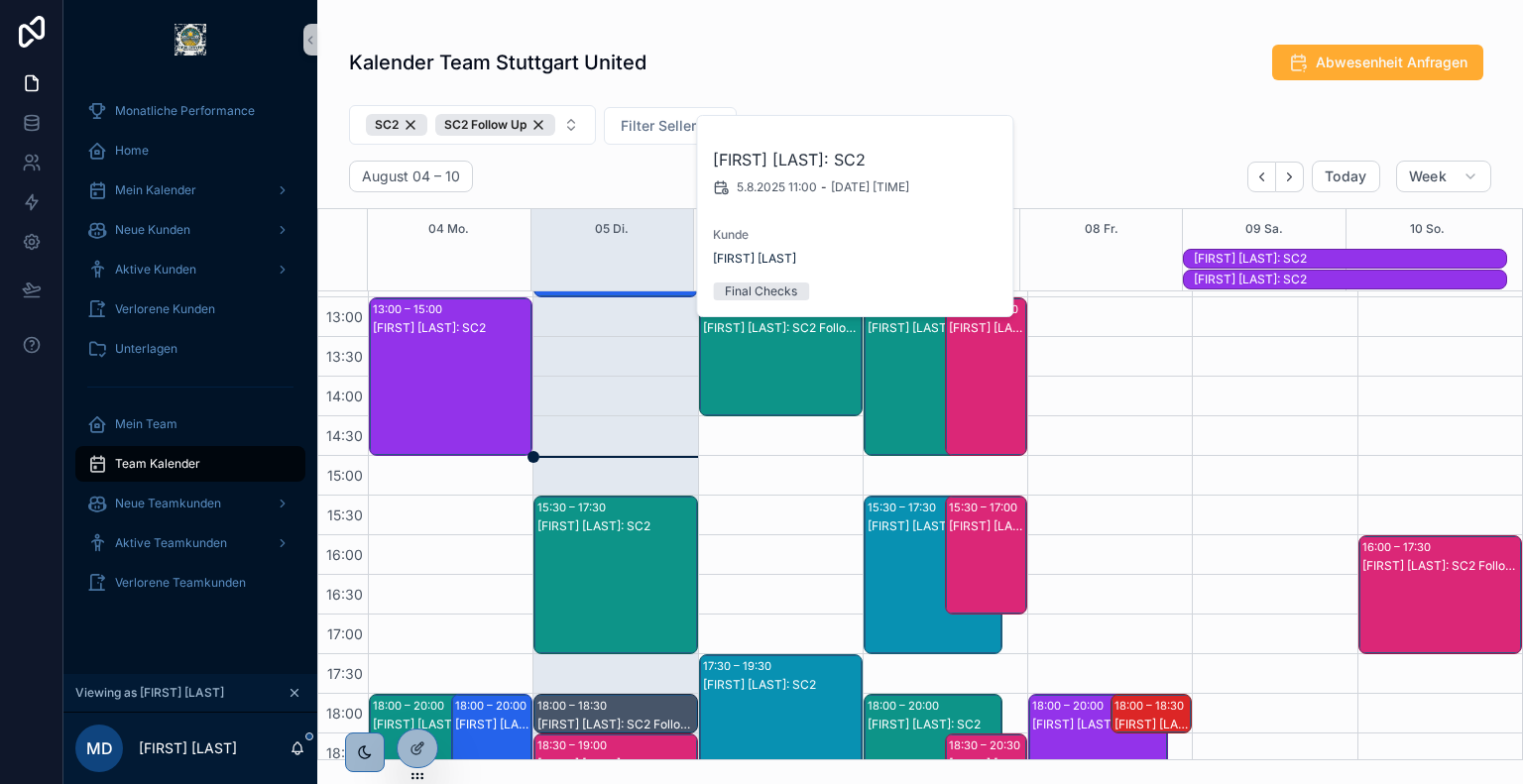 click on "[FIRST] [LAST]: SC2" at bounding box center [616, 526] 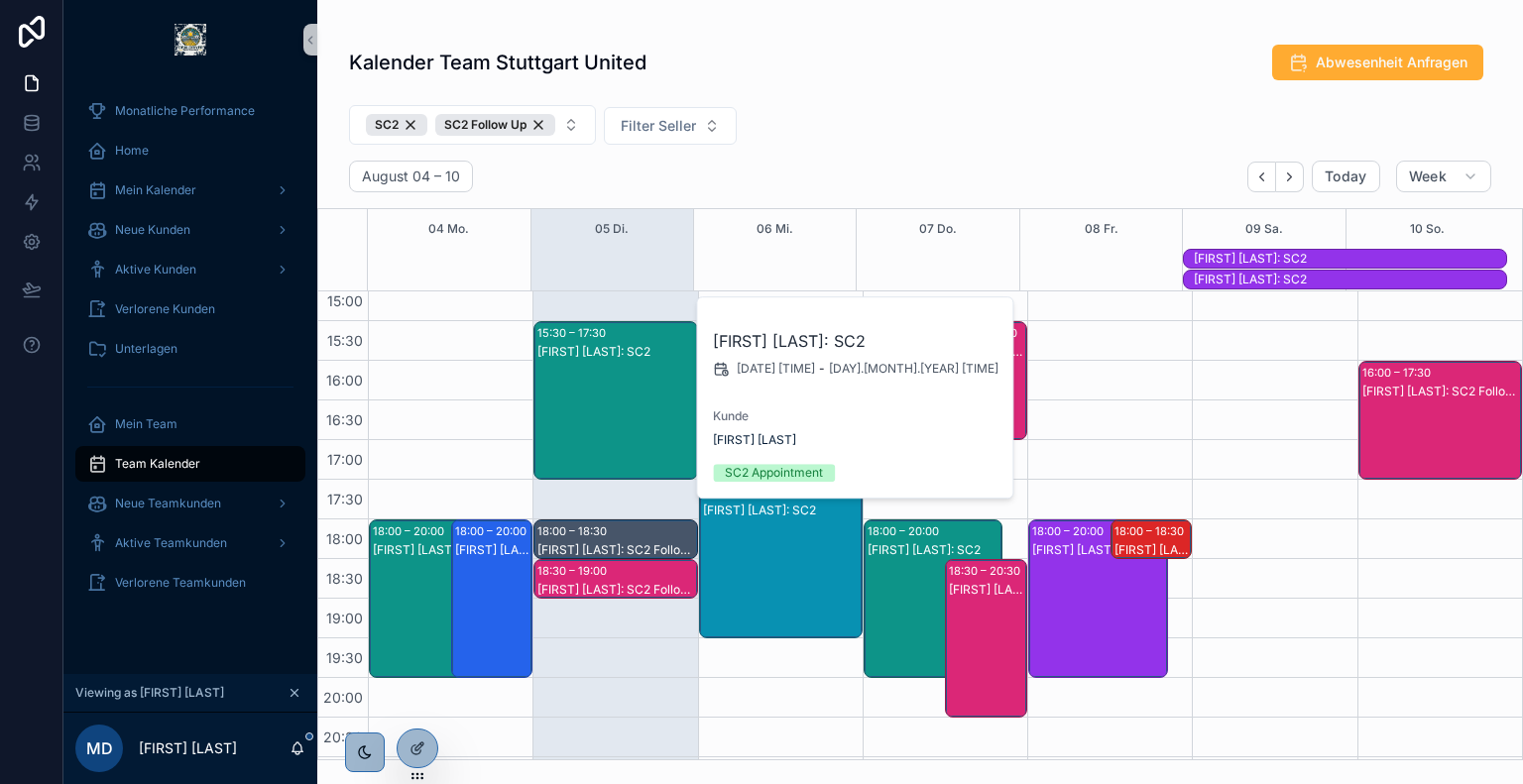 scroll, scrollTop: 726, scrollLeft: 0, axis: vertical 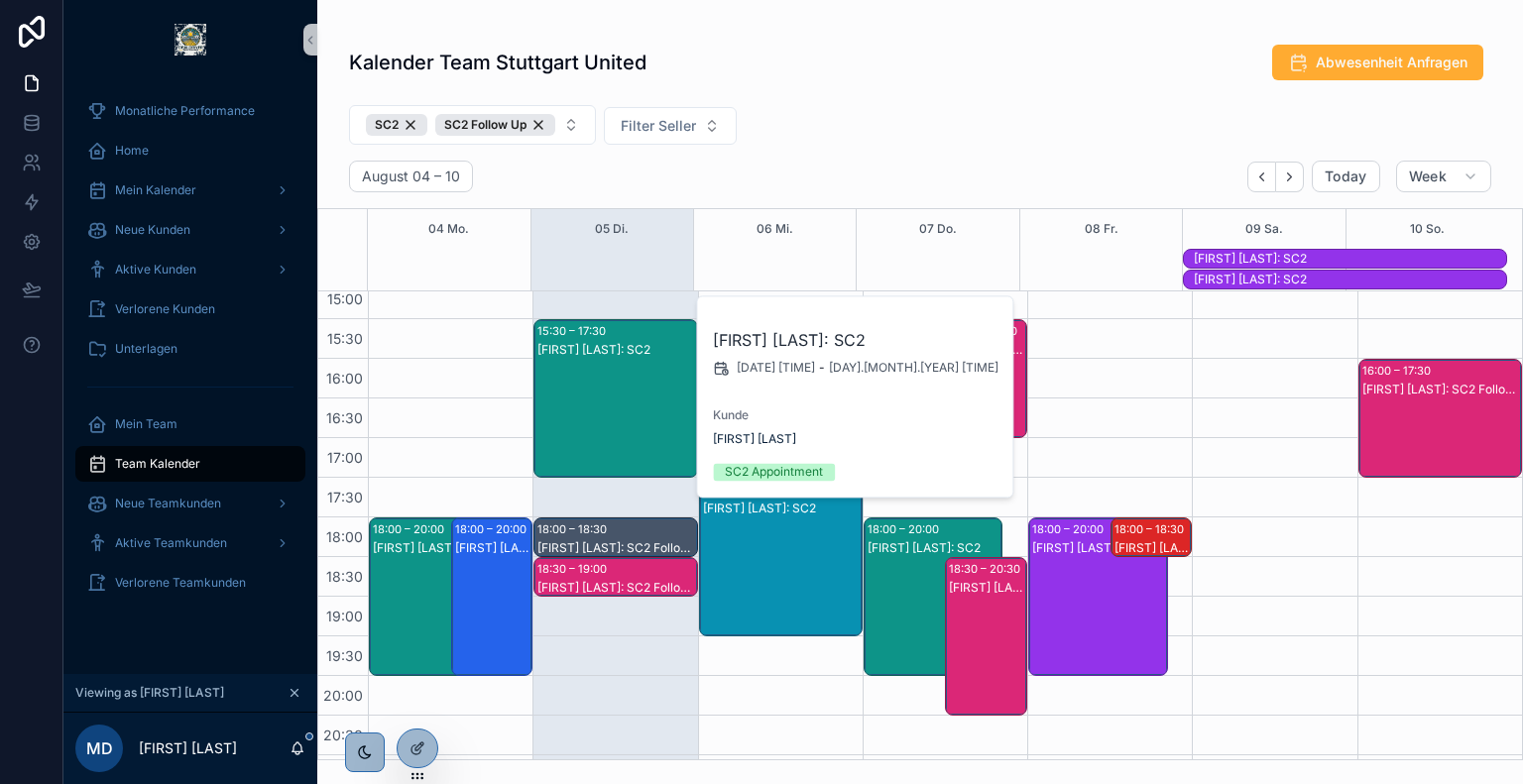 click on "[TIME] – [TIME] [FIRST] [LAST]: SC2 Follow Up" at bounding box center [615, 577] 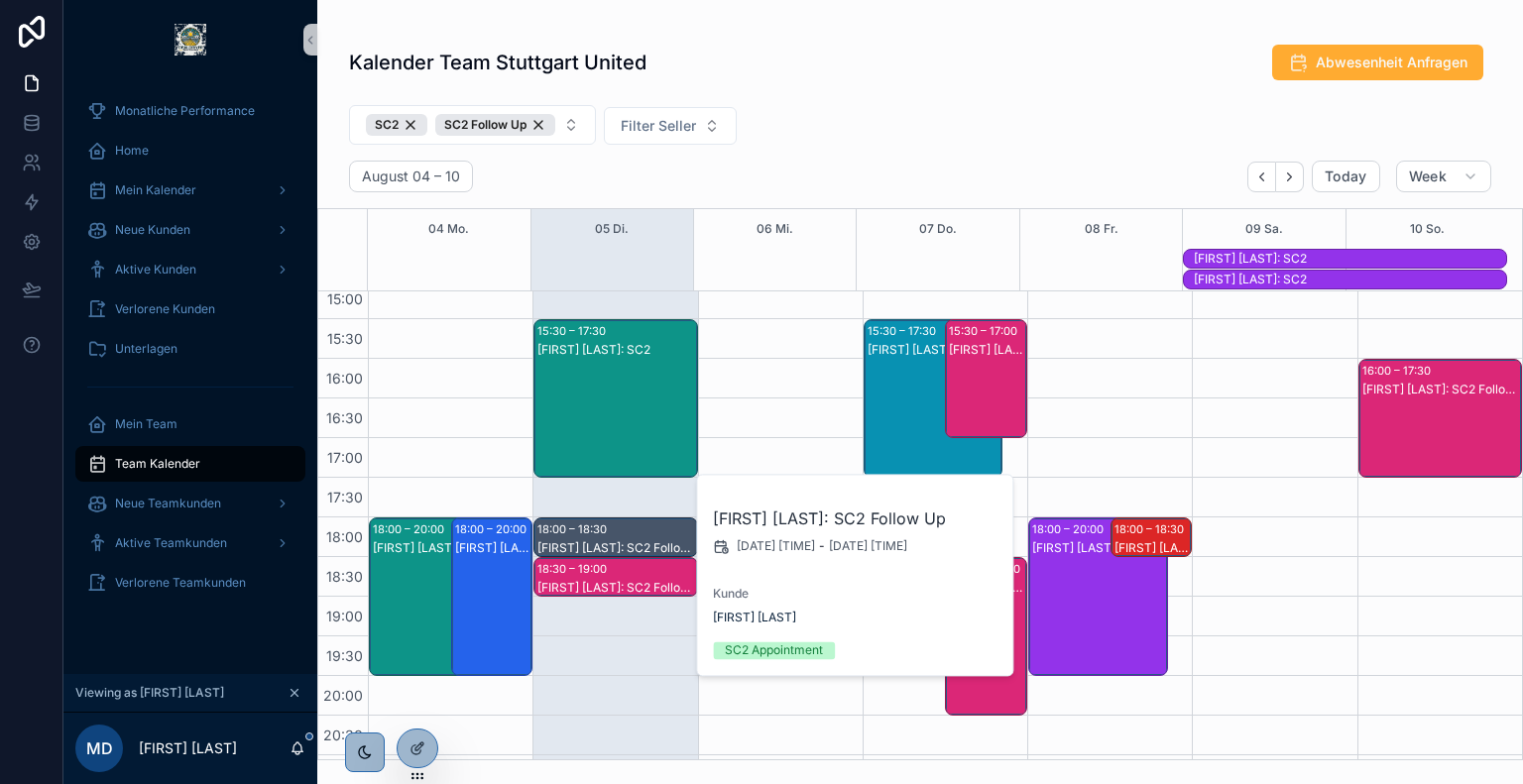 click on "Kalender Team Stuttgart United Abwesenheit Anfragen SC2 SC2 Follow Up Filter Seller August 04 – 10 Today Week 04 Mo. 05 Di. 06 Mi. 07 Do. 08 Fr. 09 Sa. 10 So. Eric Humpert: SC2 Eric Humpert: SC2 06:00 06:30 07:00 07:30 08:00 08:30 09:00 09:30 10:00 10:30 11:00 11:30 12:00 12:30 13:00 13:30 14:00 14:30 15:00 15:30 16:00 16:30 17:00 17:30 18:00 18:30 19:00 19:30 20:00 20:30 21:00 21:30 13:00 – 15:00 [FIRST] [LAST]: SC2 18:00 – 20:00 [FIRST] [LAST]: SC2 18:00 – 20:00 [FIRST] [LAST]: SC2 11:00 – 13:00 [FIRST] [LAST]: SC2 15:30 – 17:30 [FIRST] [LAST]: SC2 18:00 – 18:30 [FIRST] [LAST]: SC2 Follow Up 18:30 – 19:00 [FIRST] [LAST]: SC2 Follow Up 13:00 – 14:30 [FIRST] [LAST]: SC2 Follow Up 17:30 – 19:30 [FIRST] [LAST]: SC2 09:00 – 09:30 [FIRST] [LAST]: SC2 Follow Up 13:00 – 15:00 [FIRST] [LAST]: SC2 15:30 – 17:30 [FIRST] [LAST]: SC2 13:00 – 15:00 [FIRST] [LAST]: SC2 15:30 – 17:00 [FIRST] [LAST]: SC2 Follow Up 18:00 – 20:00 [FIRST] [LAST]: SC2 18:30 – 20:30 [FIRST] [LAST]: SC2 09:30 – 11:00 [FIRST] [LAST]: SC2 Follow Up" at bounding box center [920, 395] 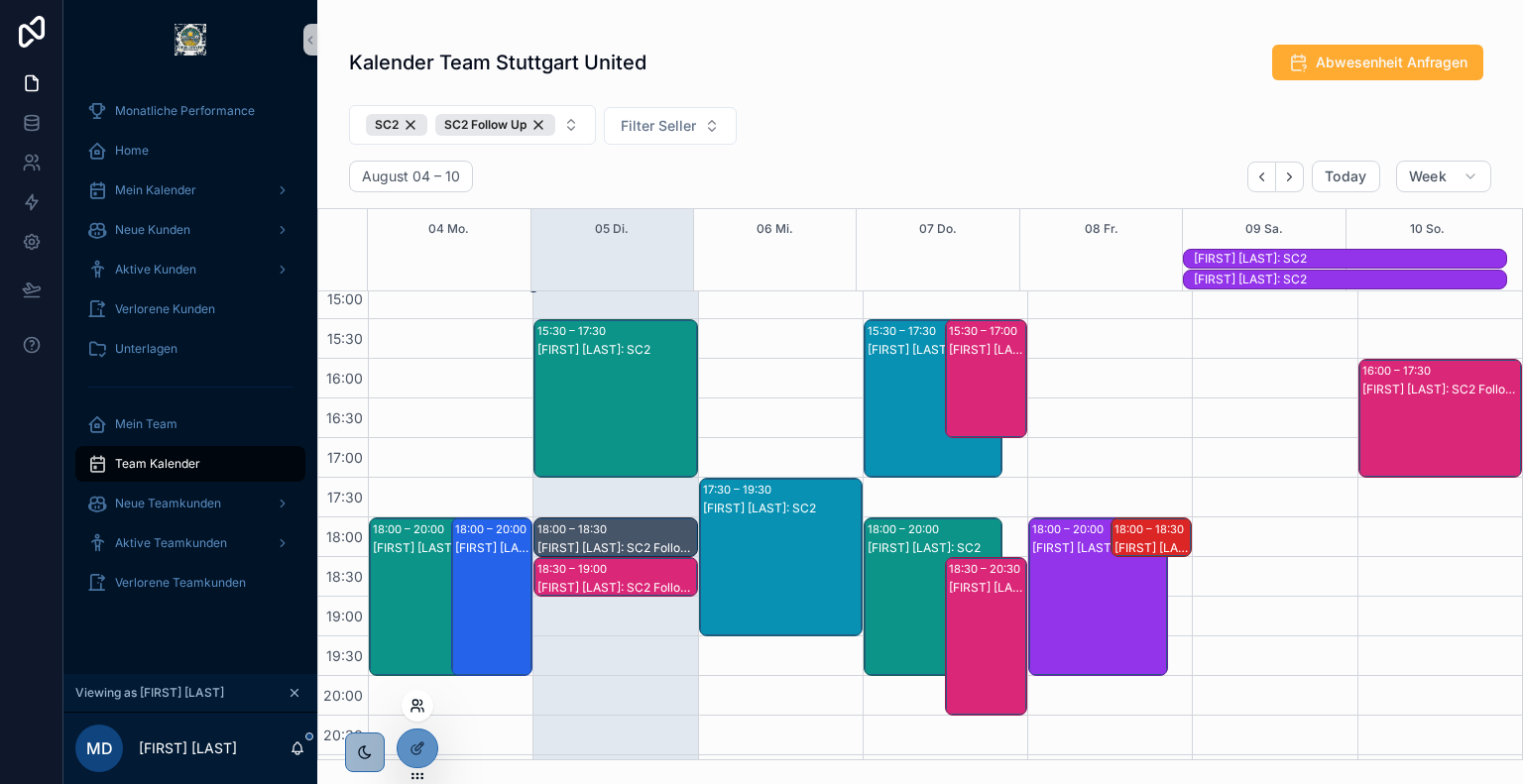 click 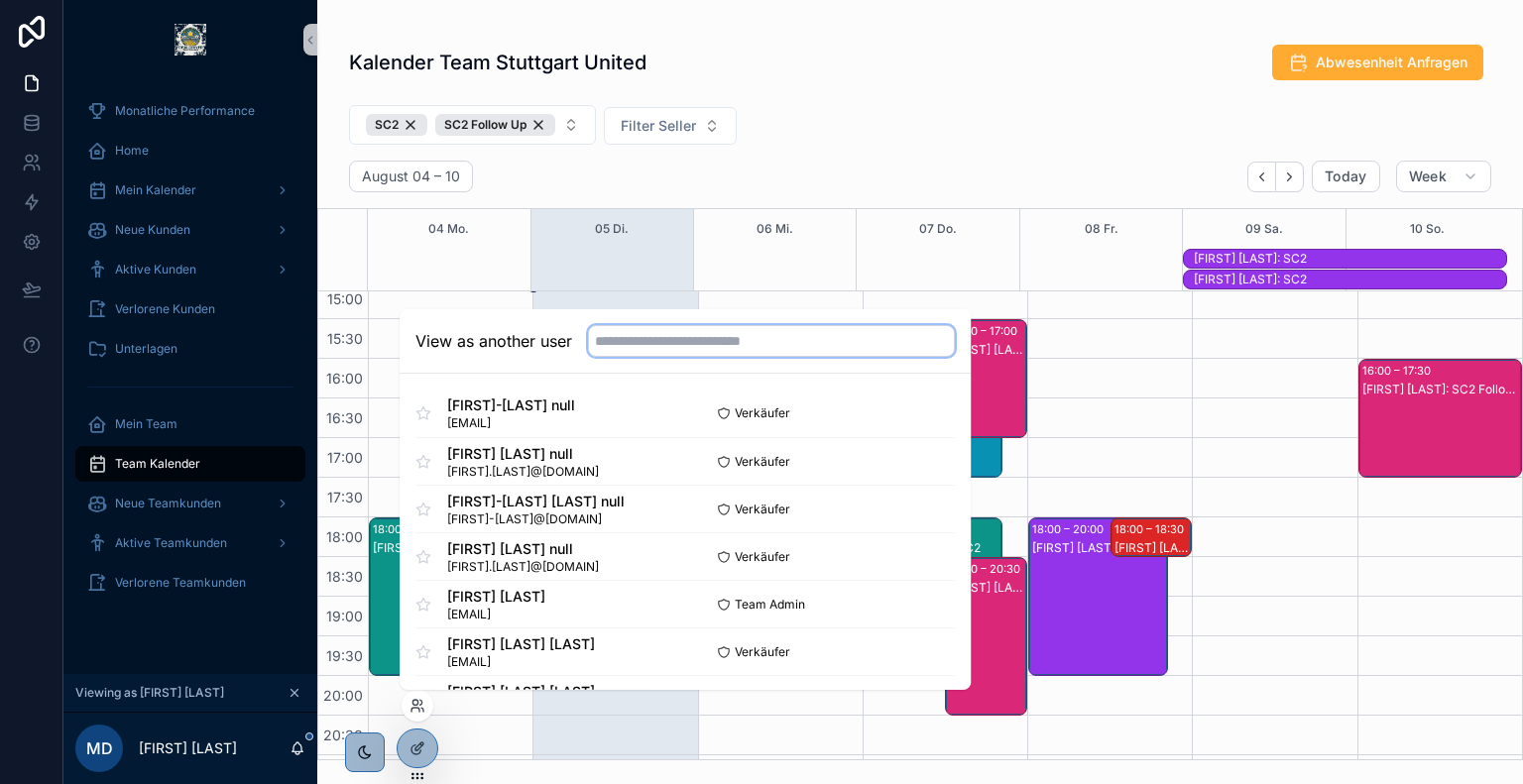 click at bounding box center [771, 341] 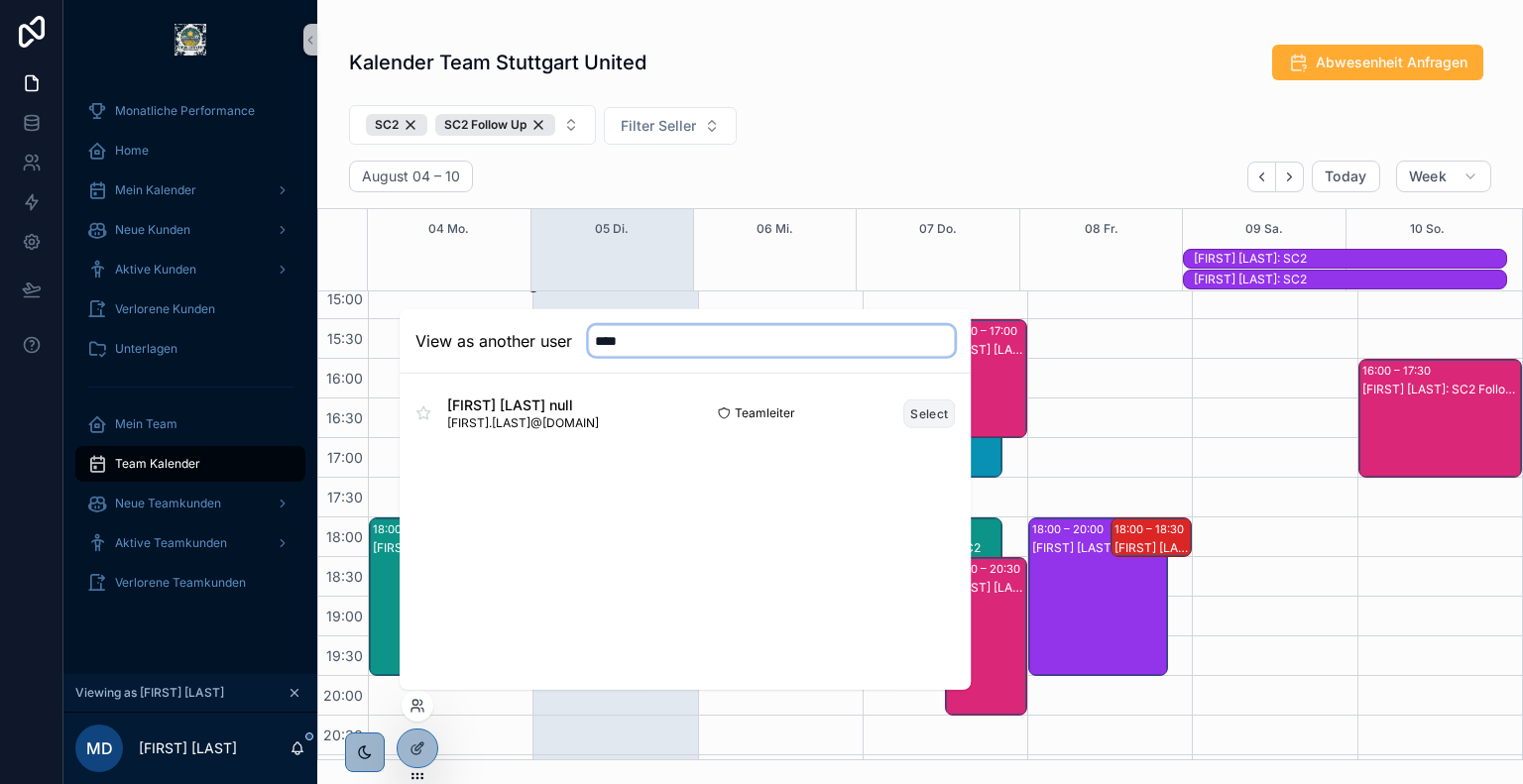 type on "****" 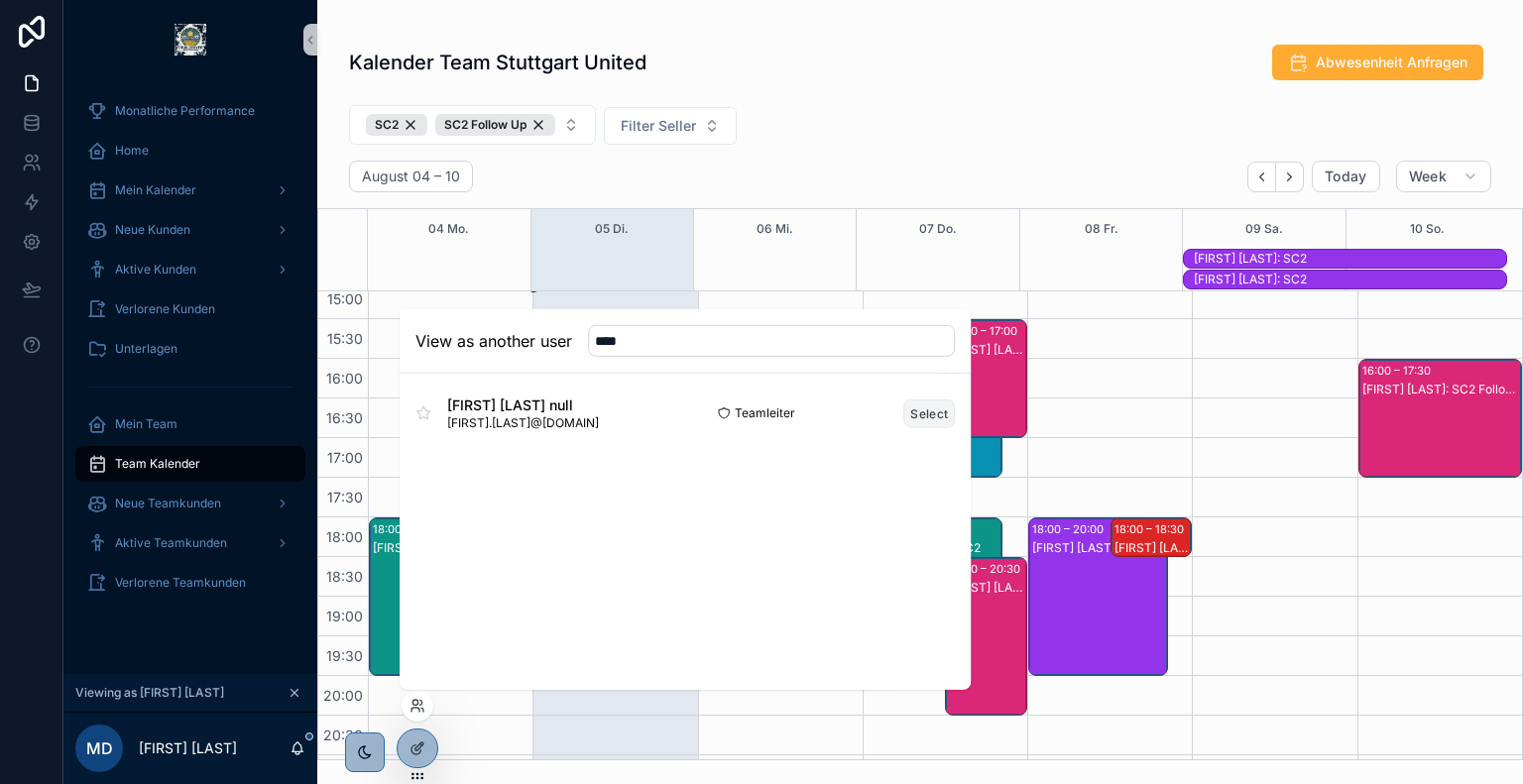 click on "Select" at bounding box center [929, 412] 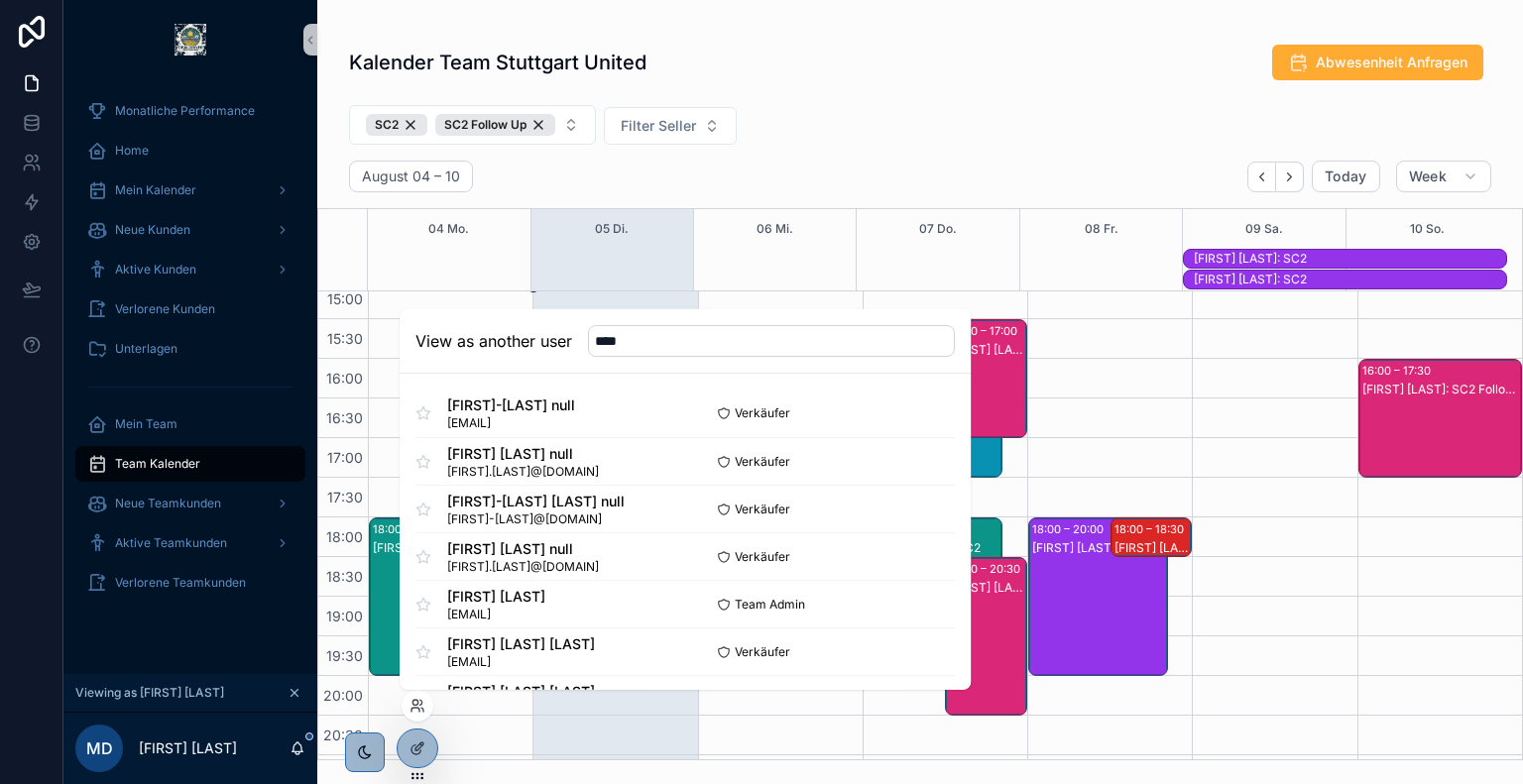 type 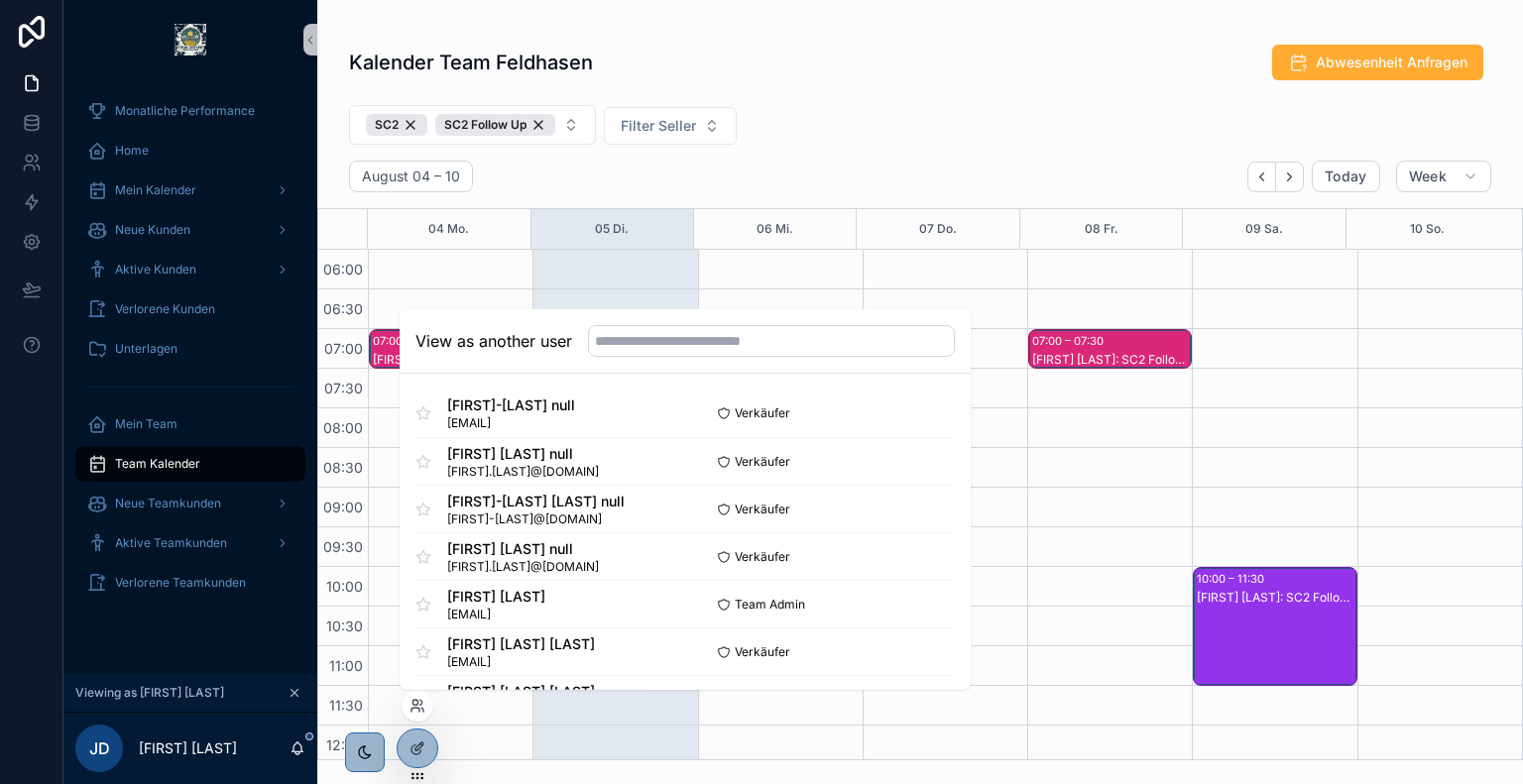 scroll, scrollTop: 476, scrollLeft: 0, axis: vertical 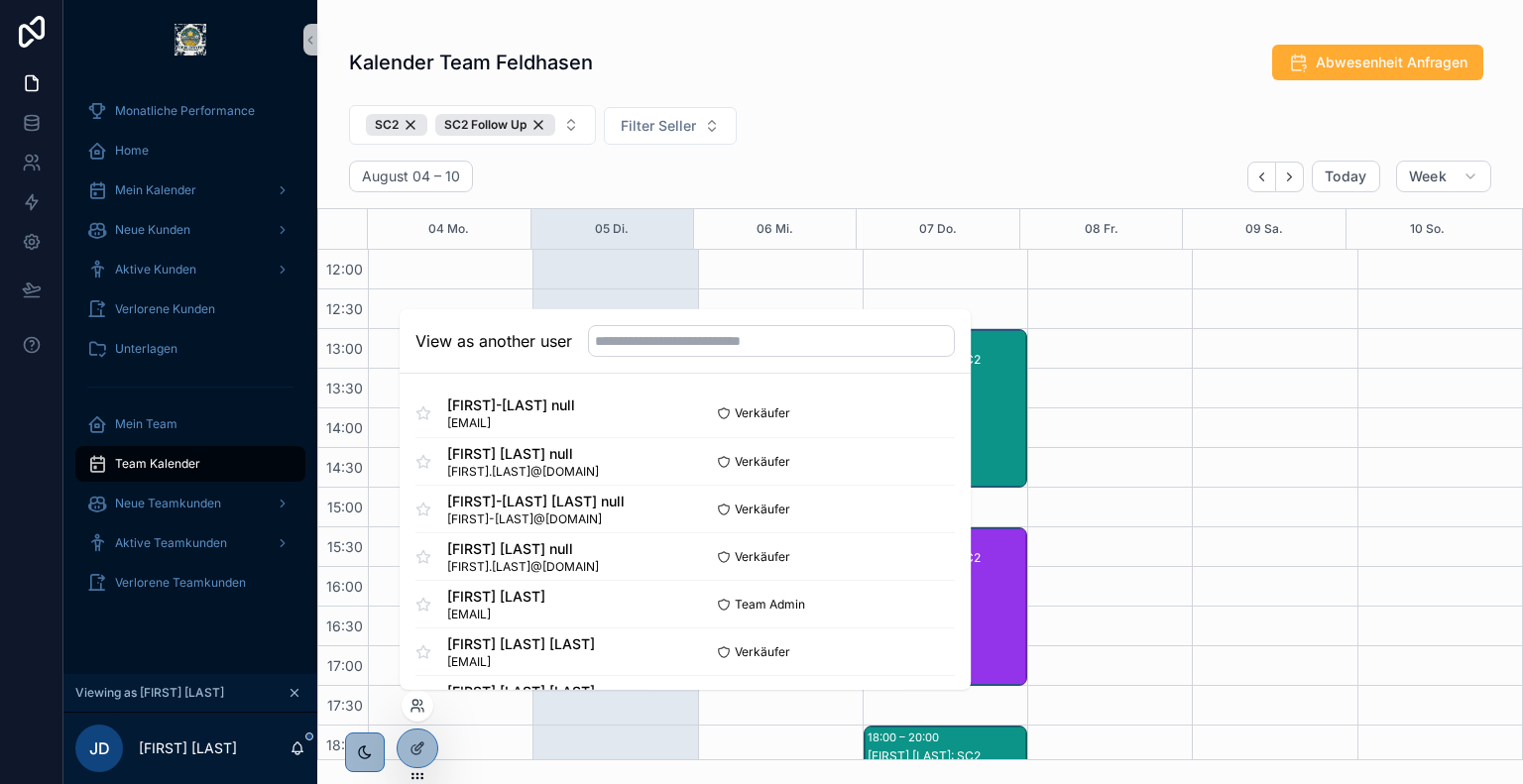click on "Kalender Team Feldhasen Abwesenheit Anfragen" at bounding box center [920, 66] 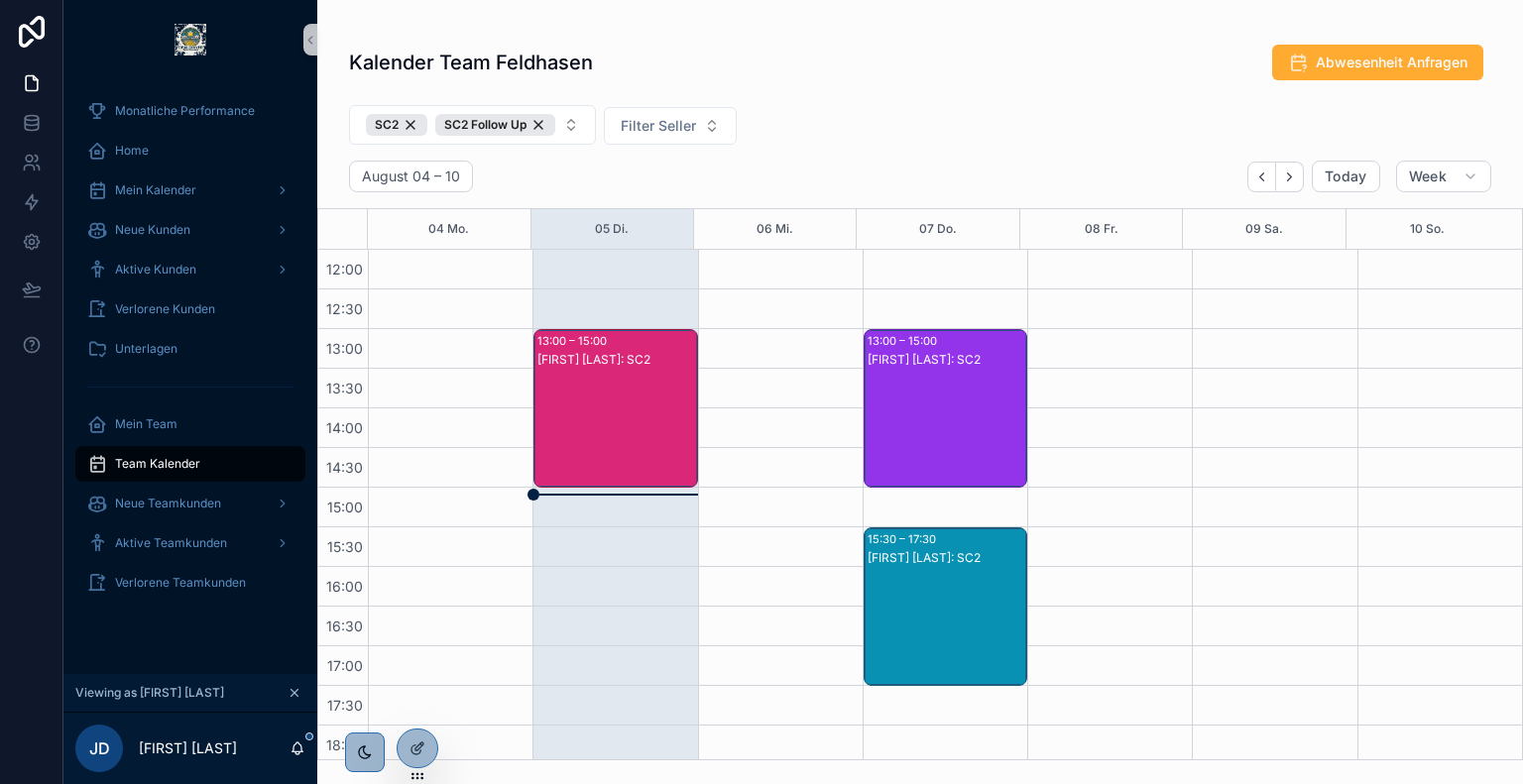 click on "[FIRST] [LAST]: SC2" at bounding box center [616, 428] 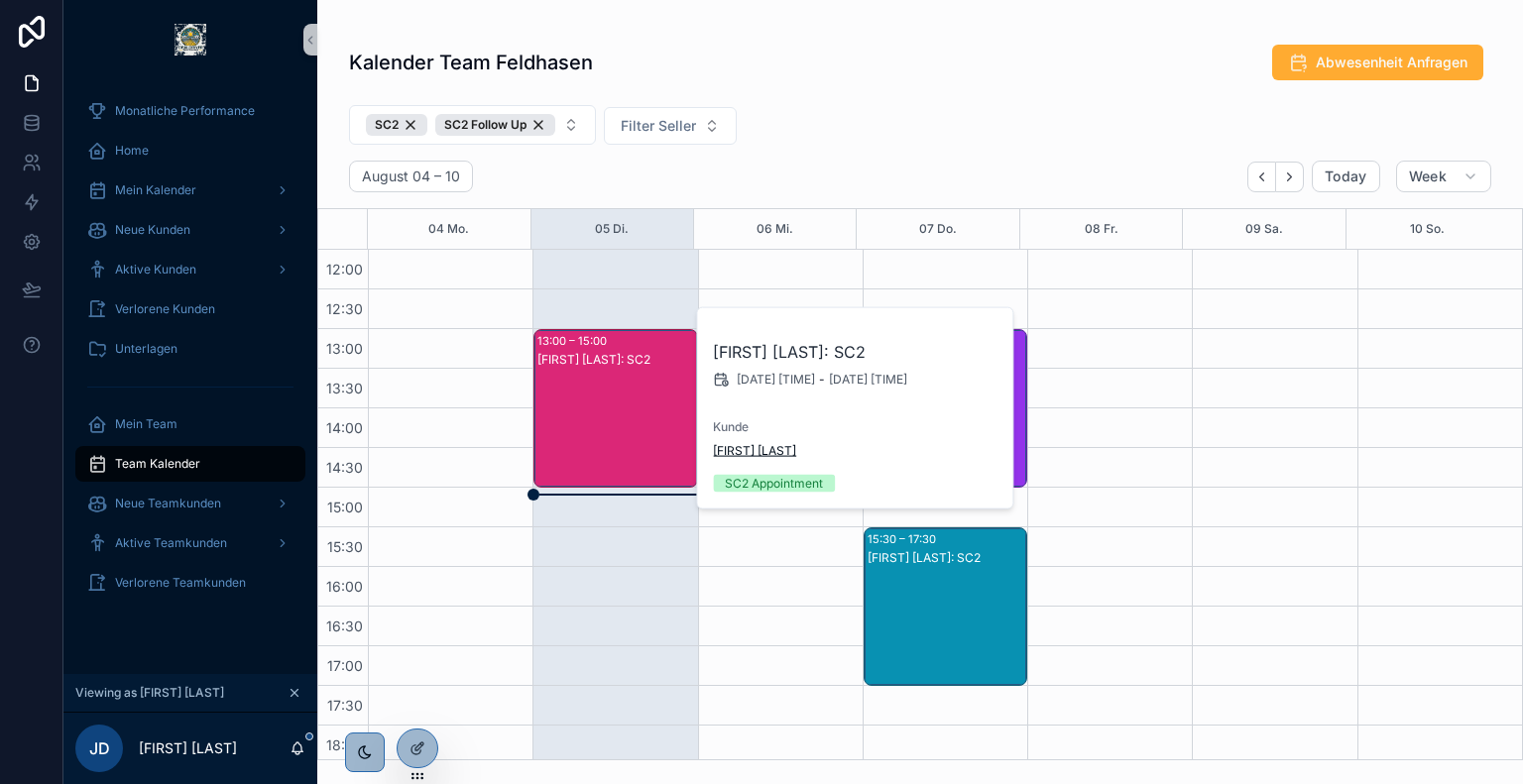 click on "[FIRST] [LAST]" at bounding box center [755, 451] 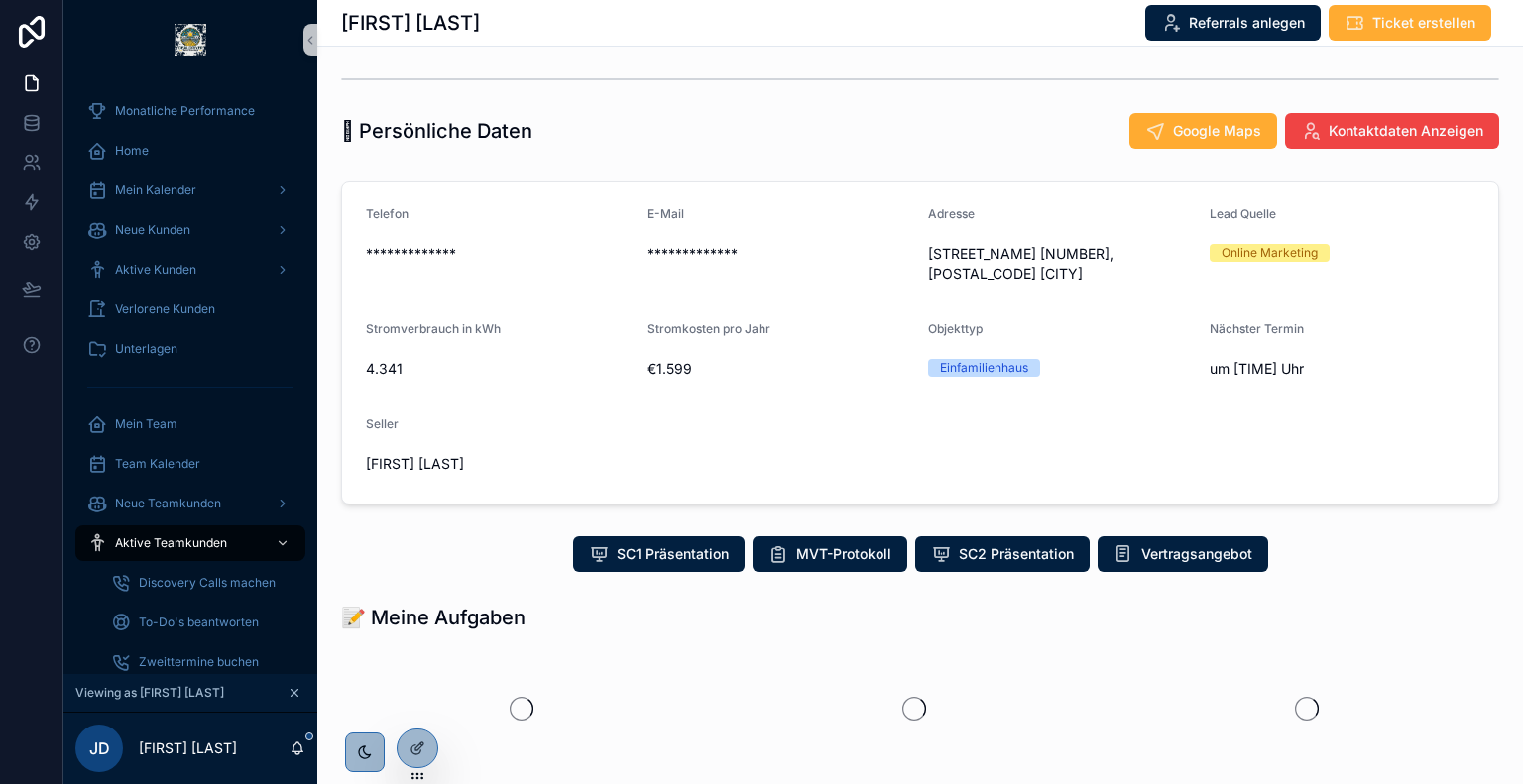 scroll, scrollTop: 190, scrollLeft: 0, axis: vertical 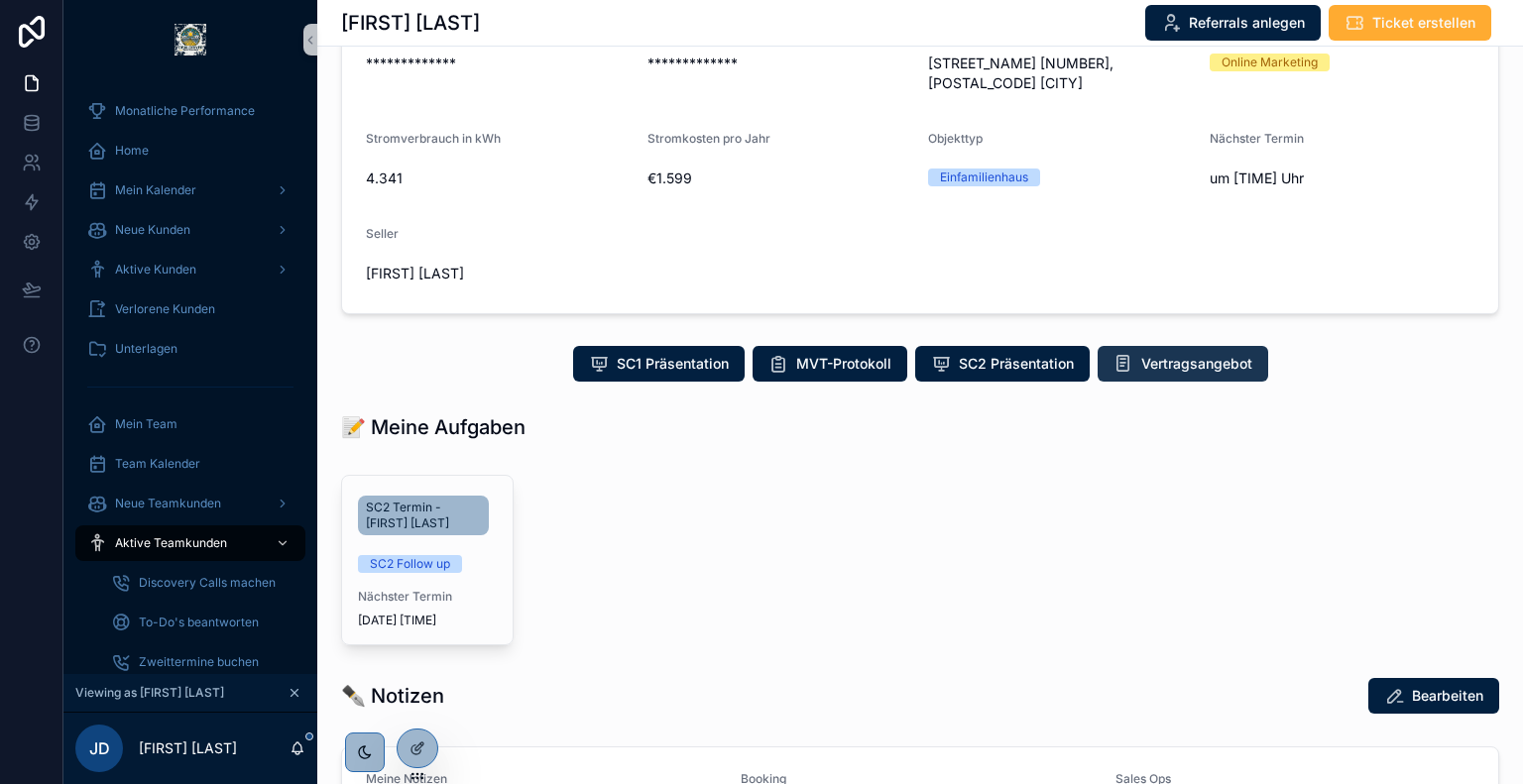 click on "Vertragsangebot" at bounding box center [1197, 364] 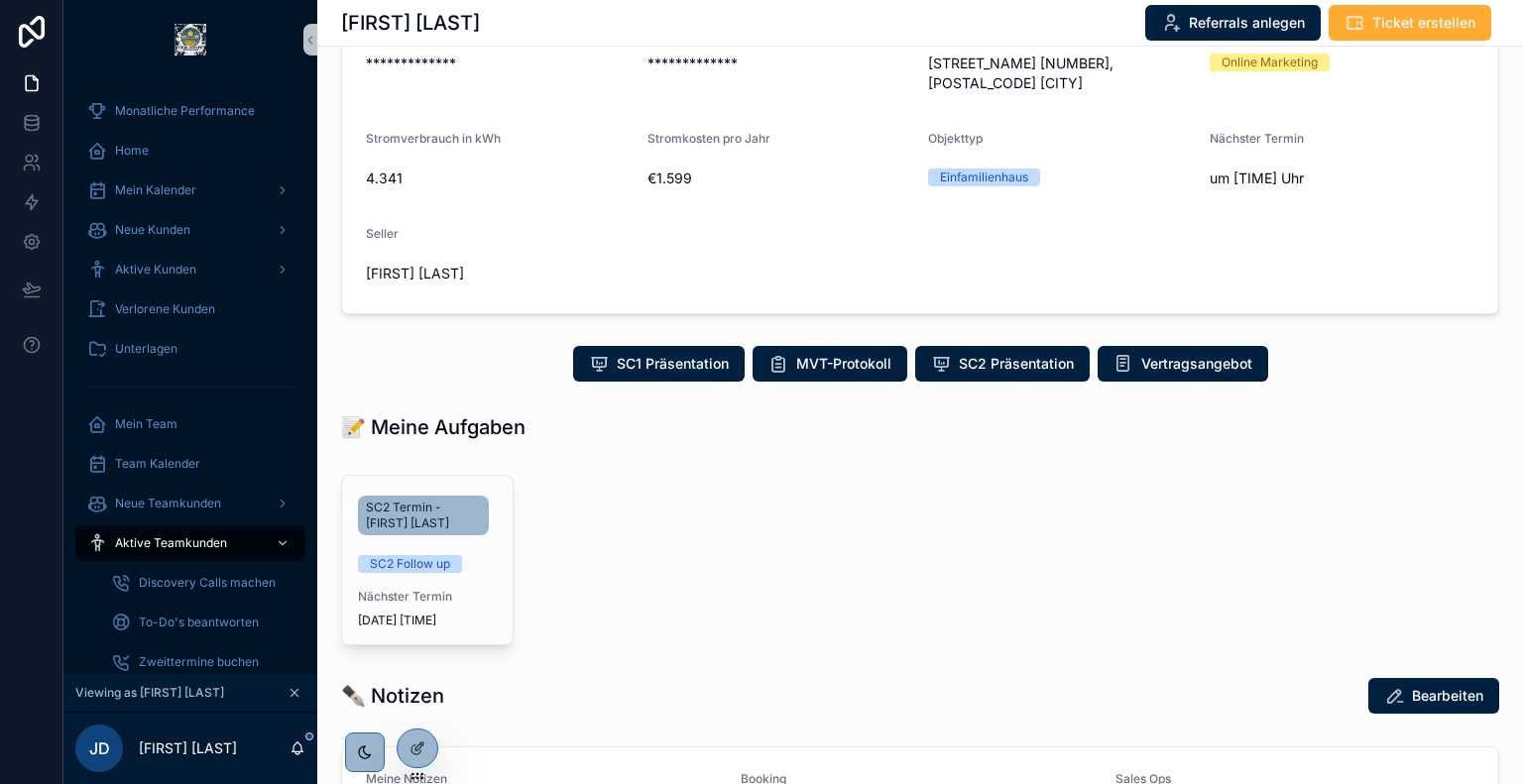 scroll, scrollTop: 0, scrollLeft: 0, axis: both 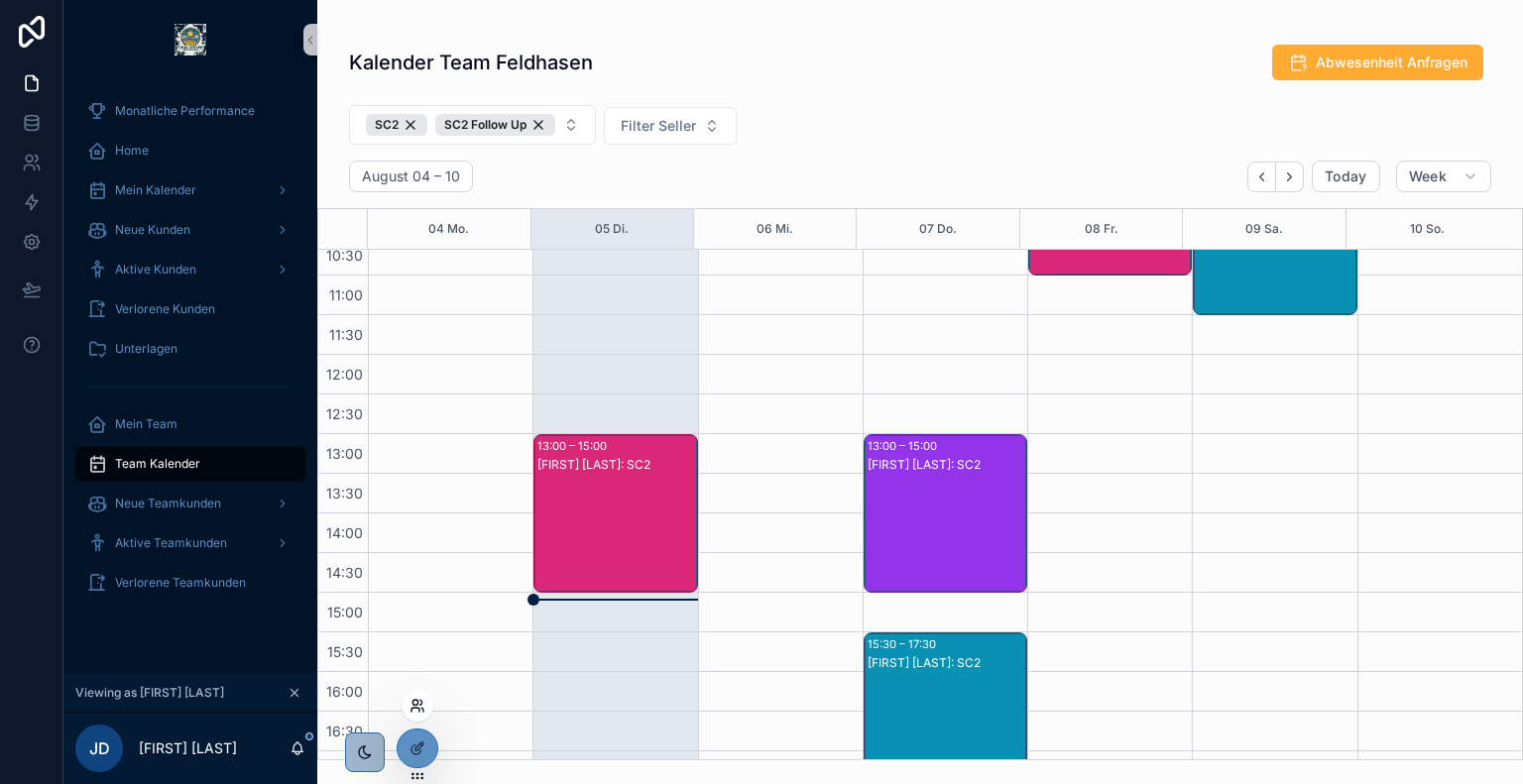 click 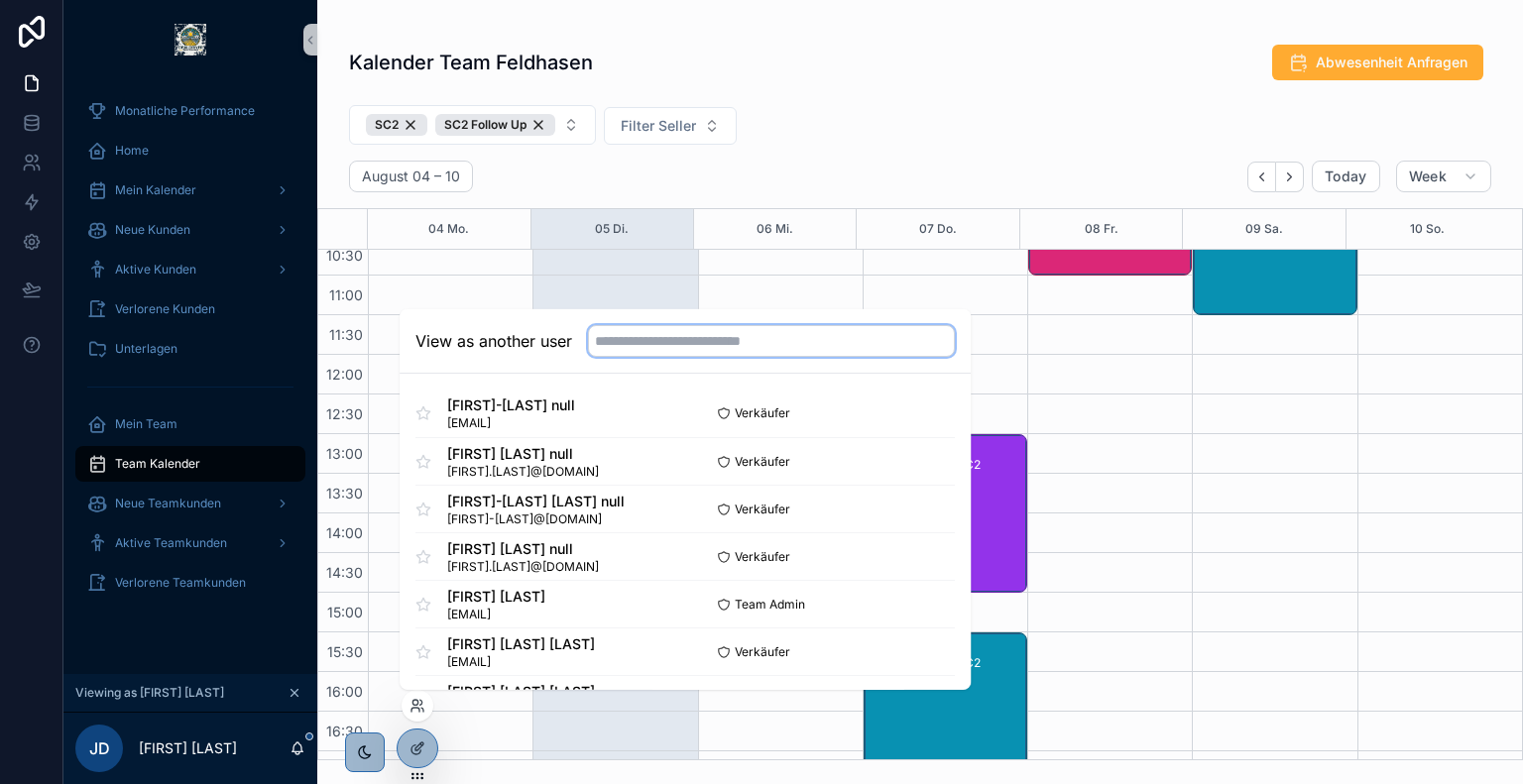 click at bounding box center [771, 341] 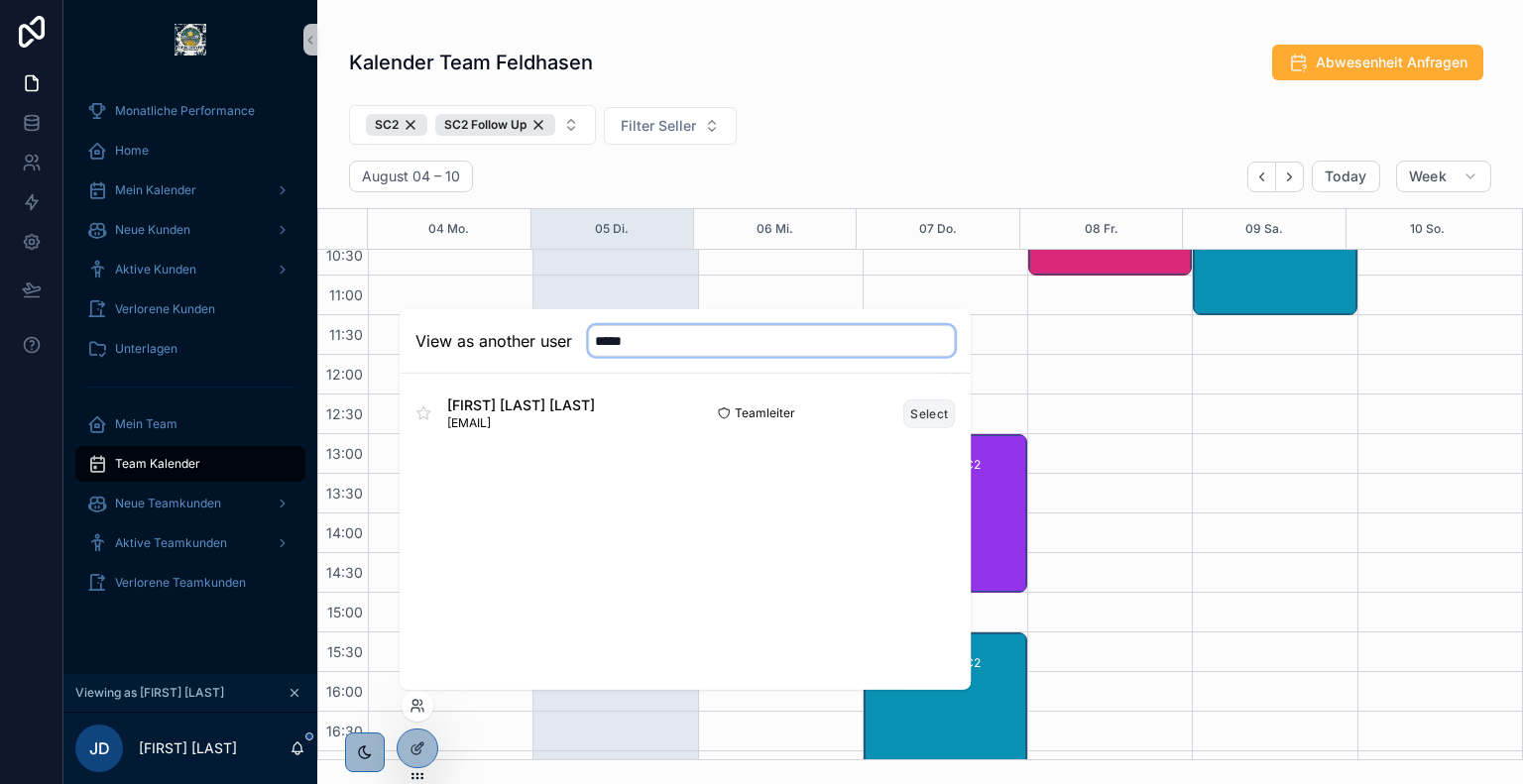 type on "*****" 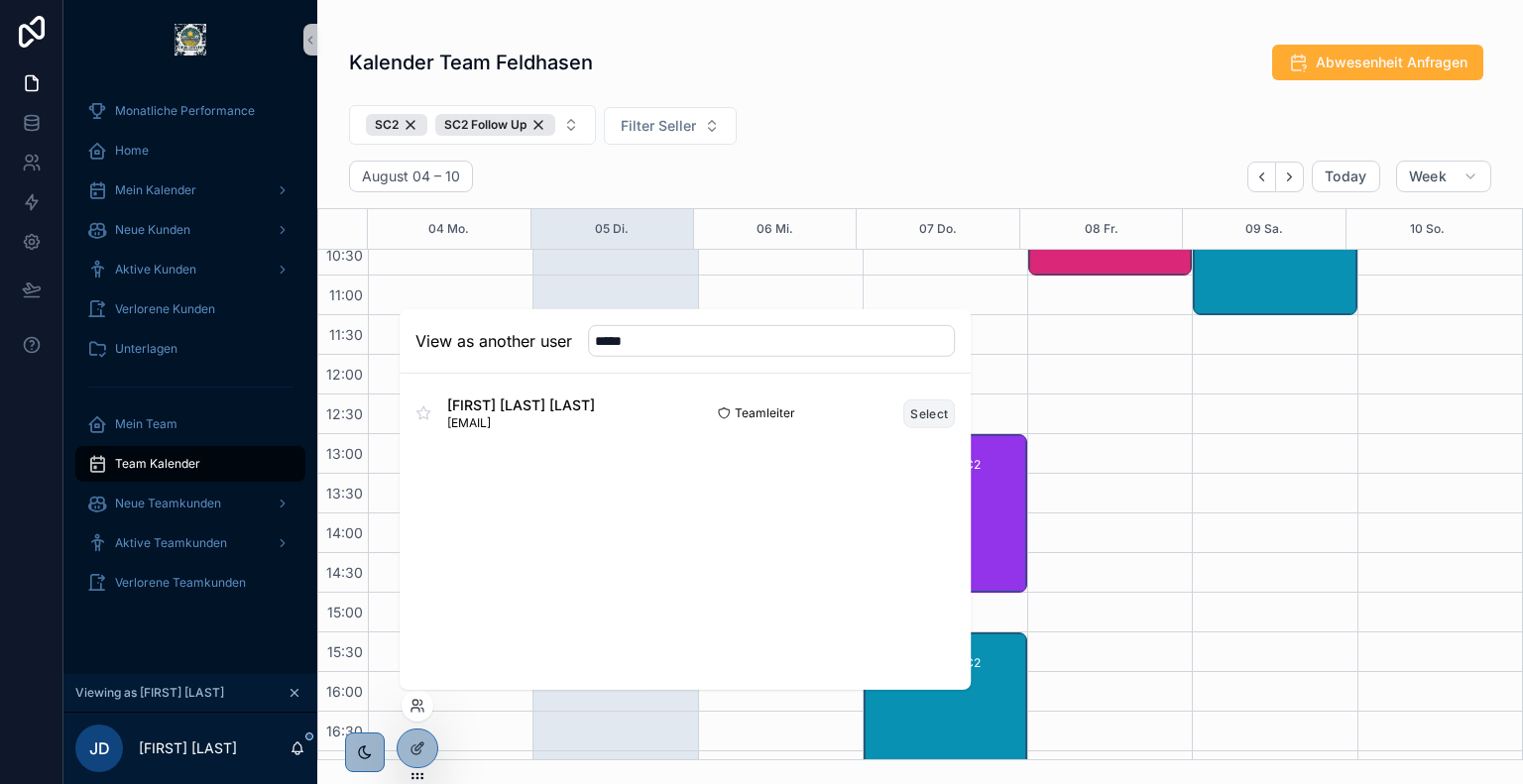 click on "Select" at bounding box center [929, 412] 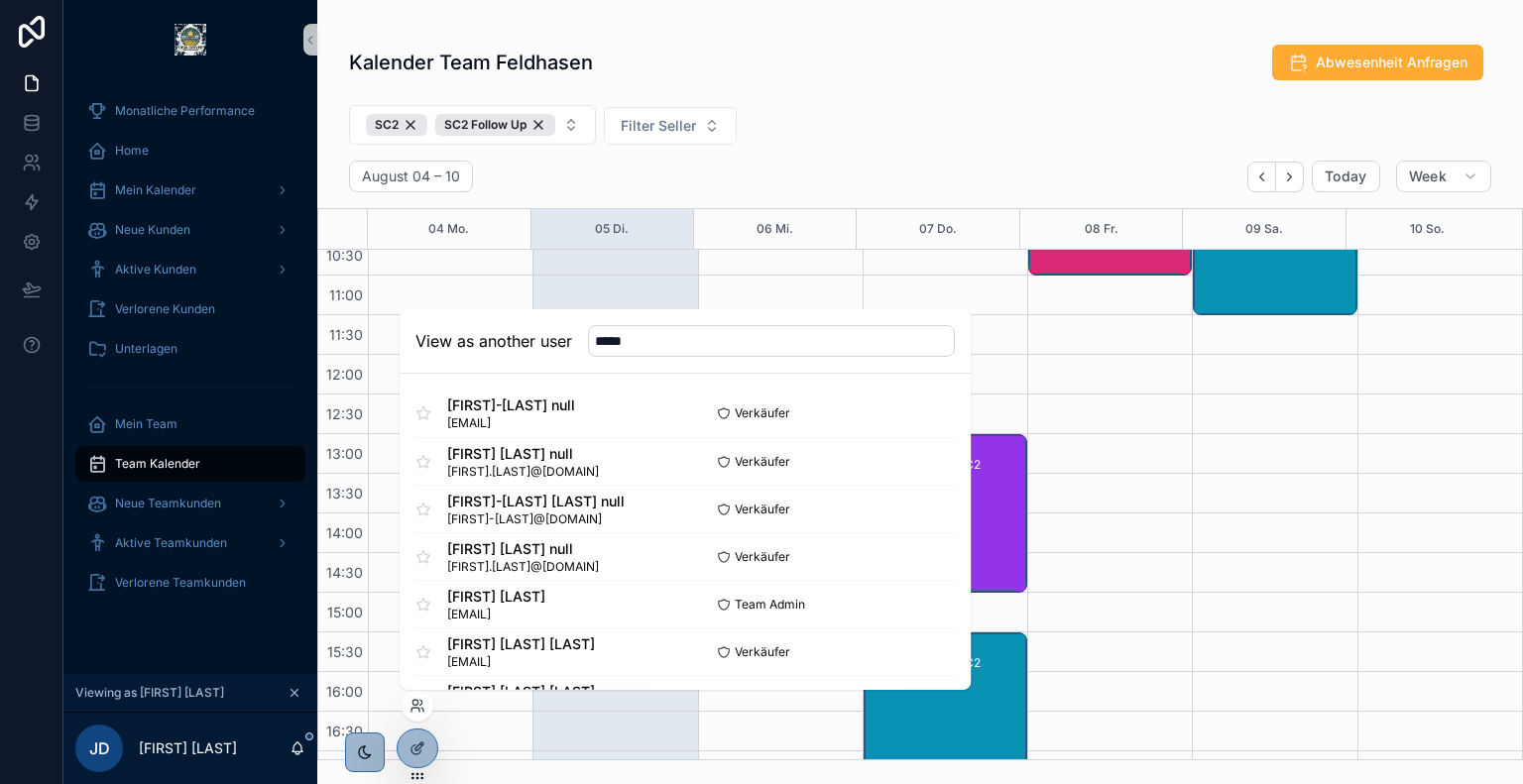 type 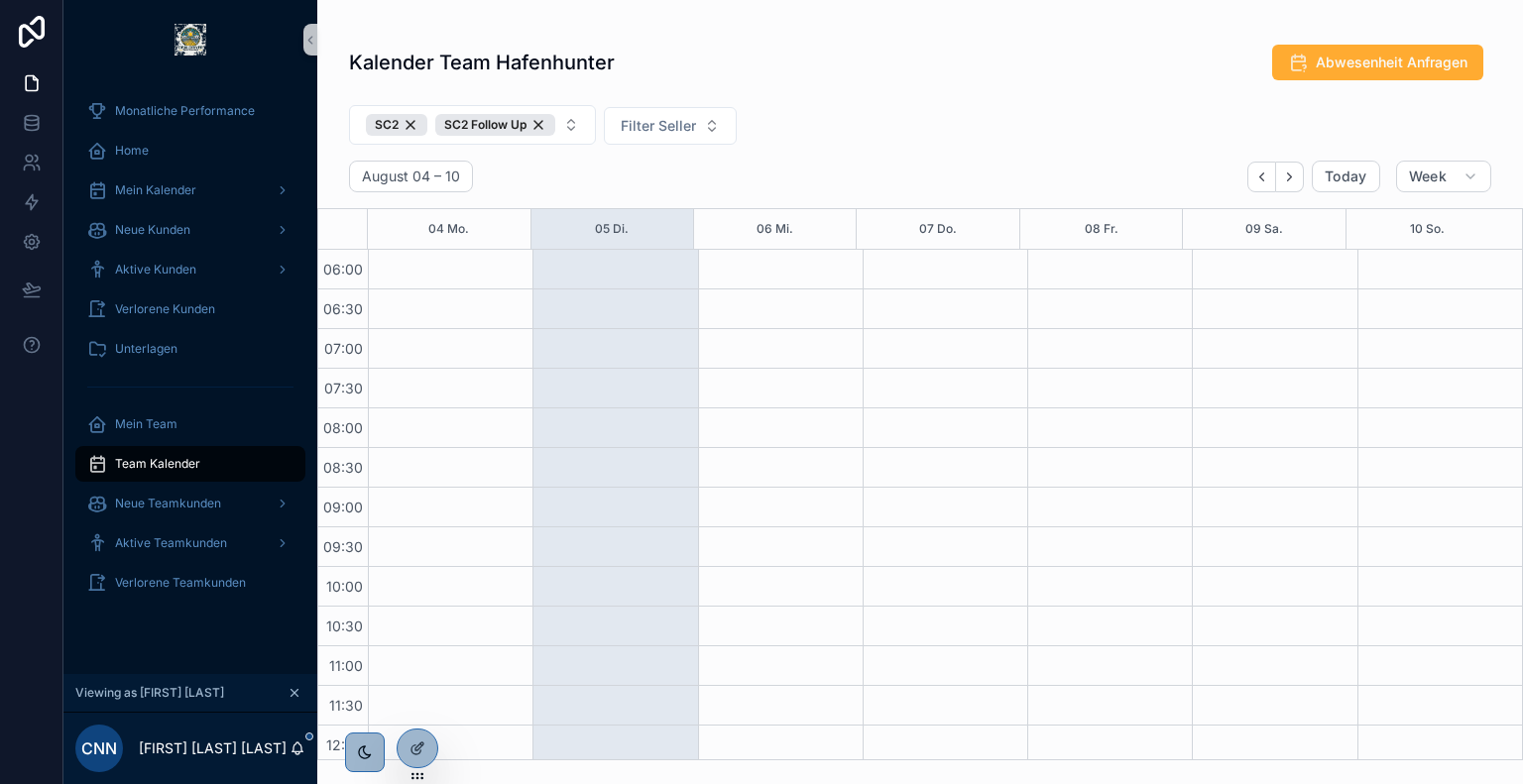 click on "SC2 SC2 Follow Up Filter Seller" at bounding box center [920, 129] 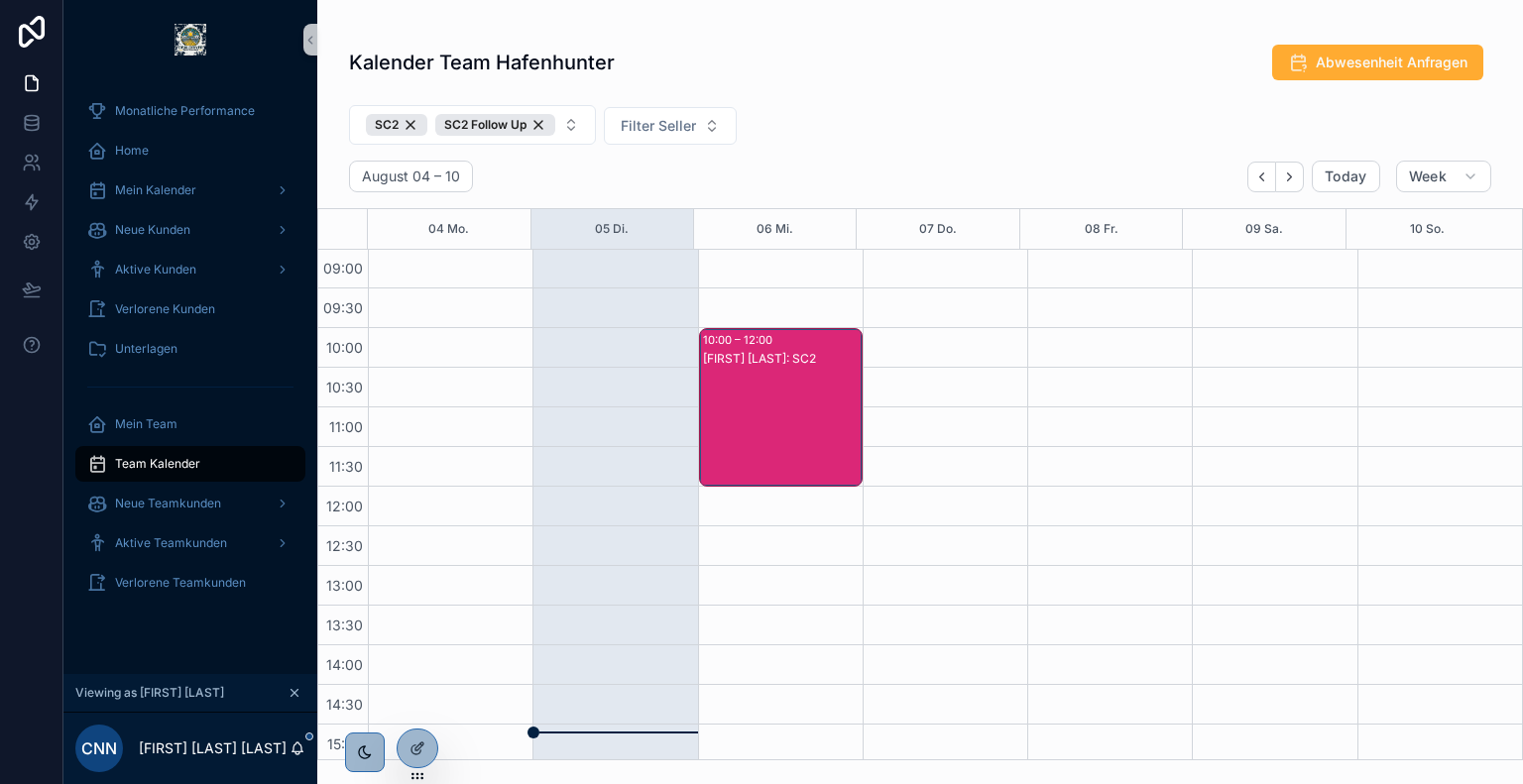 scroll, scrollTop: 238, scrollLeft: 0, axis: vertical 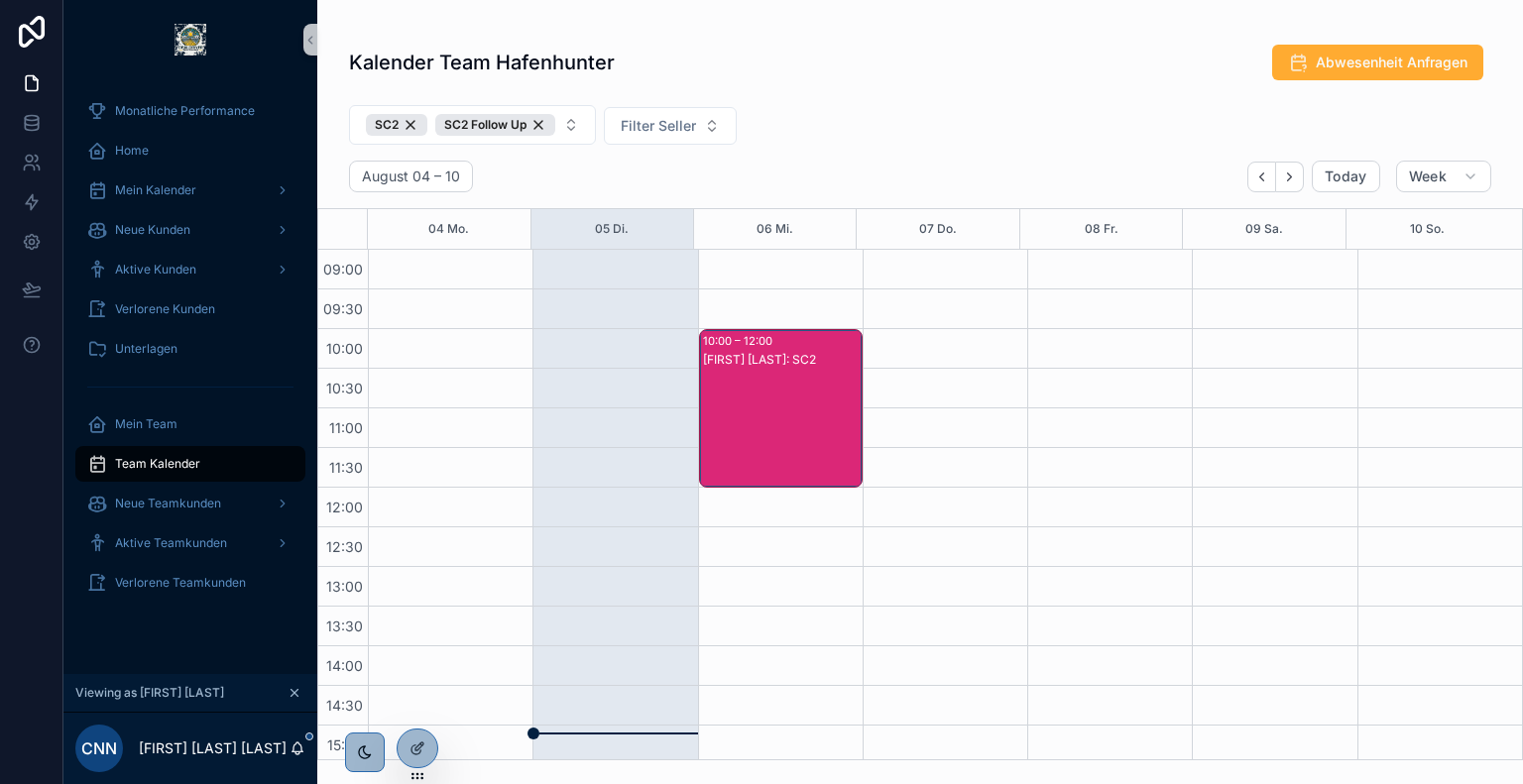 click on "[FIRST] [LAST]: SC2" at bounding box center (781, 428) 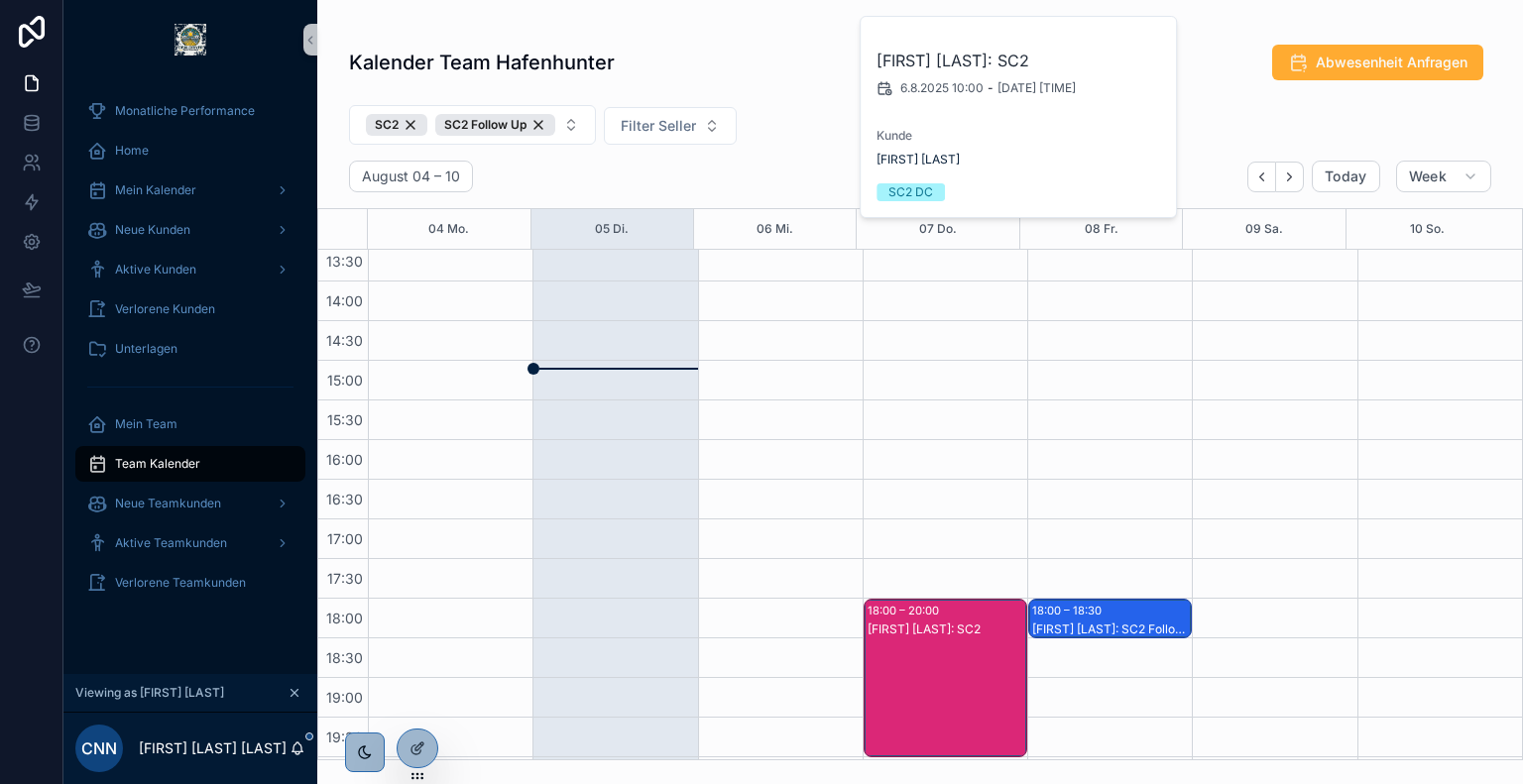 scroll, scrollTop: 604, scrollLeft: 0, axis: vertical 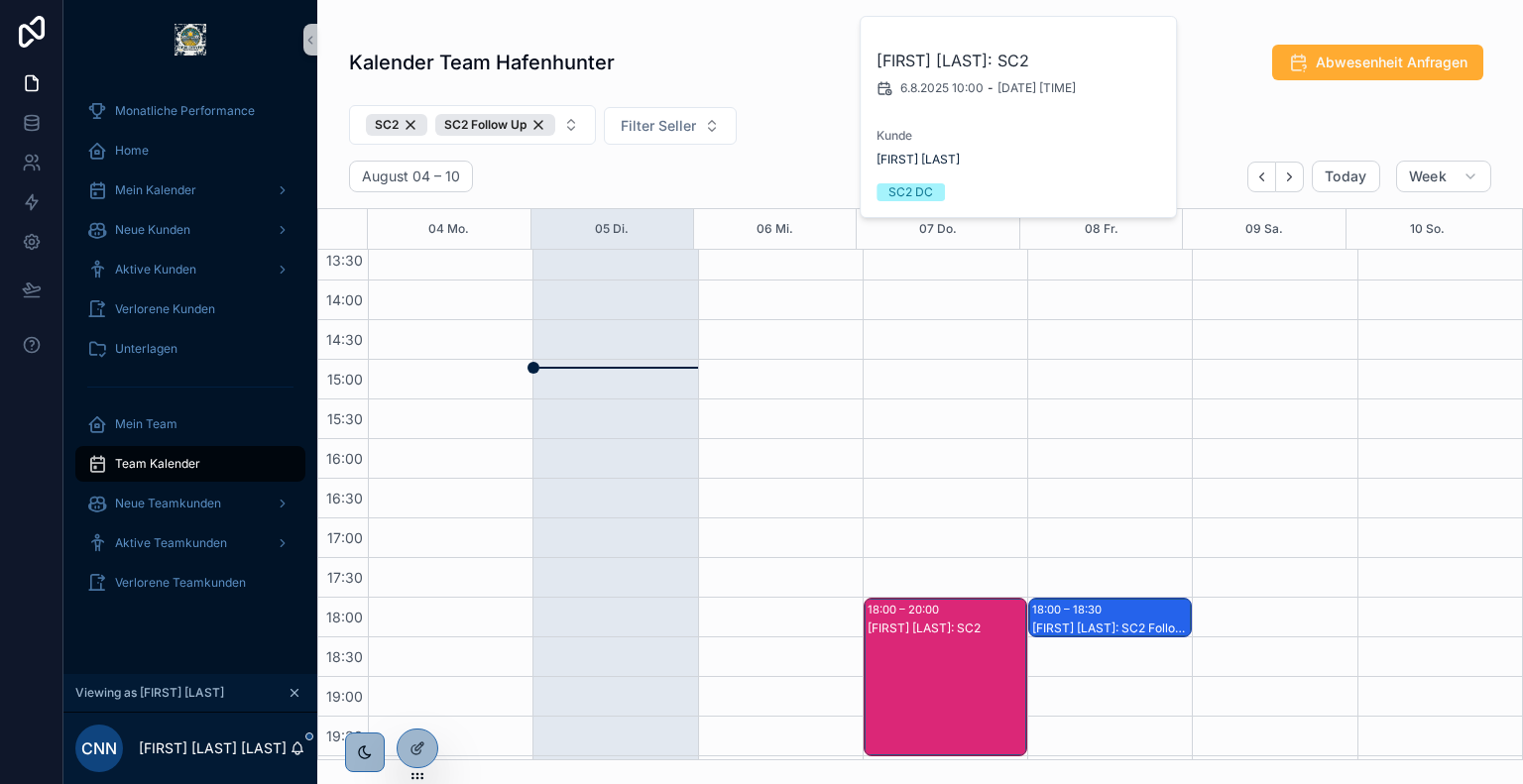 click on "18:00 – 20:00" at bounding box center [905, 610] 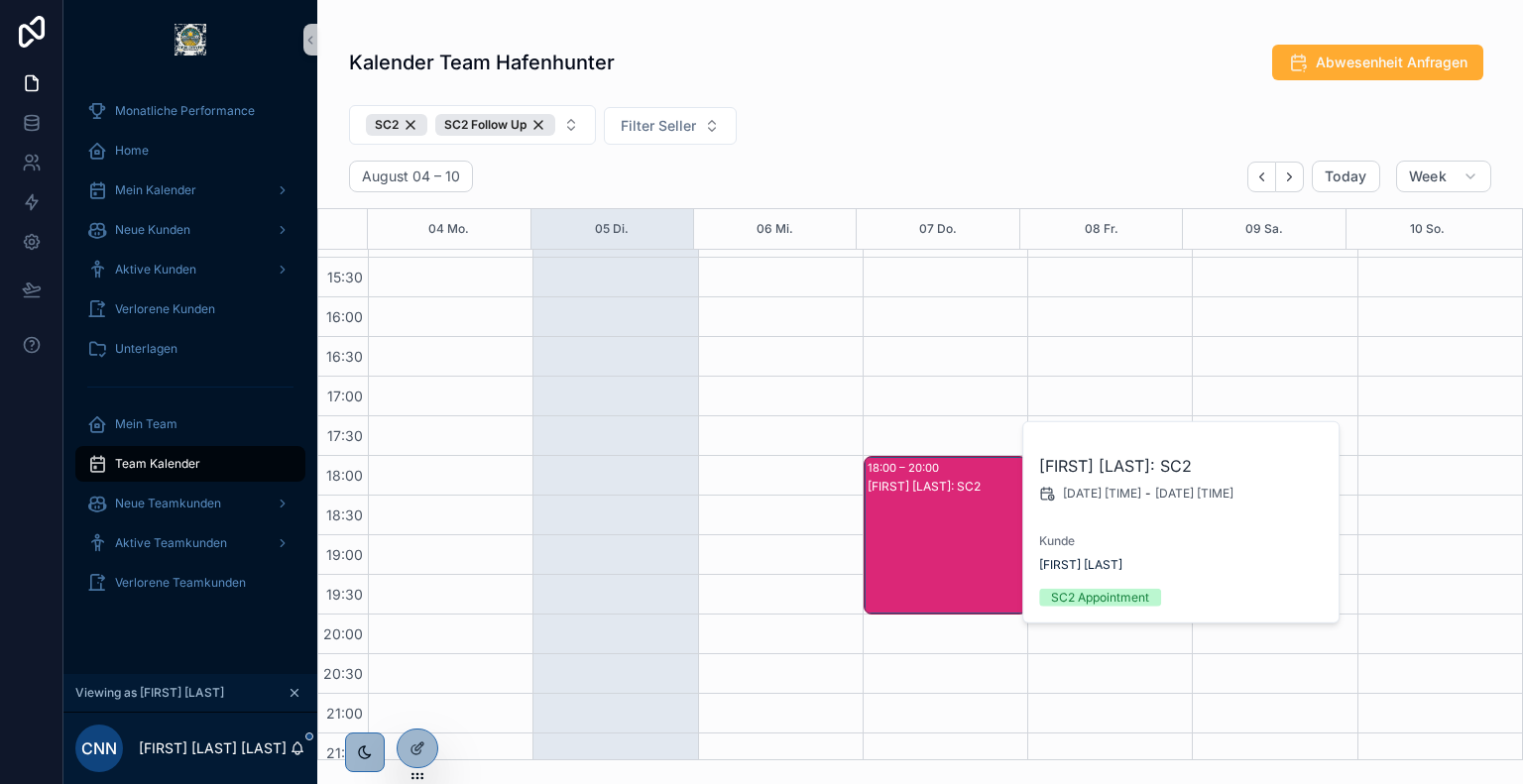 scroll, scrollTop: 757, scrollLeft: 0, axis: vertical 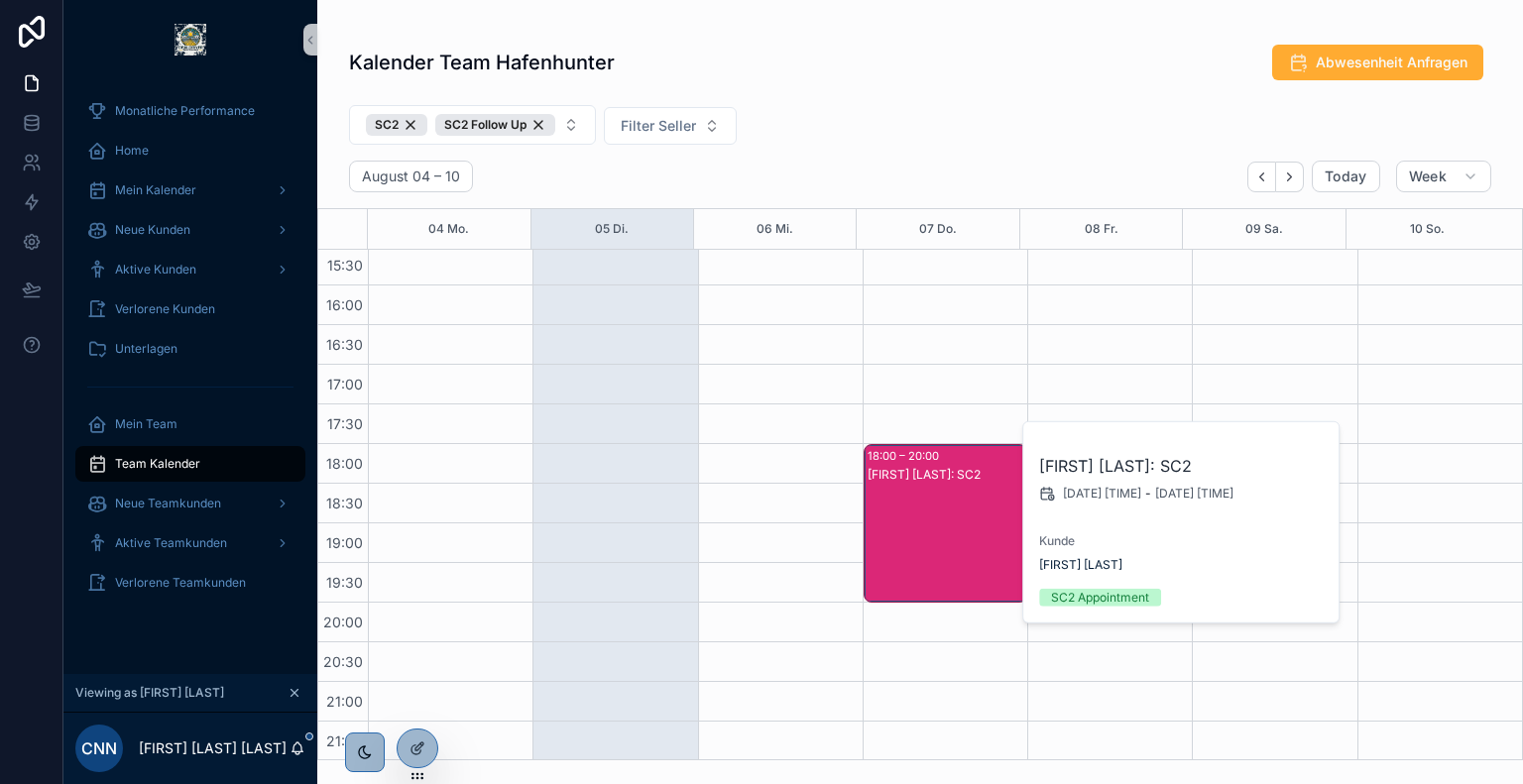 click on "SC2 SC2 Follow Up Filter Seller" at bounding box center [920, 129] 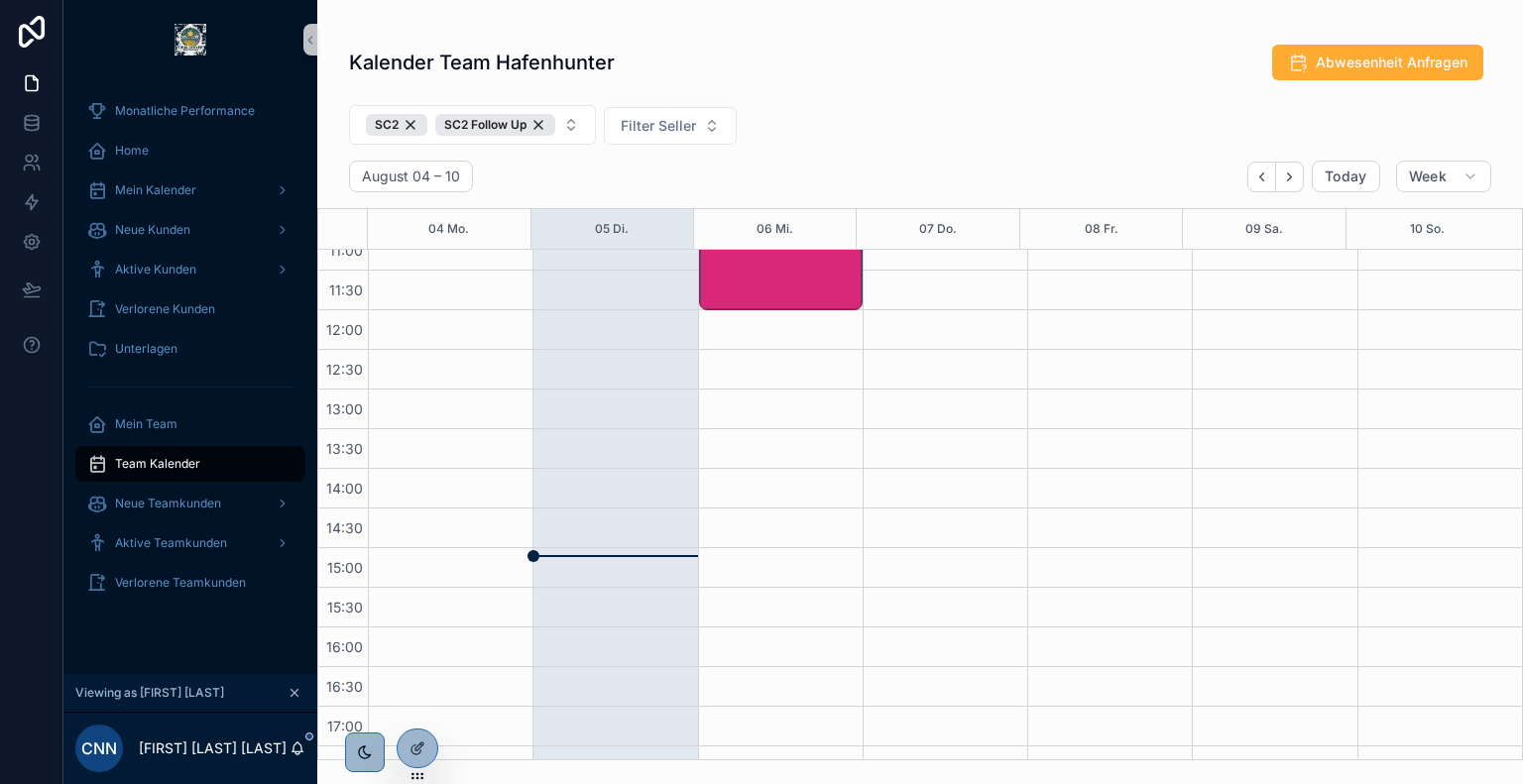 scroll, scrollTop: 416, scrollLeft: 0, axis: vertical 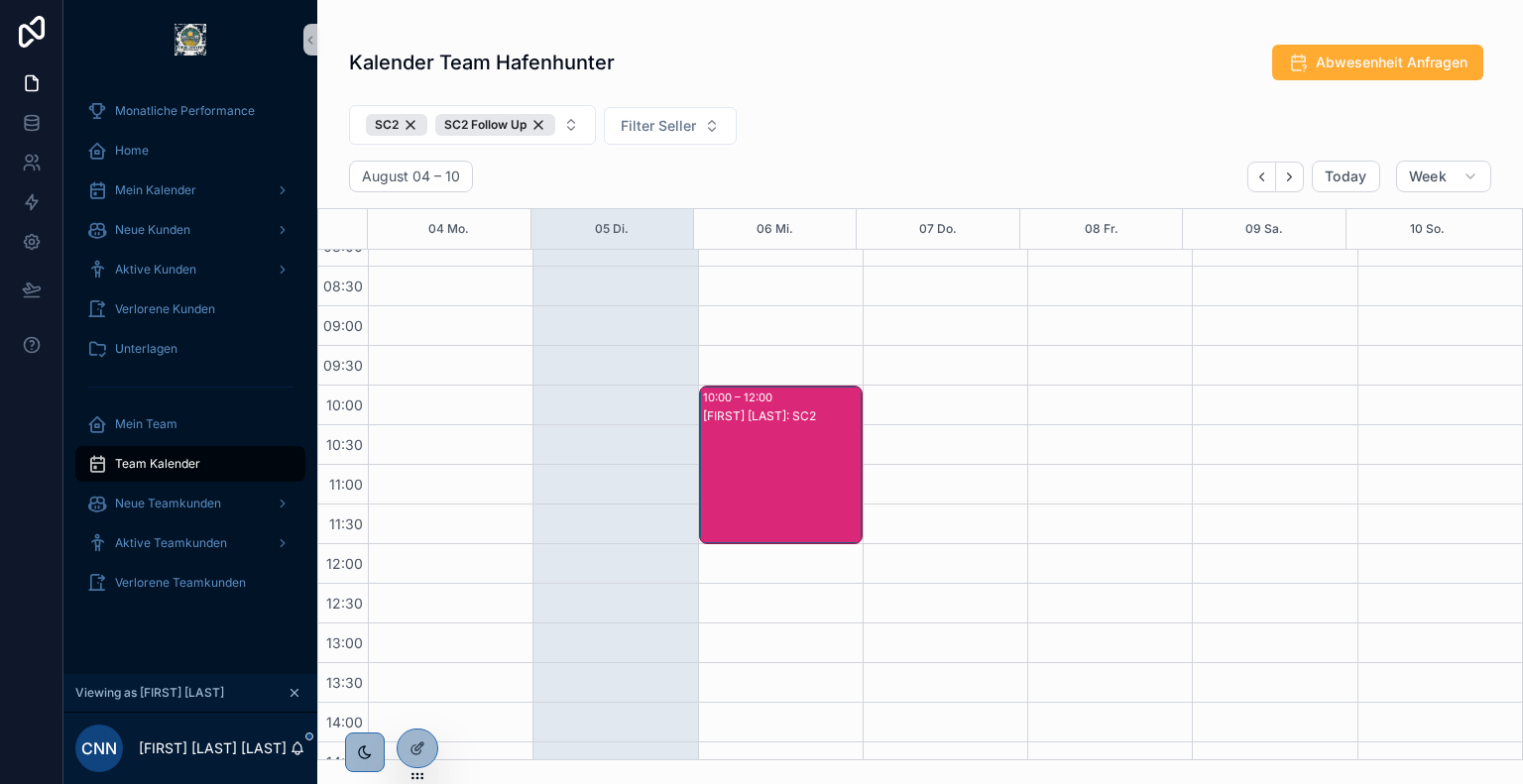 click on "[FIRST] [LAST]: SC2" at bounding box center (781, 485) 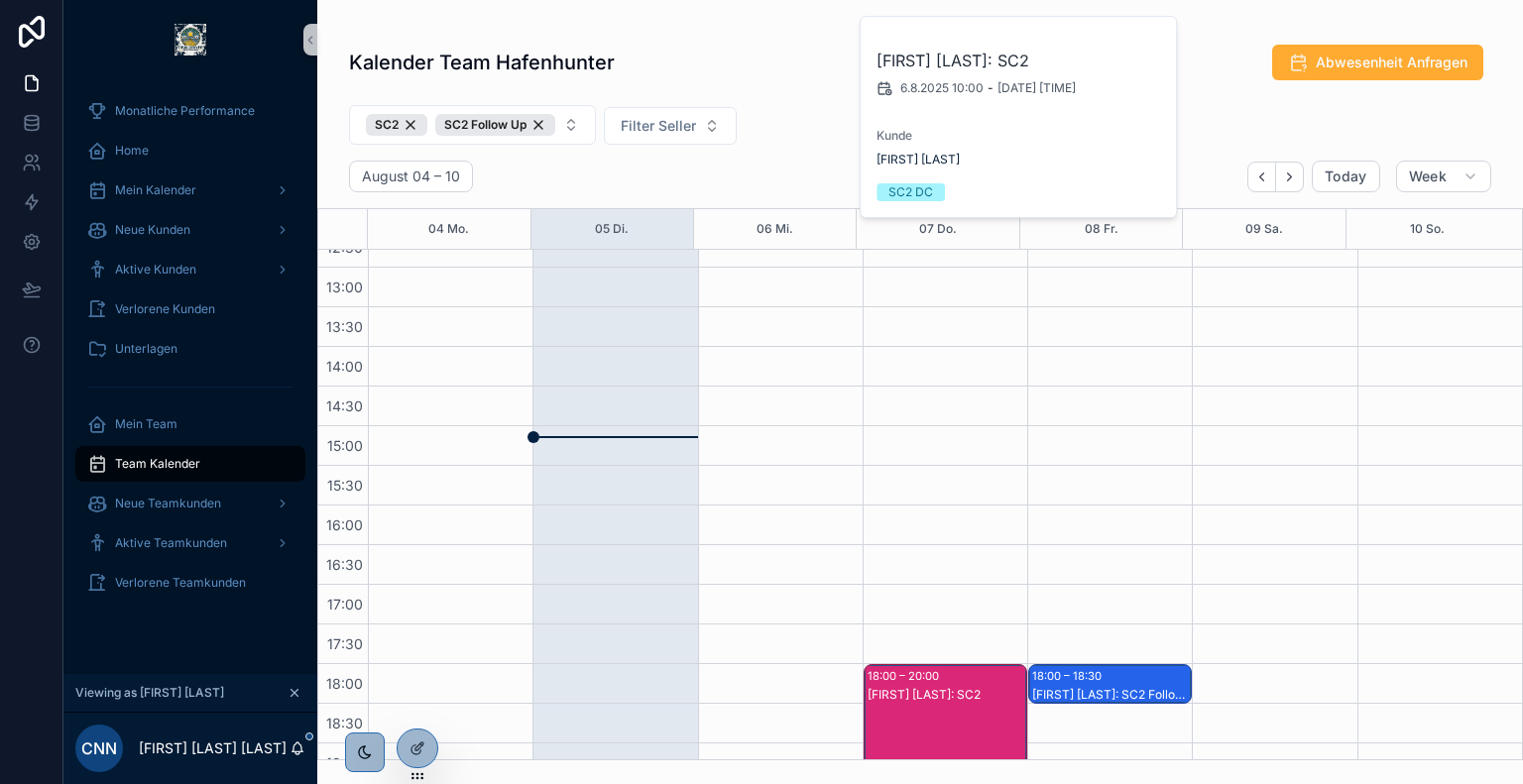 scroll, scrollTop: 538, scrollLeft: 0, axis: vertical 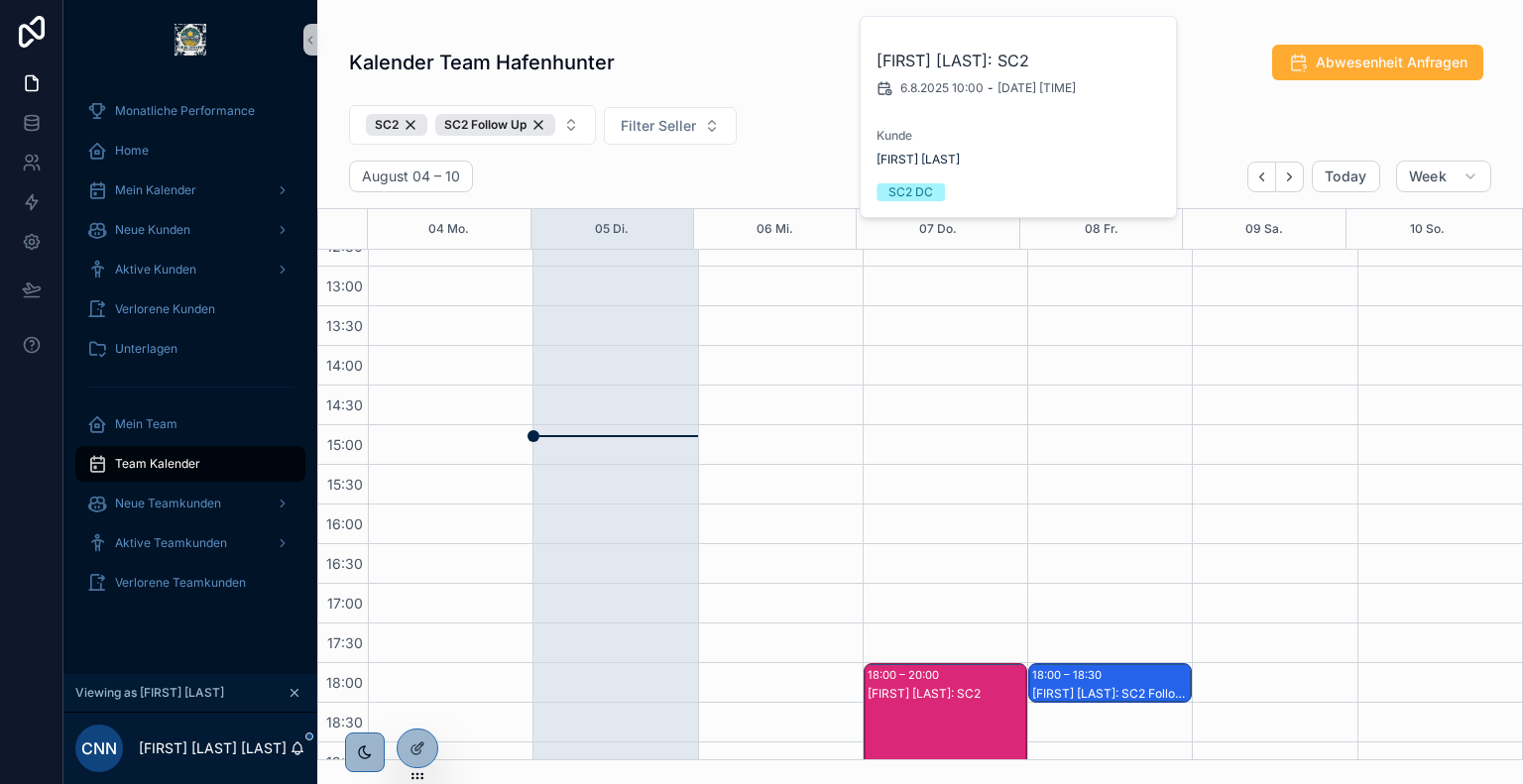 click on "18:00 – 20:00" at bounding box center (905, 675) 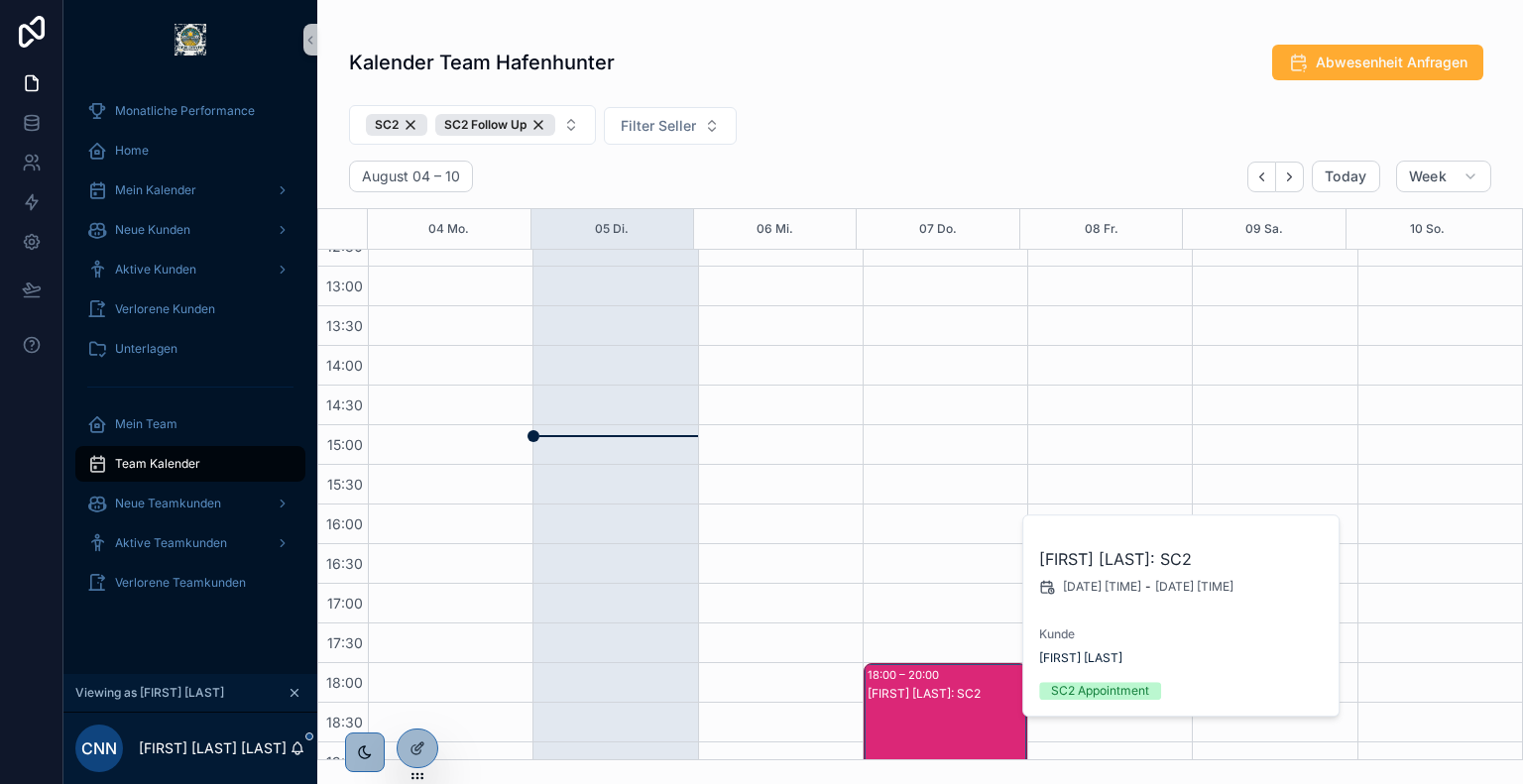 scroll, scrollTop: 678, scrollLeft: 0, axis: vertical 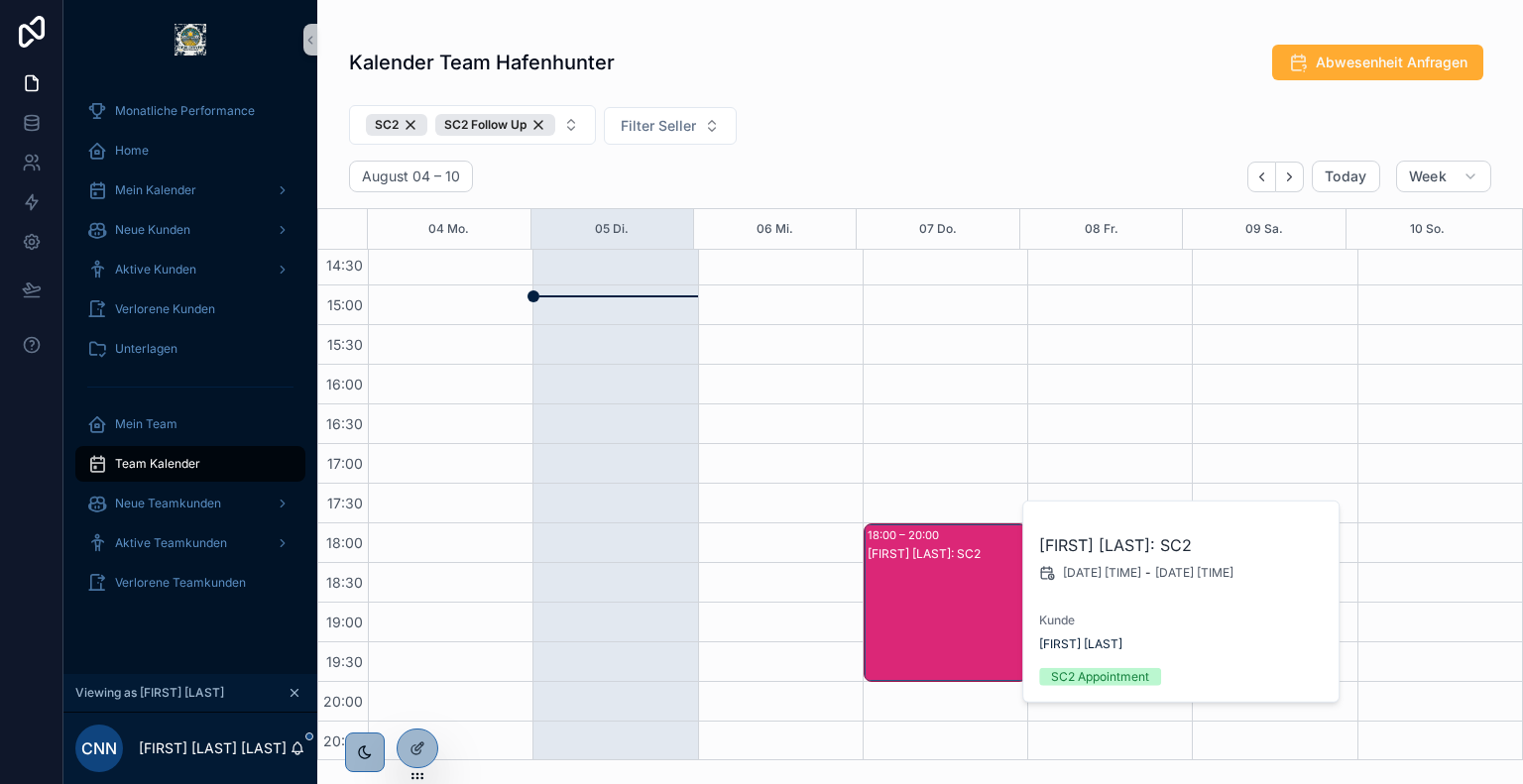 click on "Kalender Team Hafenhunter Abwesenheit Anfragen SC2 SC2 Follow Up Filter Seller August 04 – 10 Today Week 04 Mo. 05 Di. 06 Mi. 07 Do. 08 Fr. 09 Sa. 10 So. 06:00 06:30 07:00 07:30 08:00 08:30 09:00 09:30 10:00 10:30 11:00 11:30 12:00 12:30 13:00 13:30 14:00 14:30 15:00 15:30 16:00 16:30 17:00 17:30 18:00 18:30 19:00 19:30 20:00 20:30 21:00 21:30 10:00 – 12:00 [FIRST] [LAST]: SC2 18:00 – 20:00 [FIRST] [LAST]: SC2 18:00 – 18:30 [FIRST] [LAST]: SC2 Follow Up" at bounding box center (920, 395) 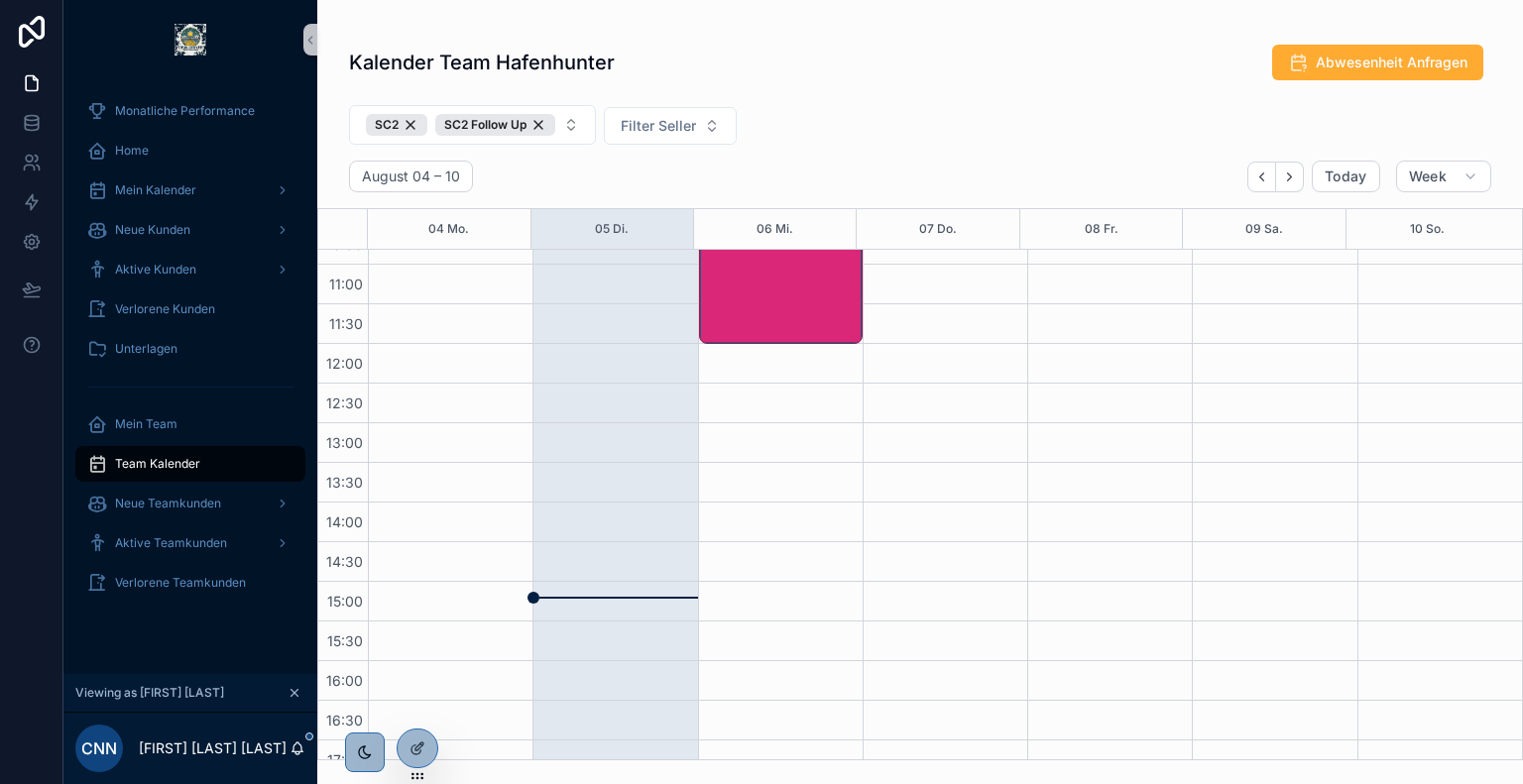 click on "10:00 – 12:00 [FIRST] [LAST]: SC2" at bounding box center (780, 503) 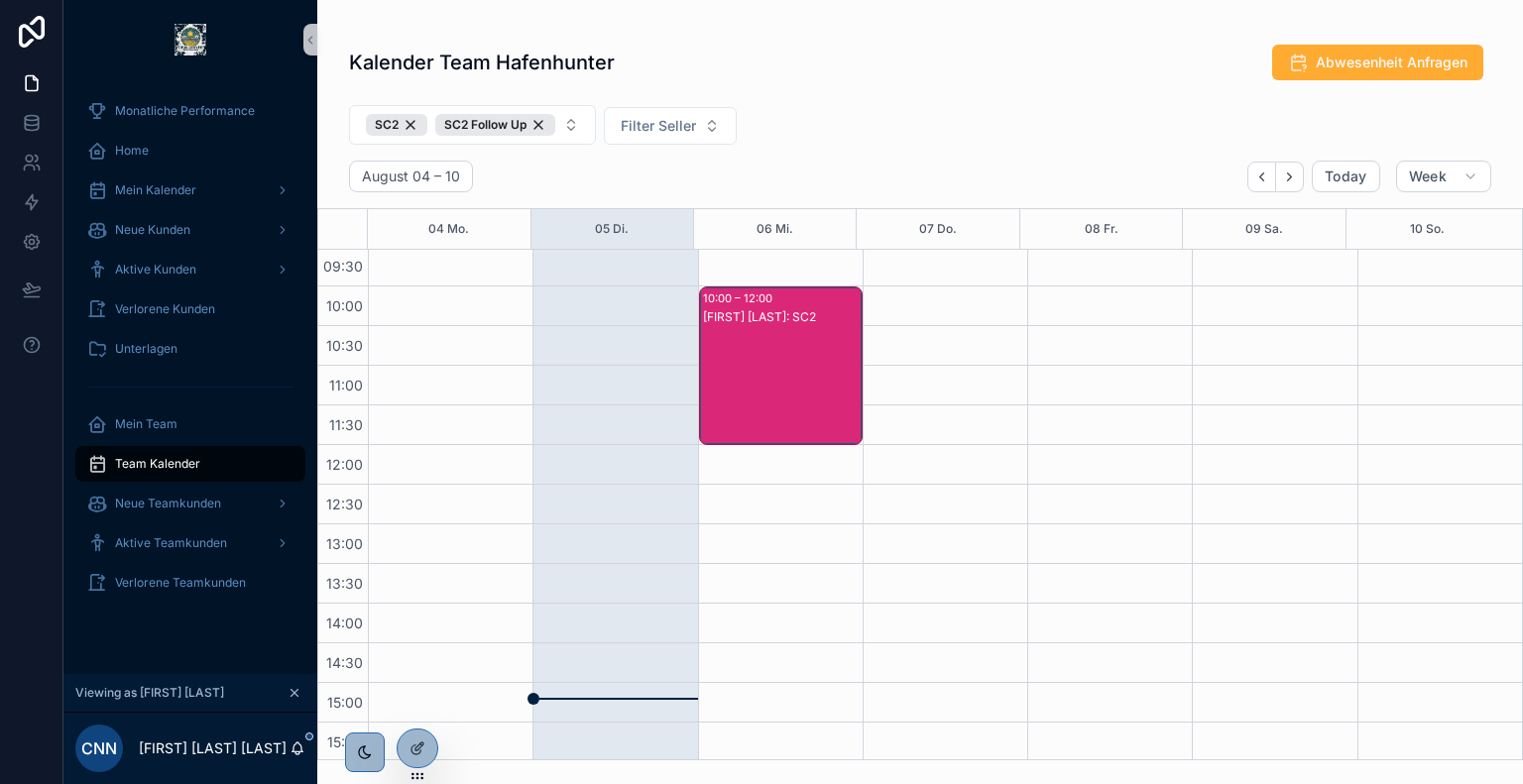 scroll, scrollTop: 278, scrollLeft: 0, axis: vertical 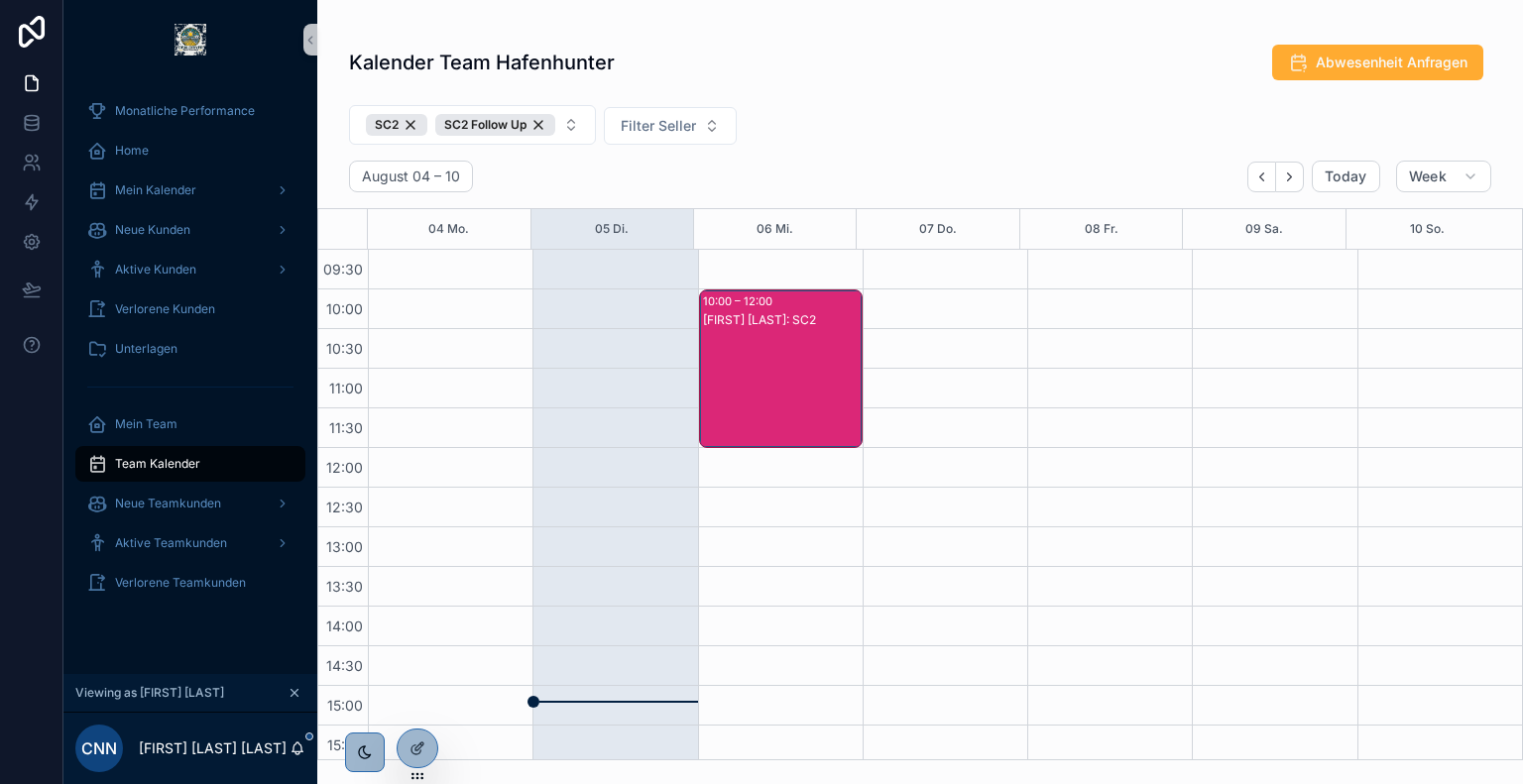 click on "[FIRST] [LAST]: SC2" at bounding box center [781, 389] 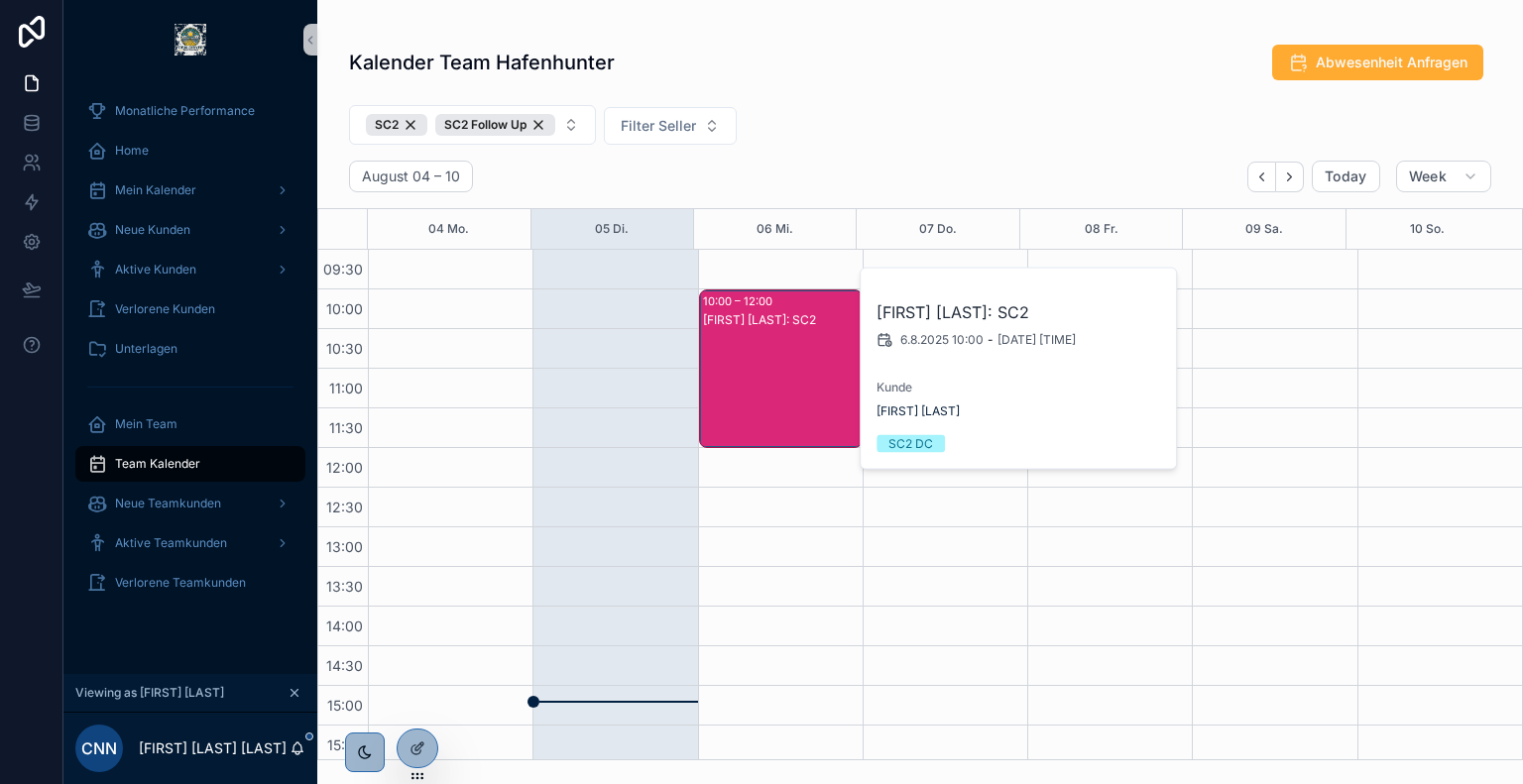 click on "SC2 SC2 Follow Up Filter Seller" at bounding box center [920, 129] 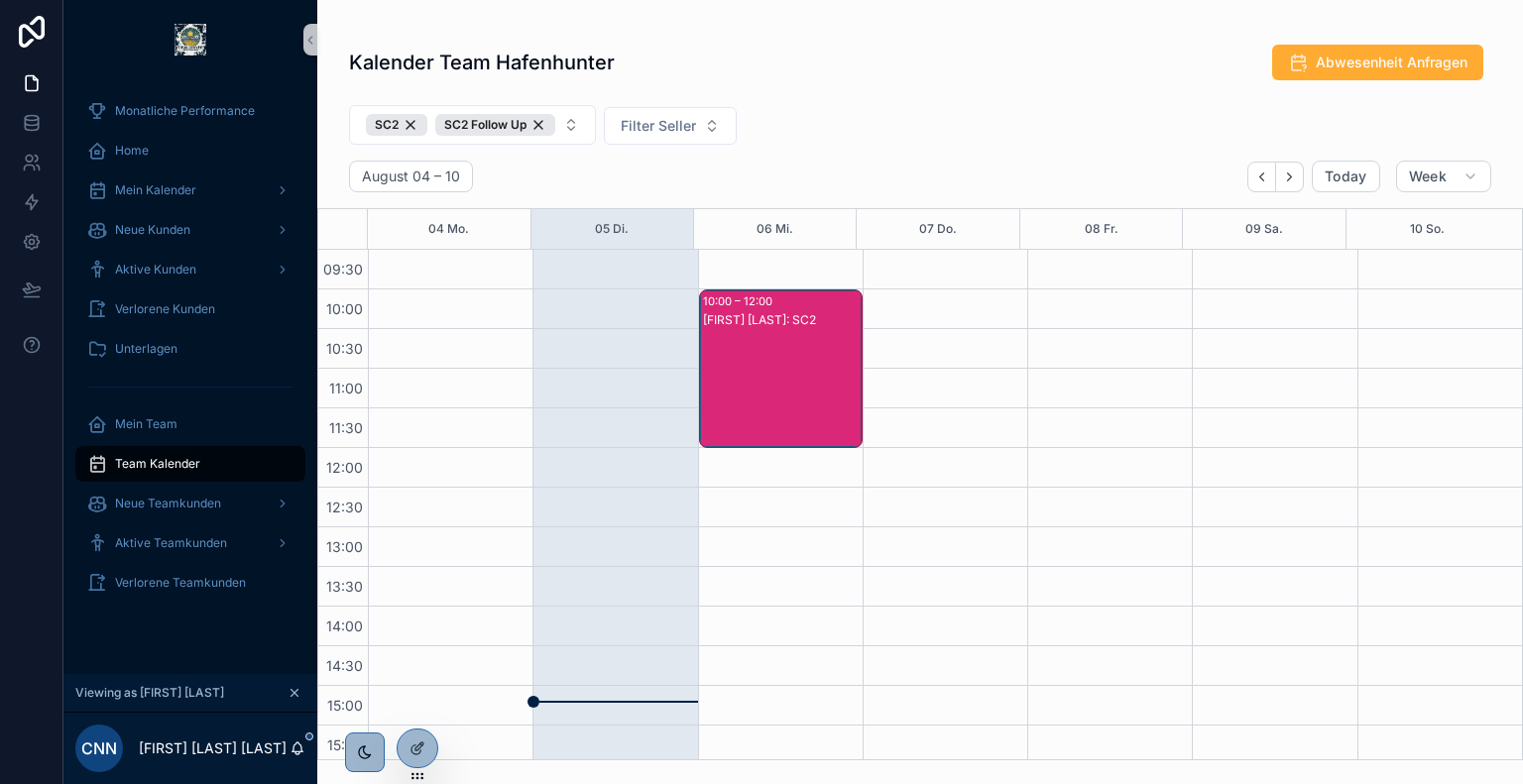 click on "[FIRST] [LAST]: SC2" at bounding box center (781, 389) 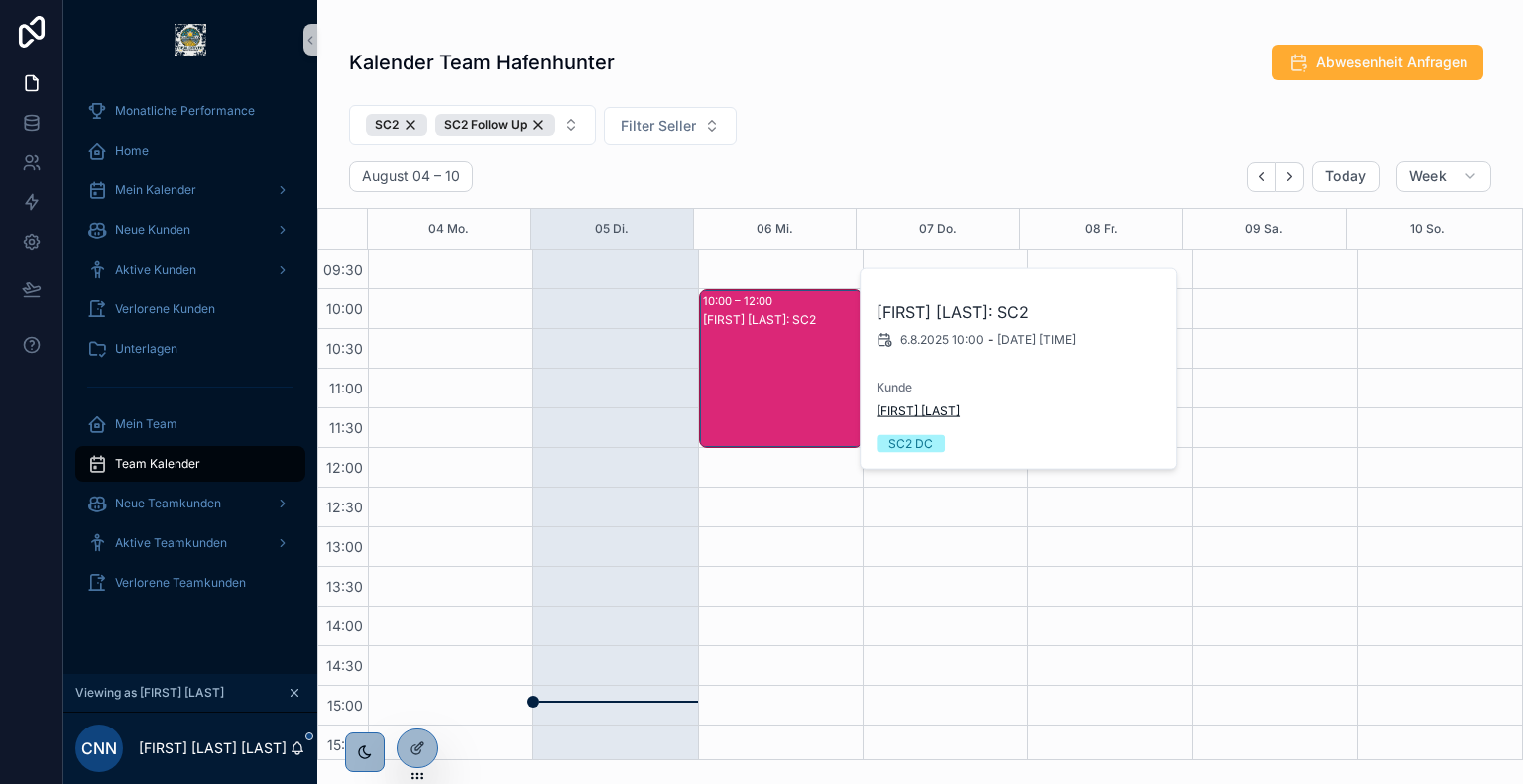 click on "[FIRST] [LAST]" at bounding box center [918, 411] 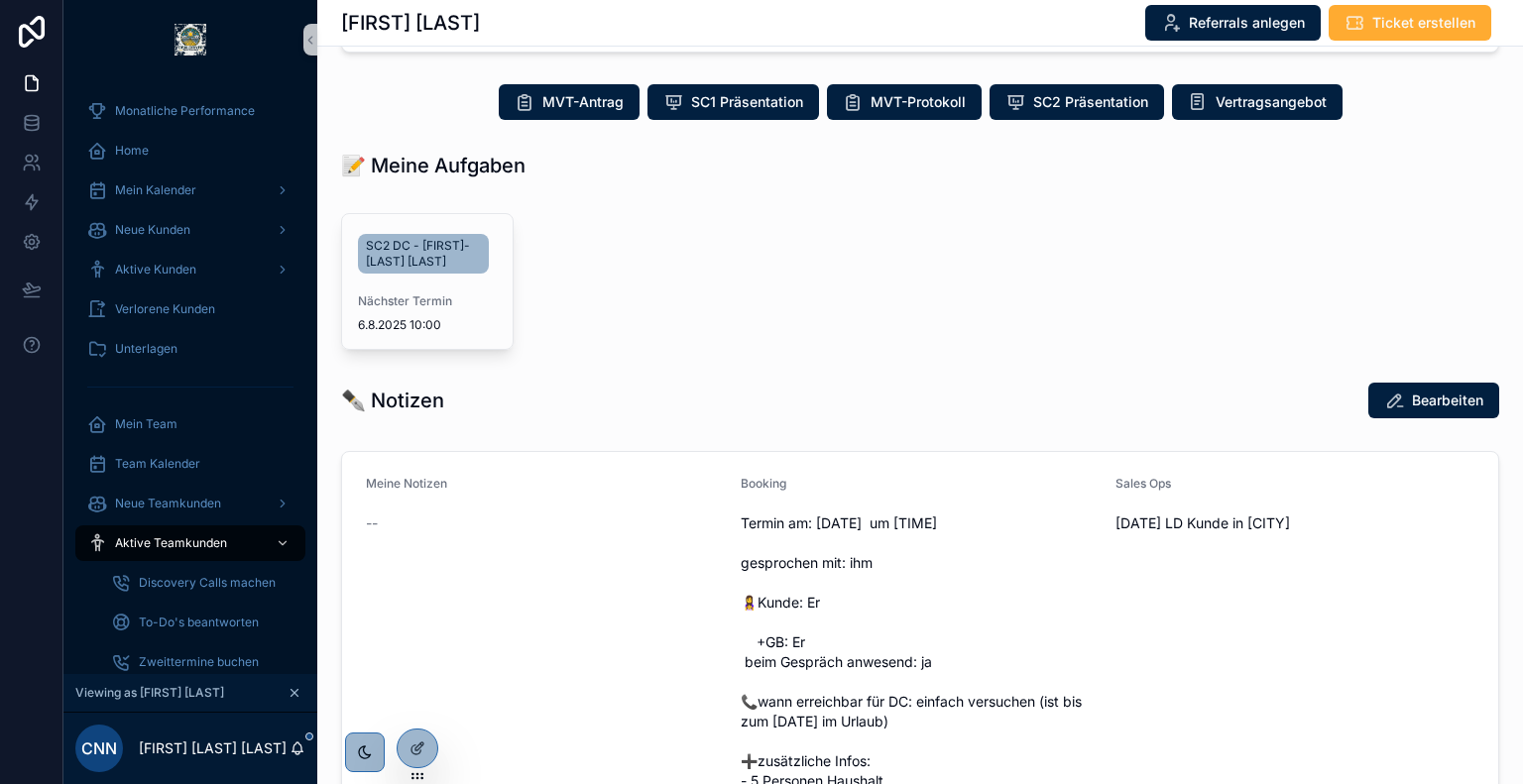 scroll, scrollTop: 439, scrollLeft: 0, axis: vertical 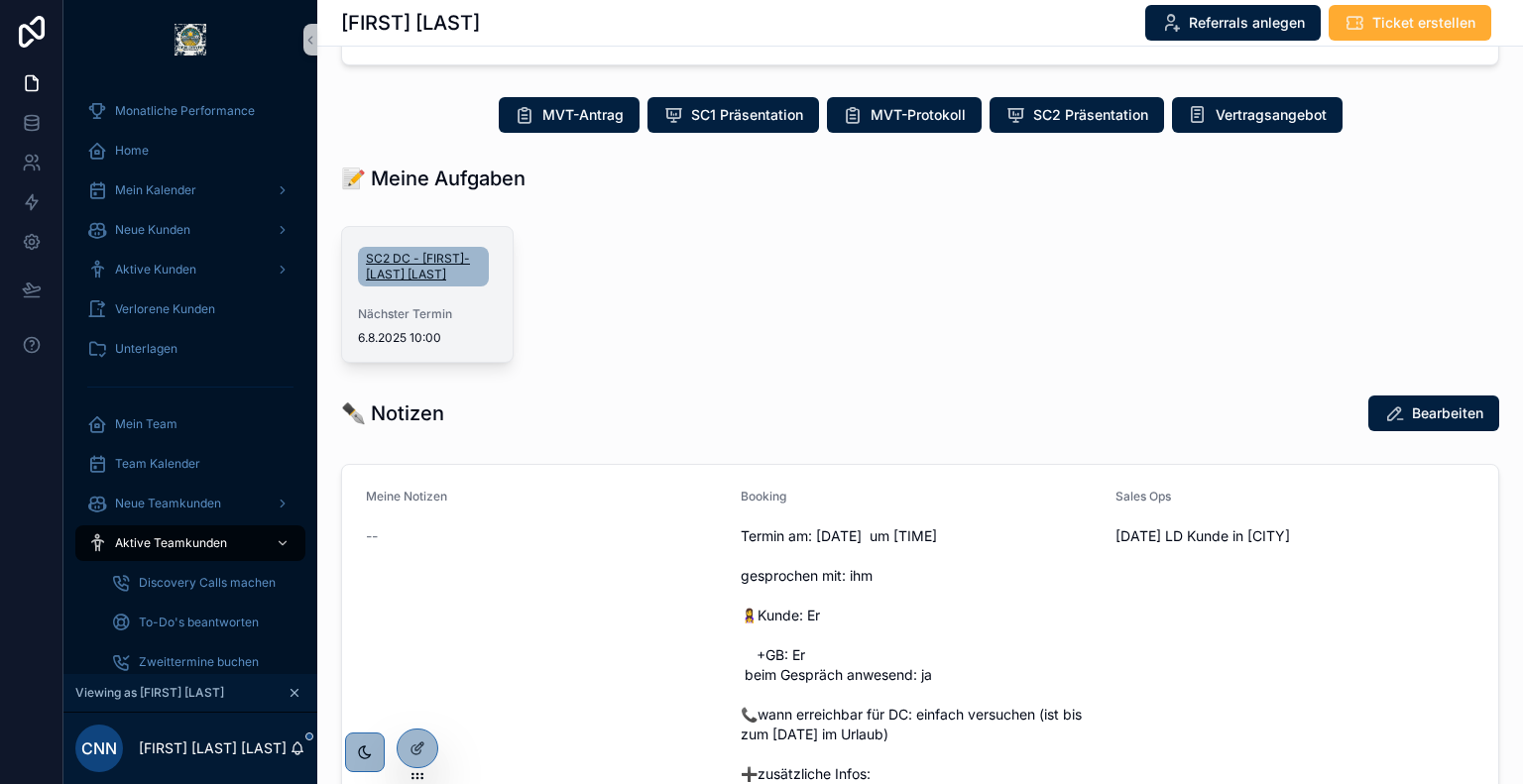 click on "SC2 DC - [FIRST]-[LAST] [LAST]" at bounding box center [423, 267] 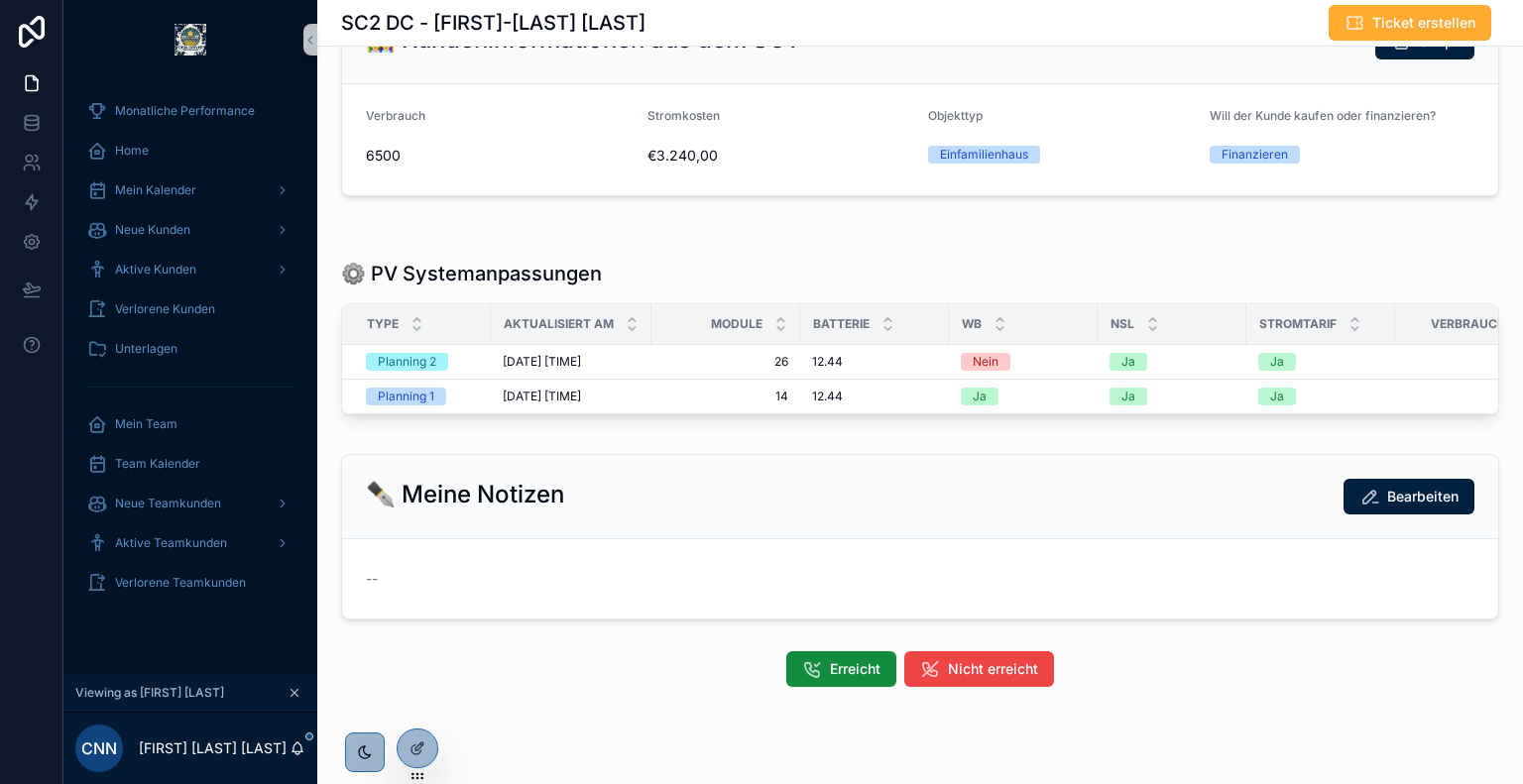 scroll, scrollTop: 737, scrollLeft: 0, axis: vertical 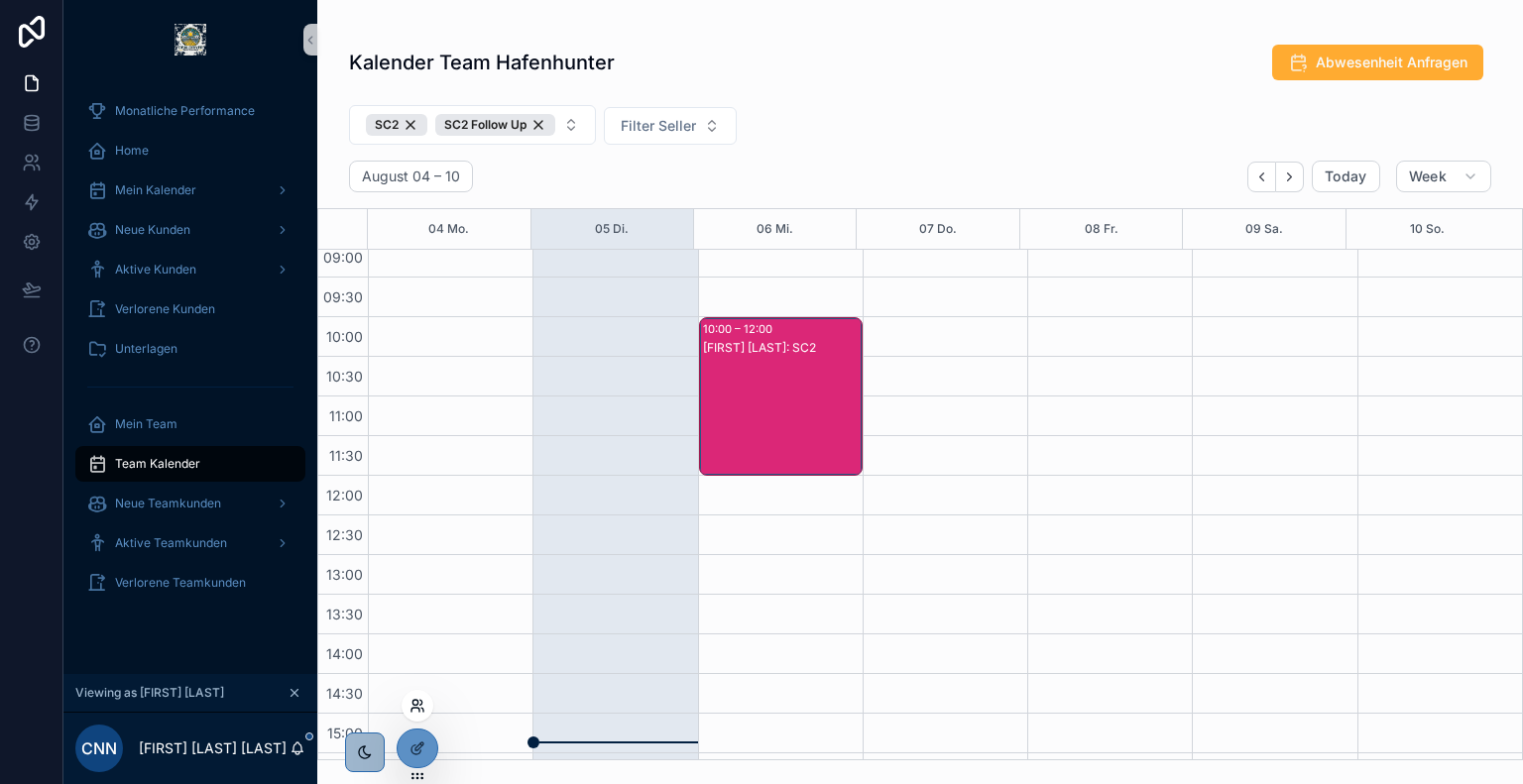 click 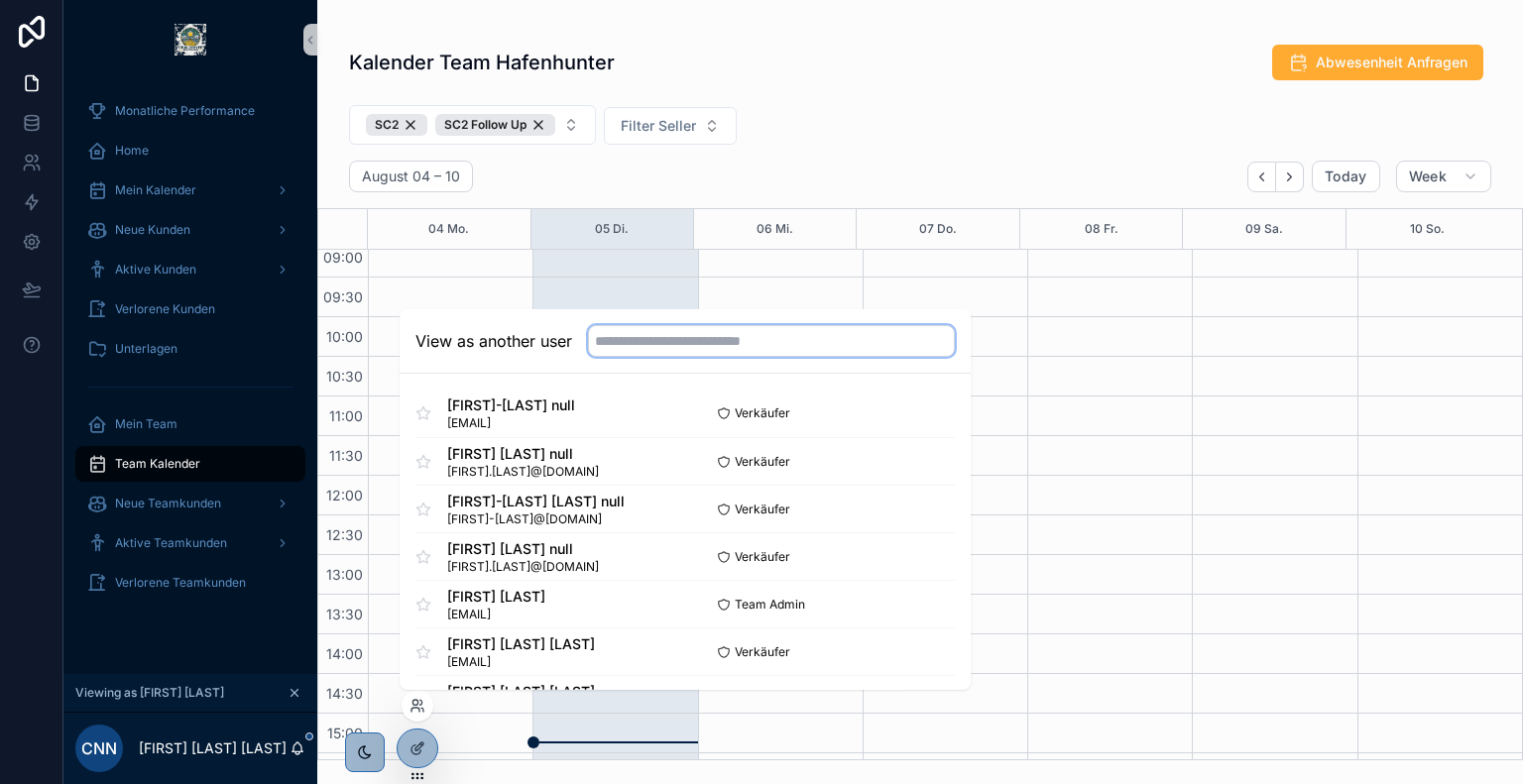 click at bounding box center [771, 341] 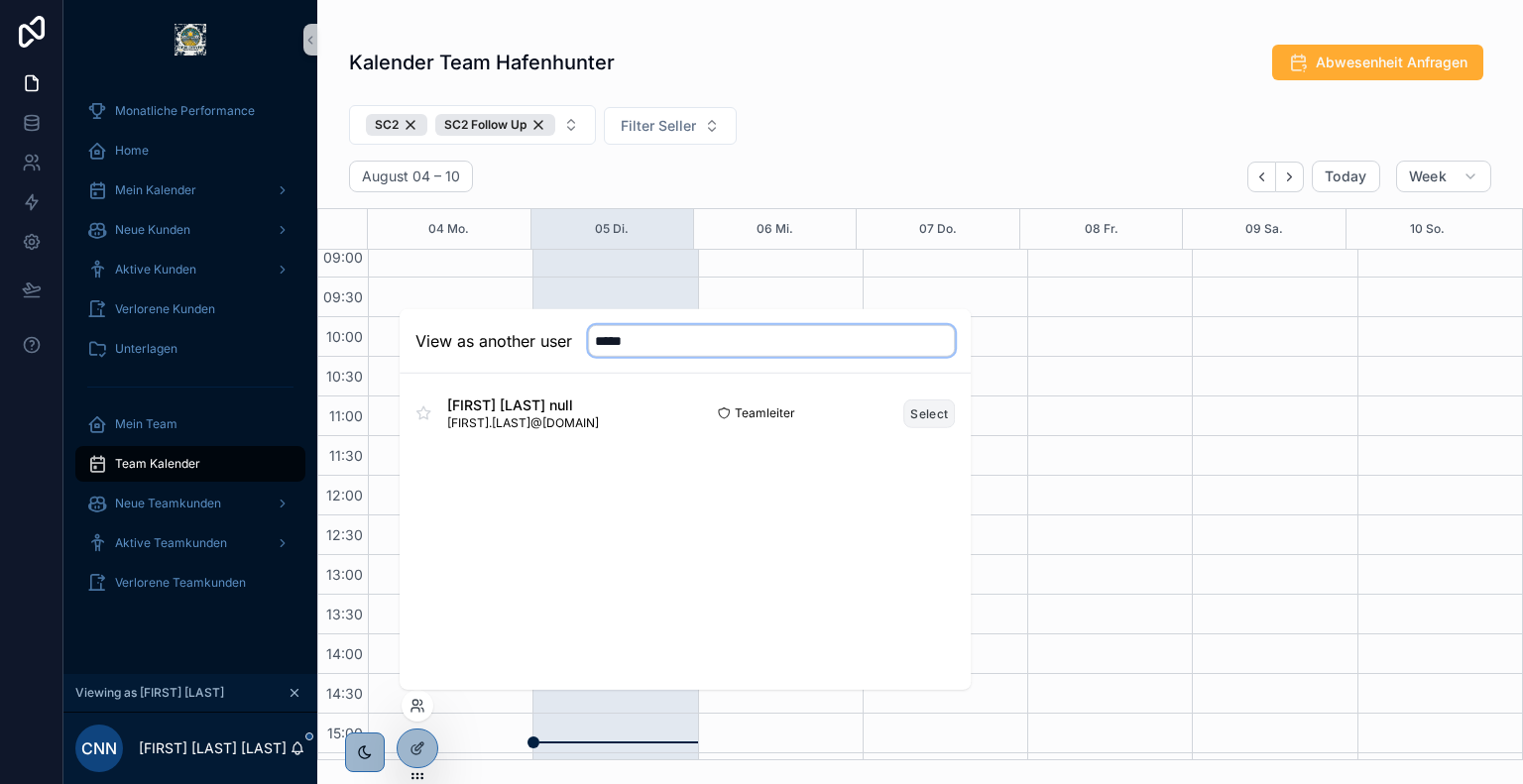 type on "*****" 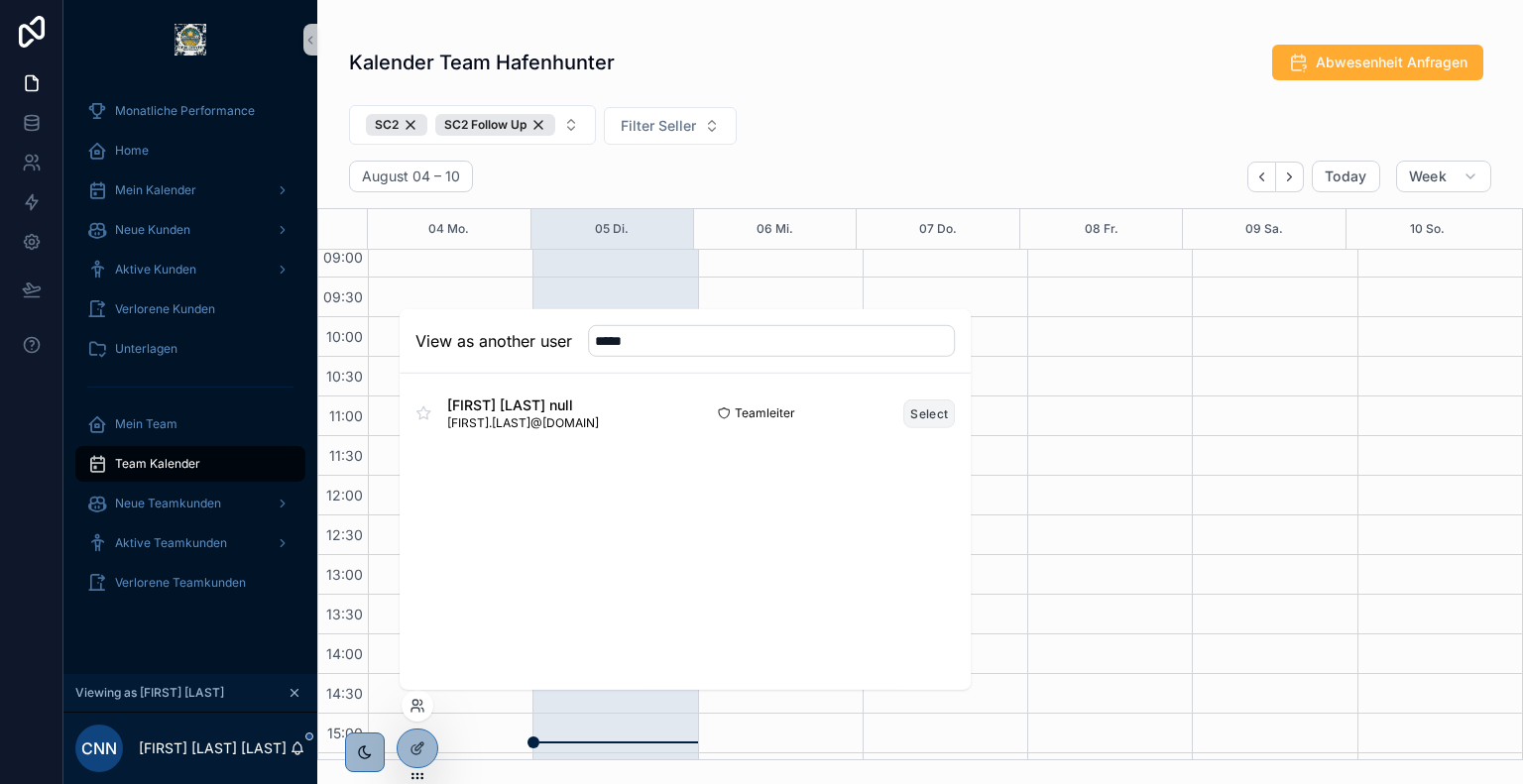 click on "Select" at bounding box center [929, 412] 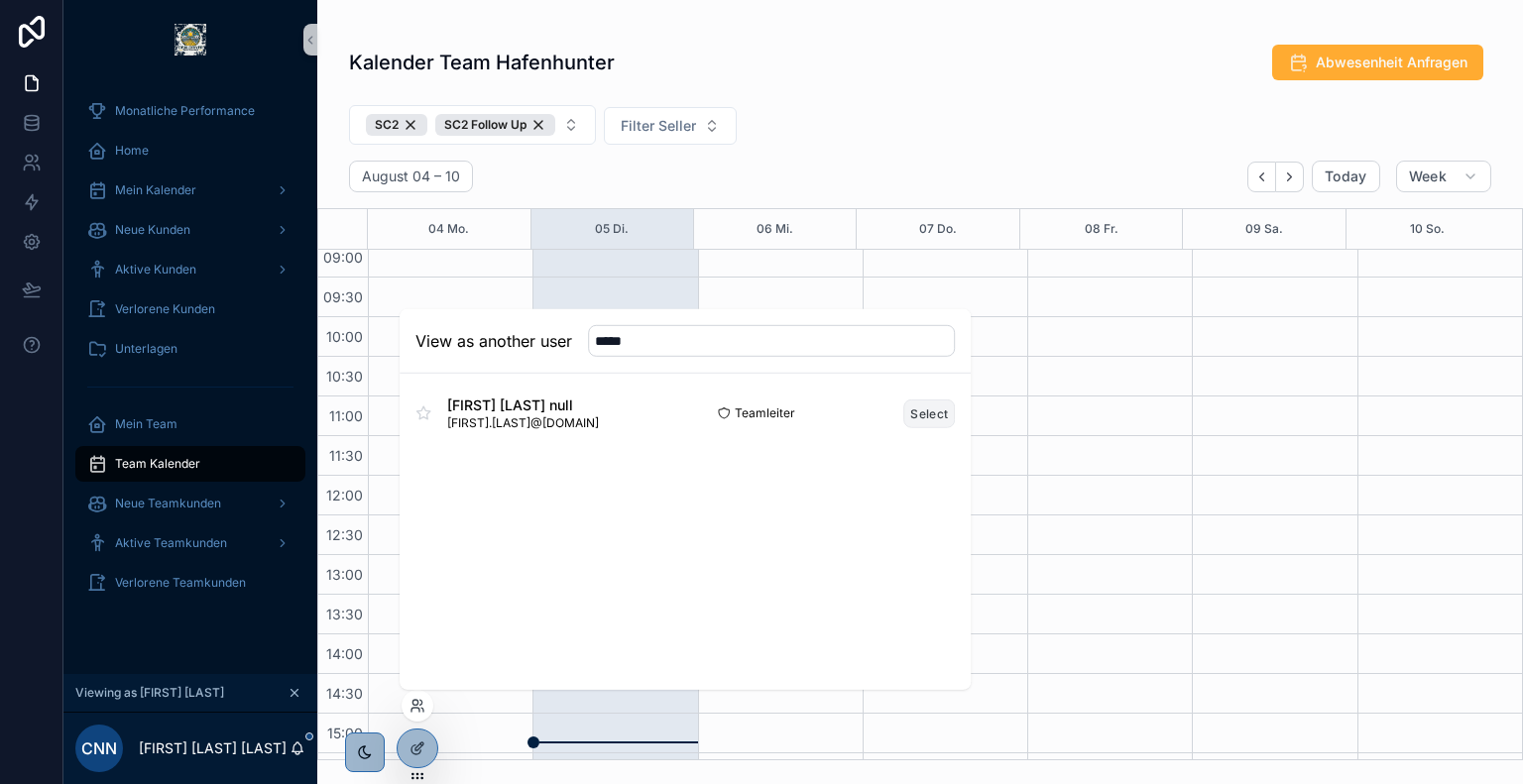 type 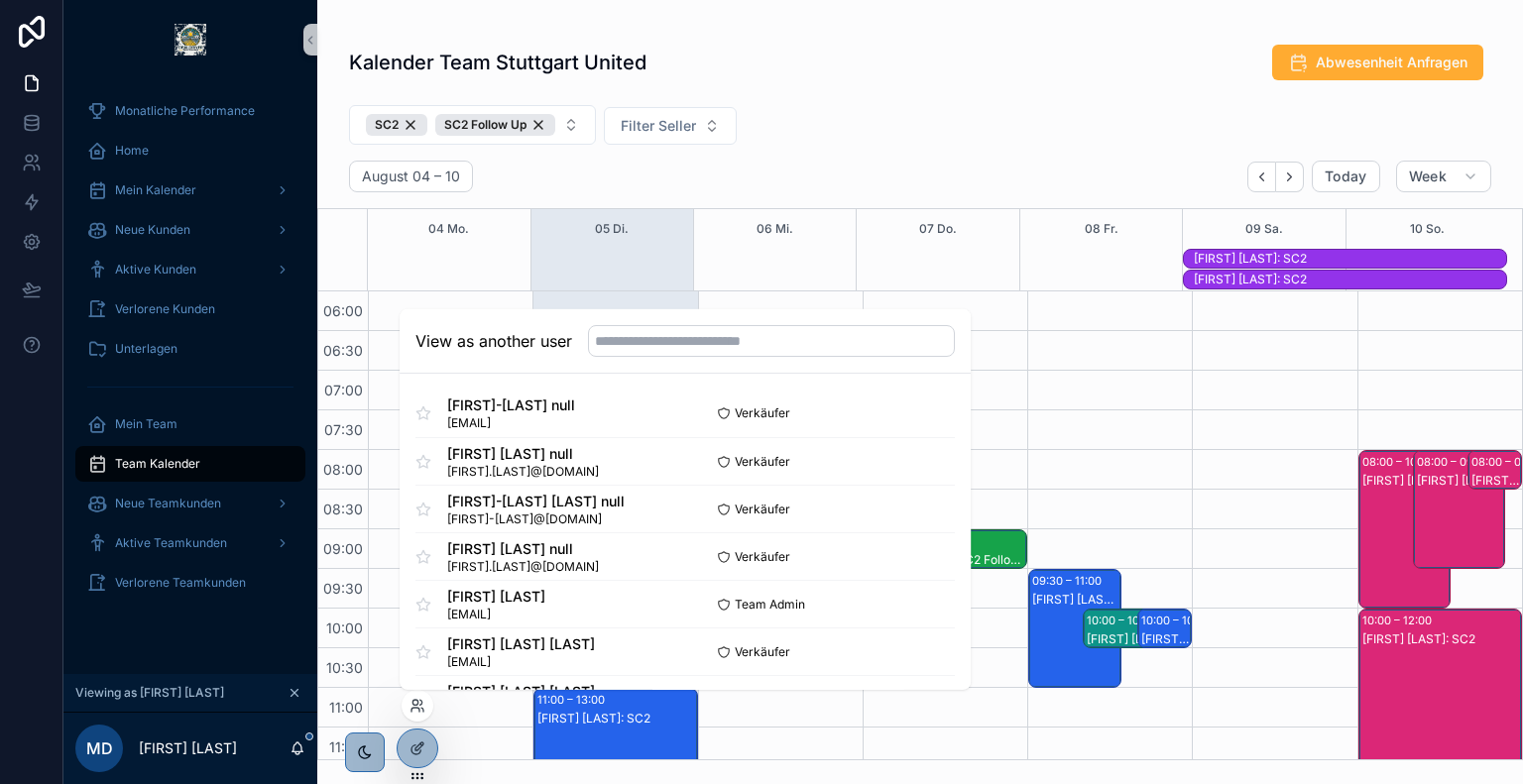scroll, scrollTop: 476, scrollLeft: 0, axis: vertical 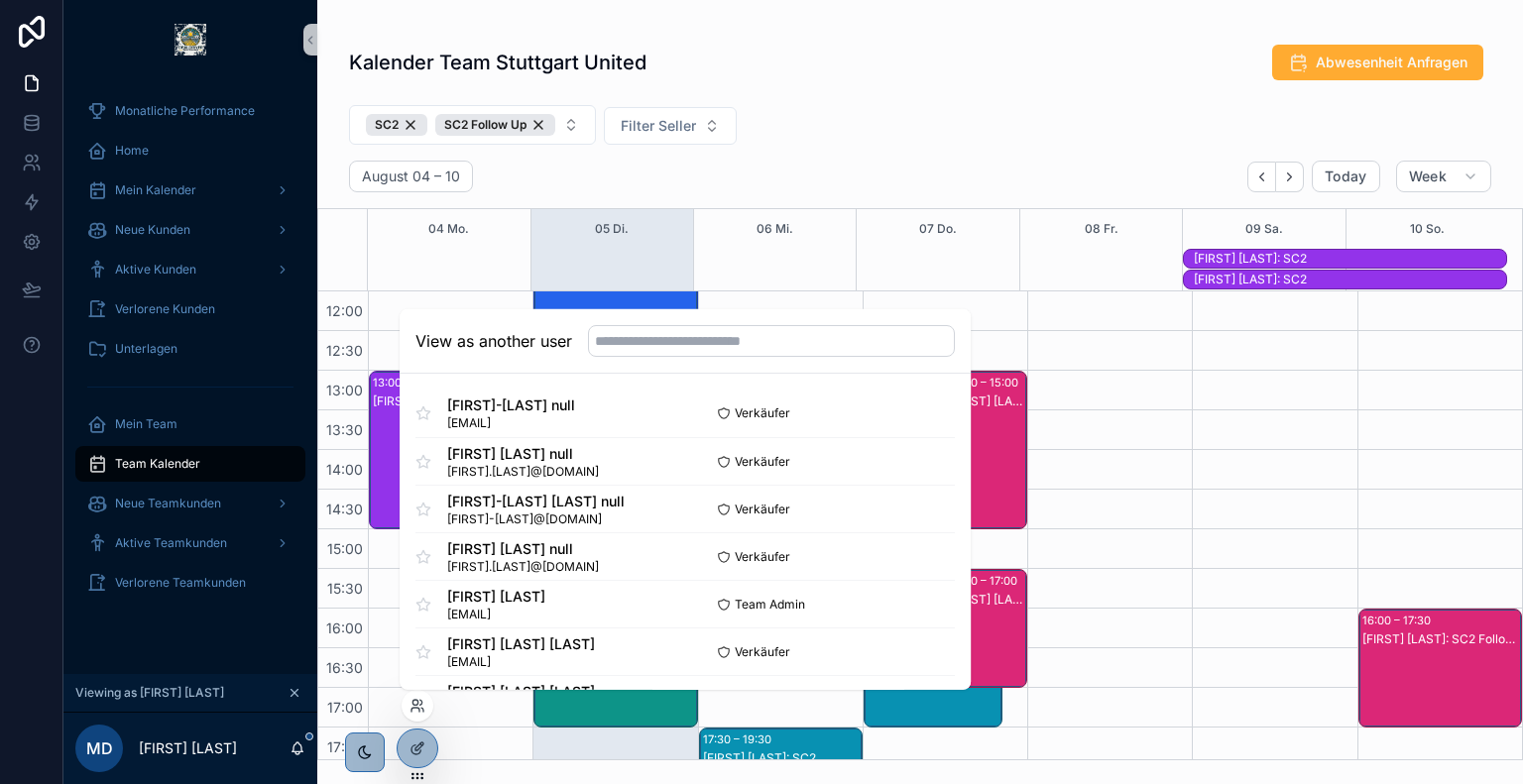 click on "SC2 SC2 Follow Up Filter Seller" at bounding box center (920, 129) 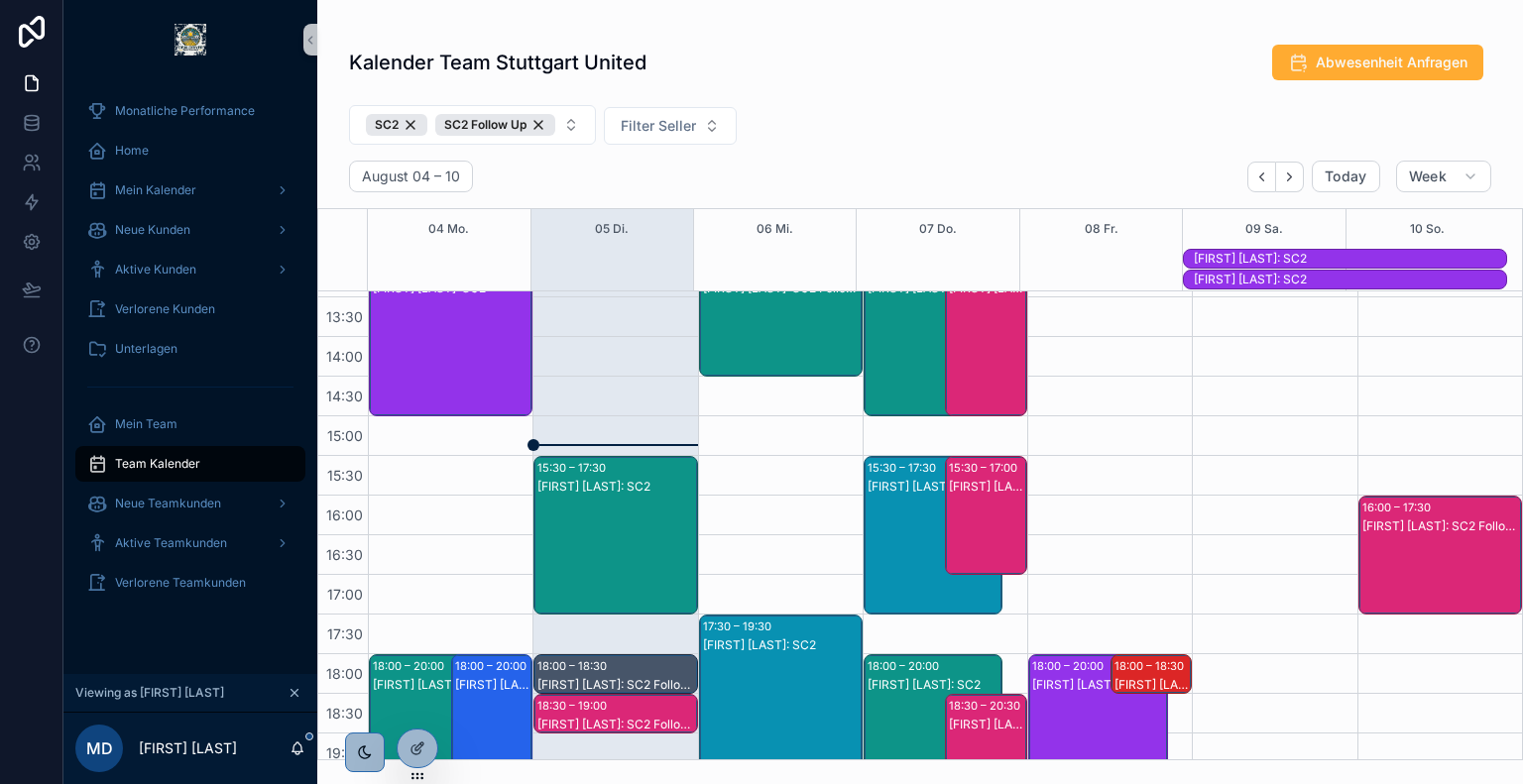 scroll, scrollTop: 599, scrollLeft: 0, axis: vertical 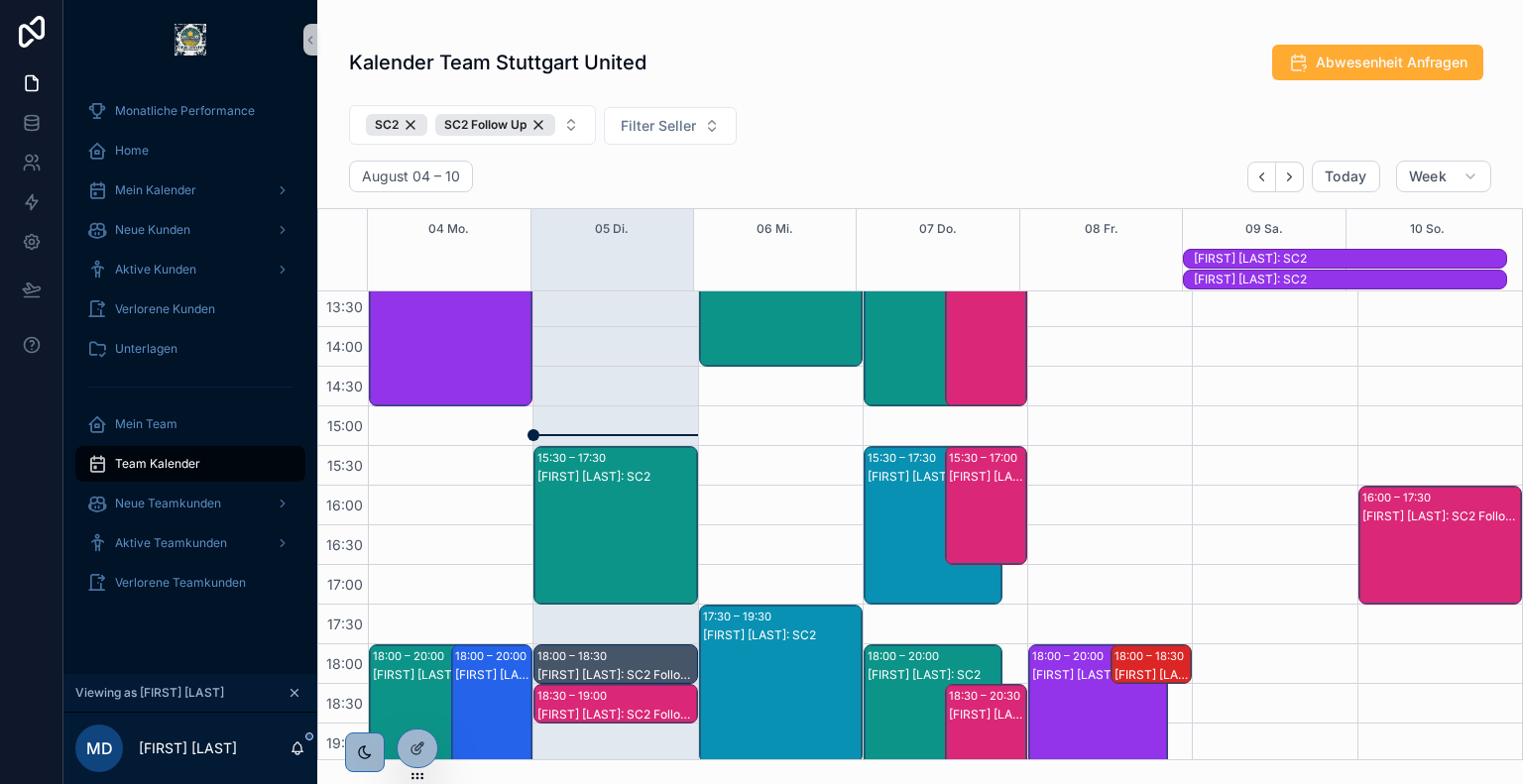 click on "[FIRST] [LAST]: SC2" at bounding box center [616, 545] 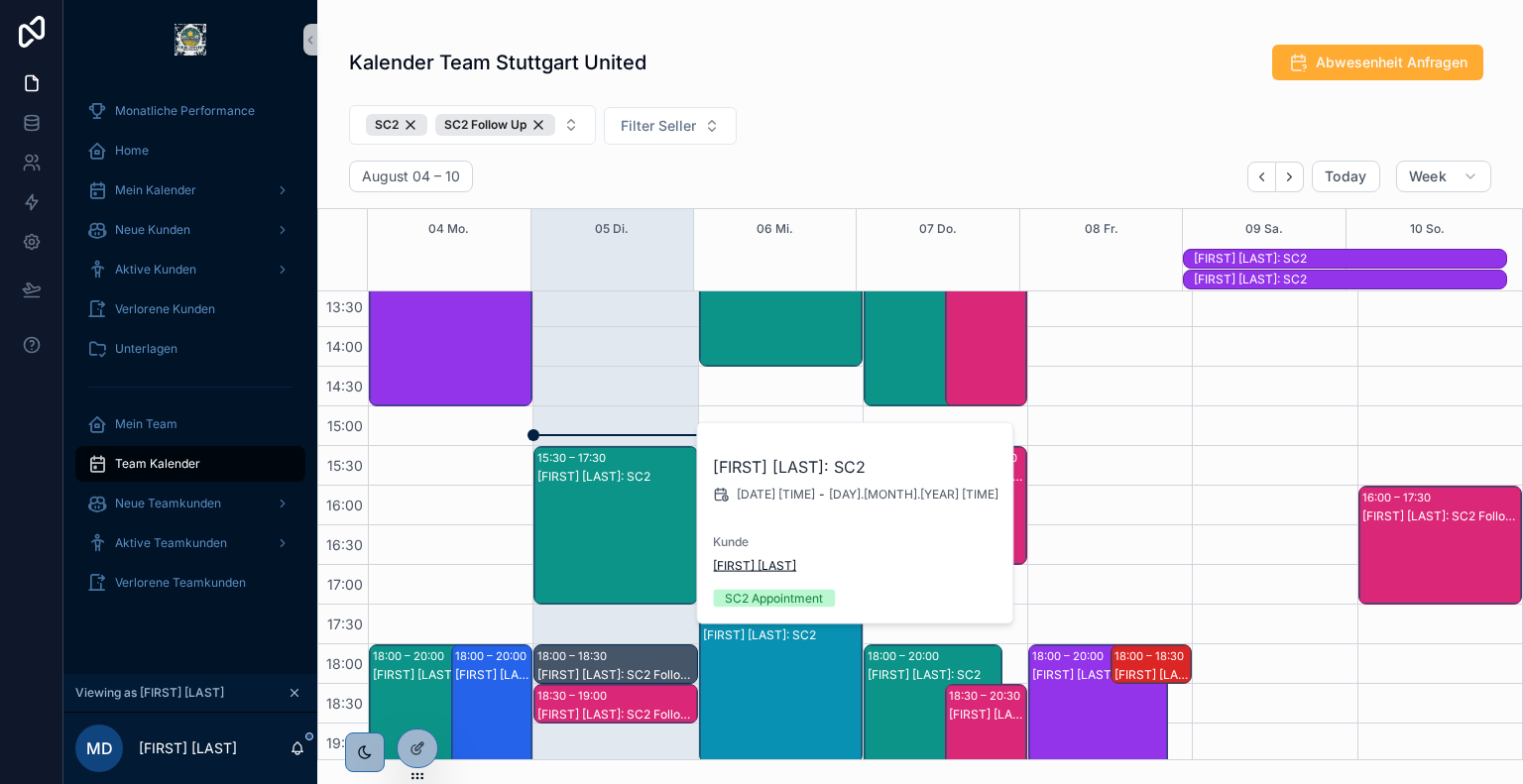 click on "[FIRST] [LAST]" at bounding box center (755, 566) 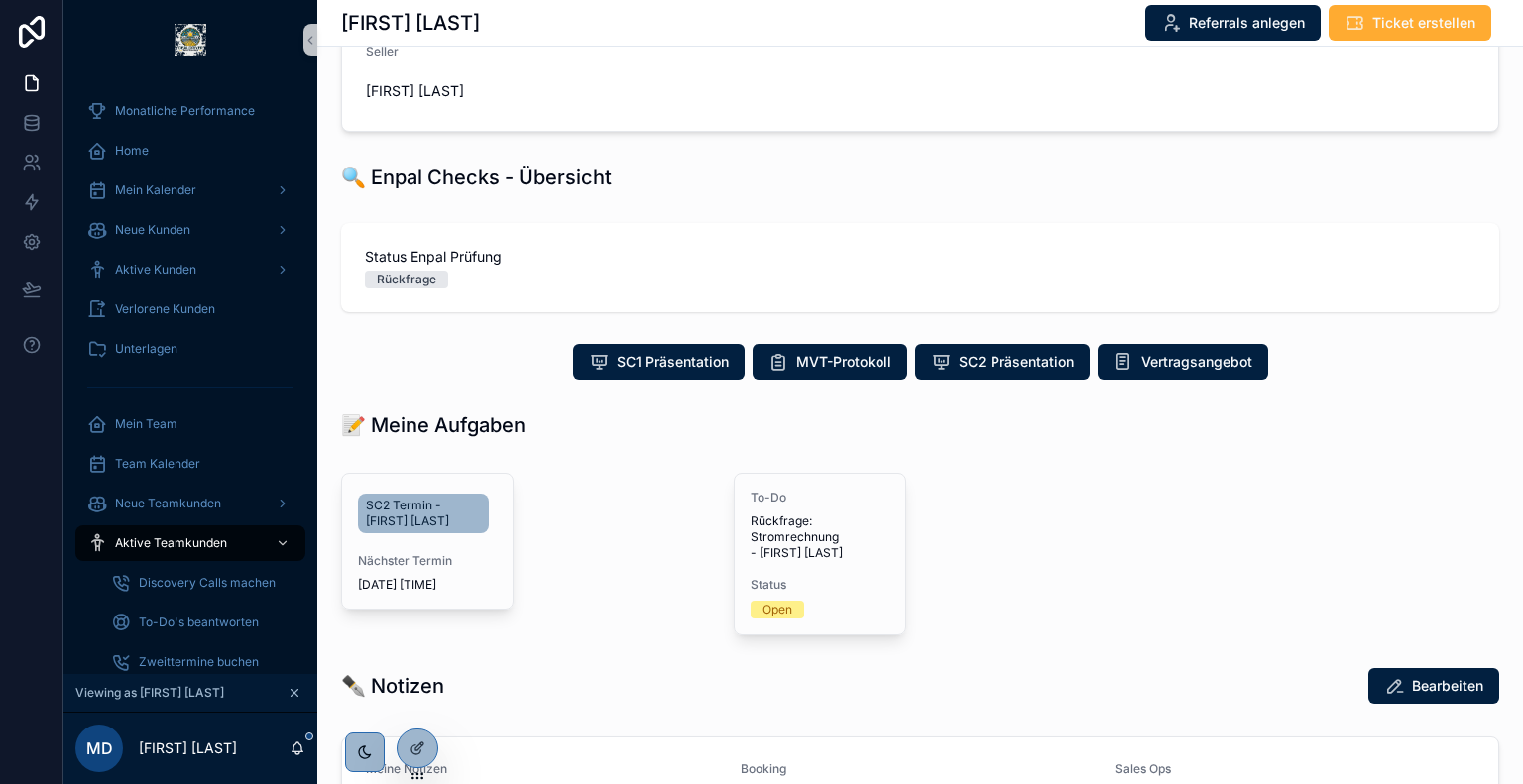 scroll, scrollTop: 376, scrollLeft: 0, axis: vertical 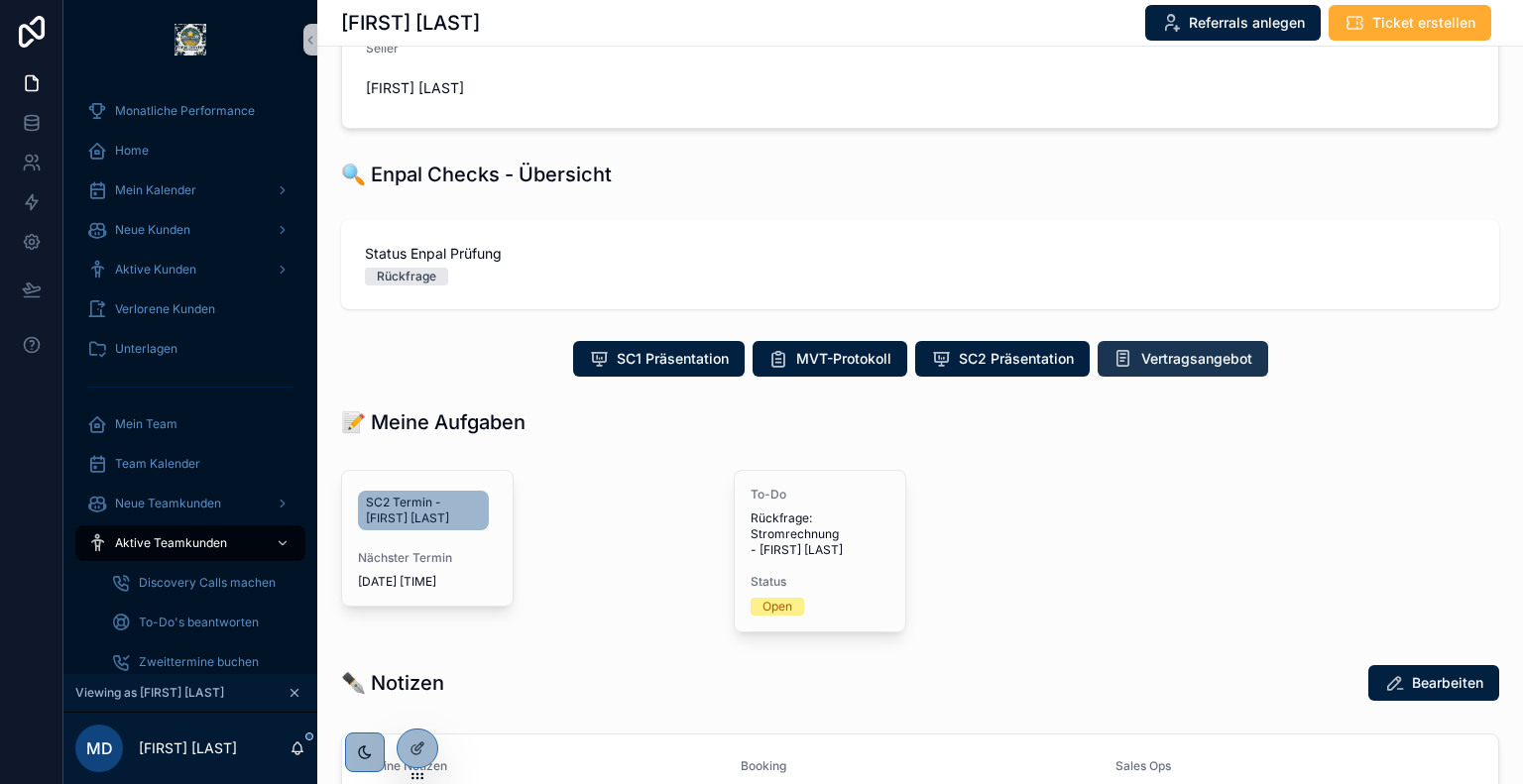 click on "Vertragsangebot" at bounding box center (1197, 359) 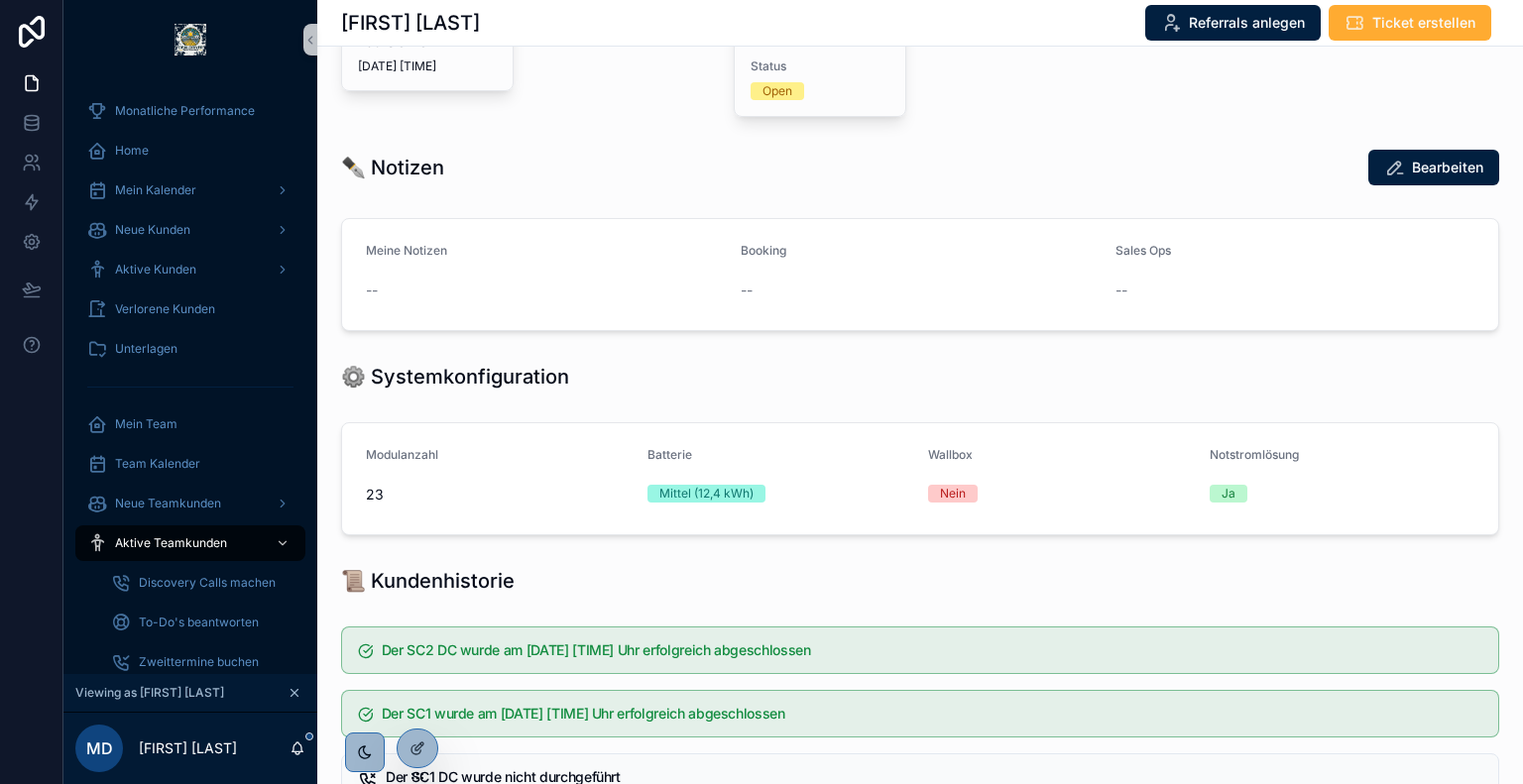 scroll, scrollTop: 1021, scrollLeft: 0, axis: vertical 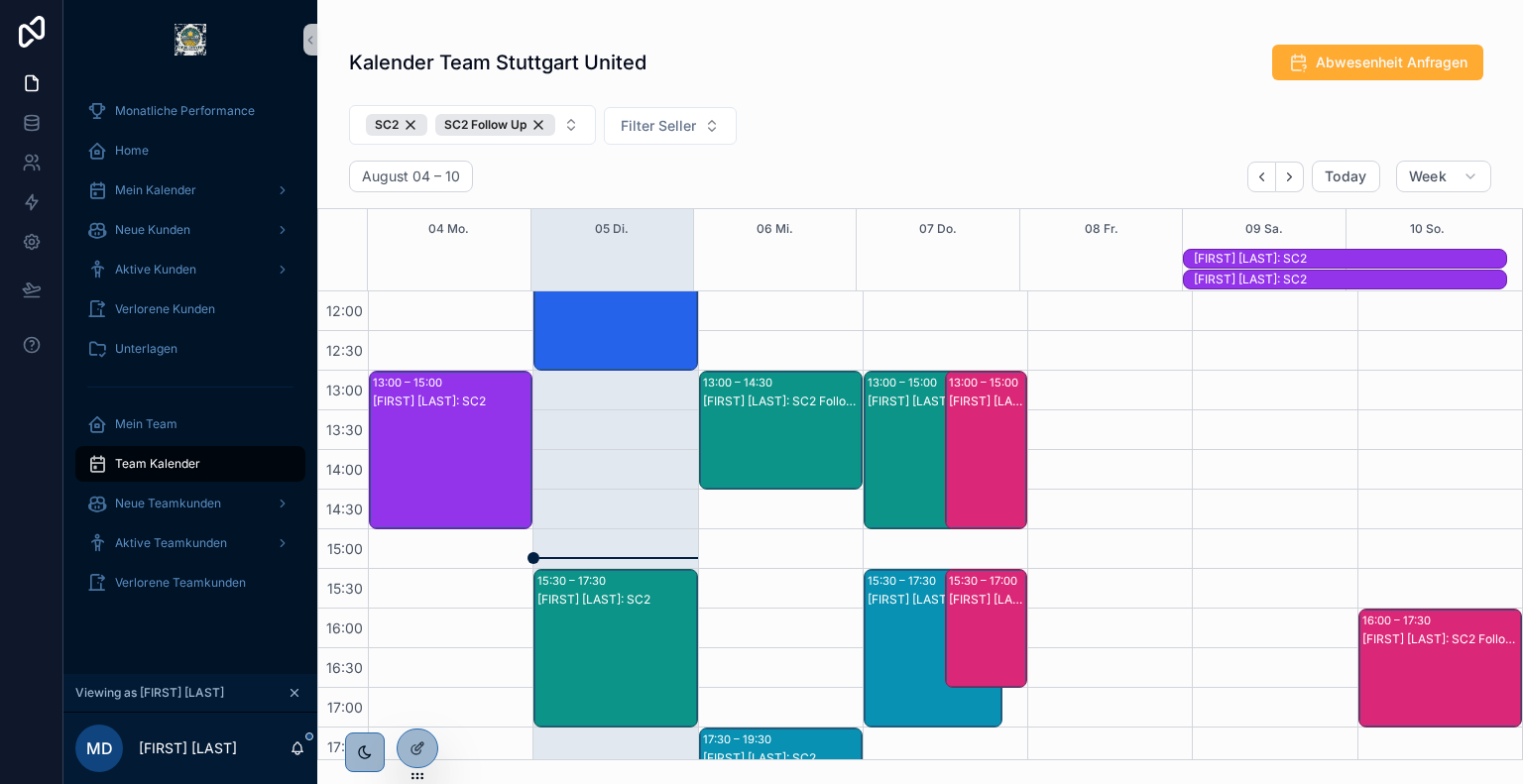 click on "[FIRST] [LAST]: SC2 Follow Up" at bounding box center (781, 450) 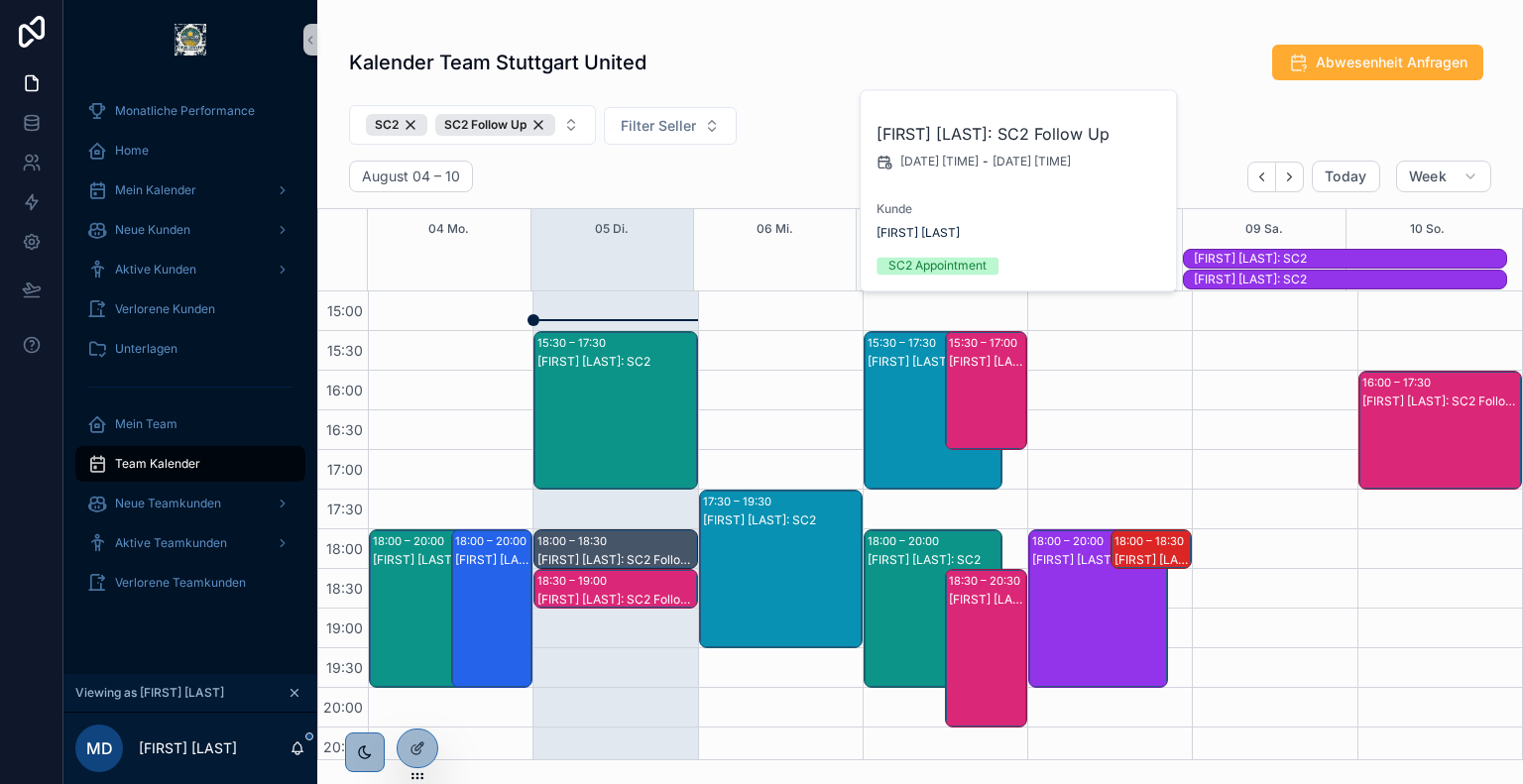 scroll, scrollTop: 729, scrollLeft: 0, axis: vertical 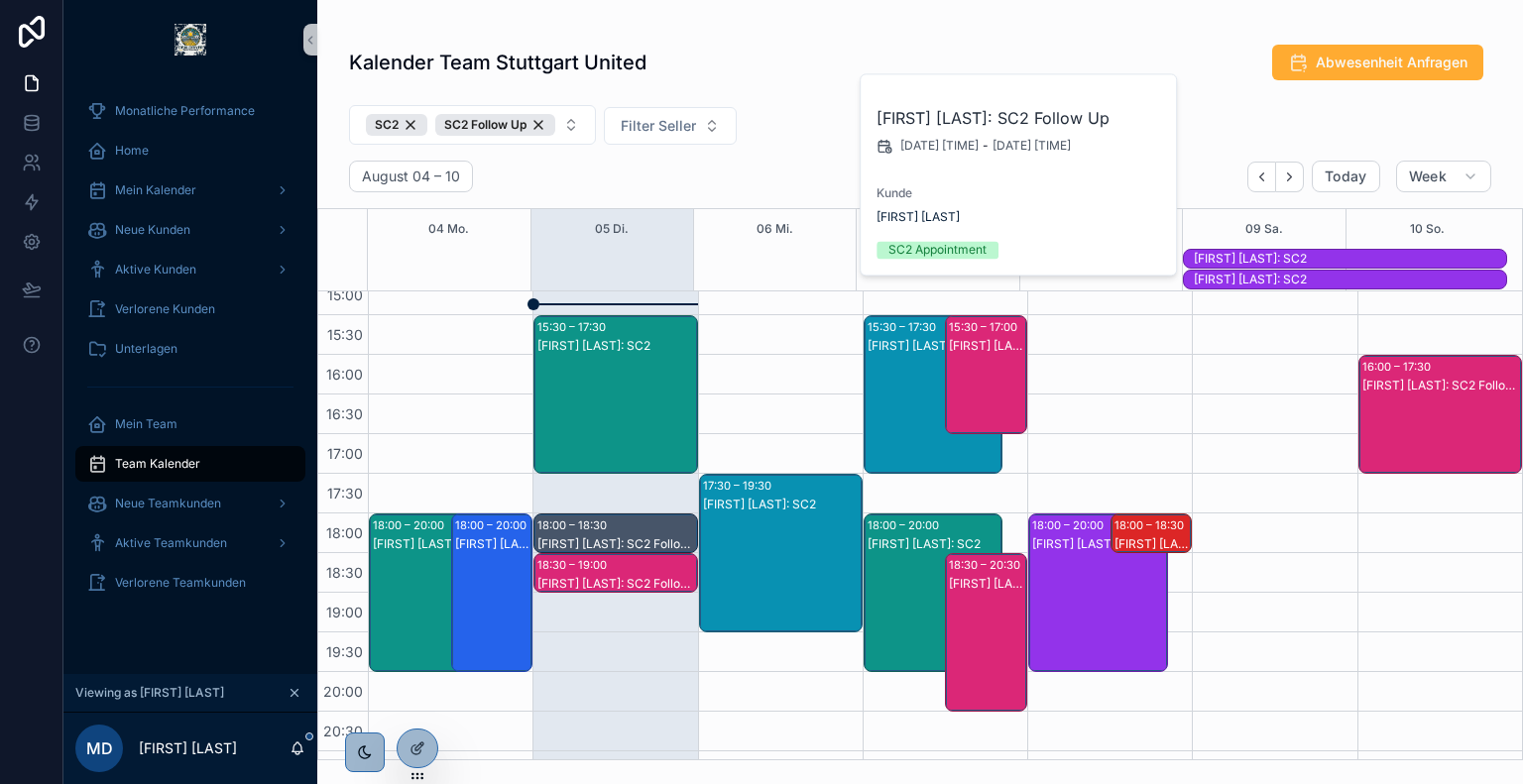 click on "[TIME] – [TIME] [FIRST] [LAST]: SC2 Follow Up" at bounding box center [615, 533] 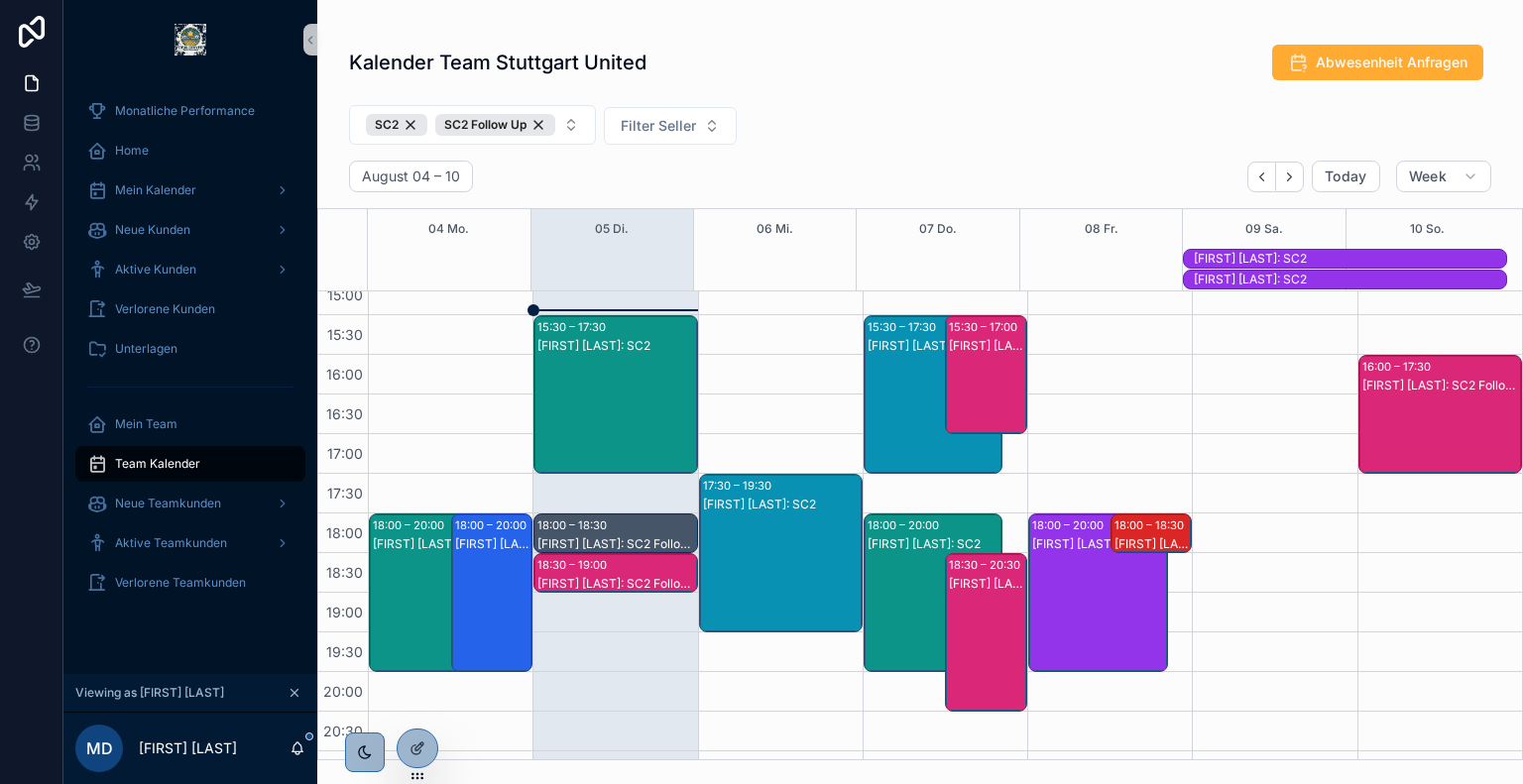 click on "[FIRST] [LAST]: SC2" at bounding box center (616, 414) 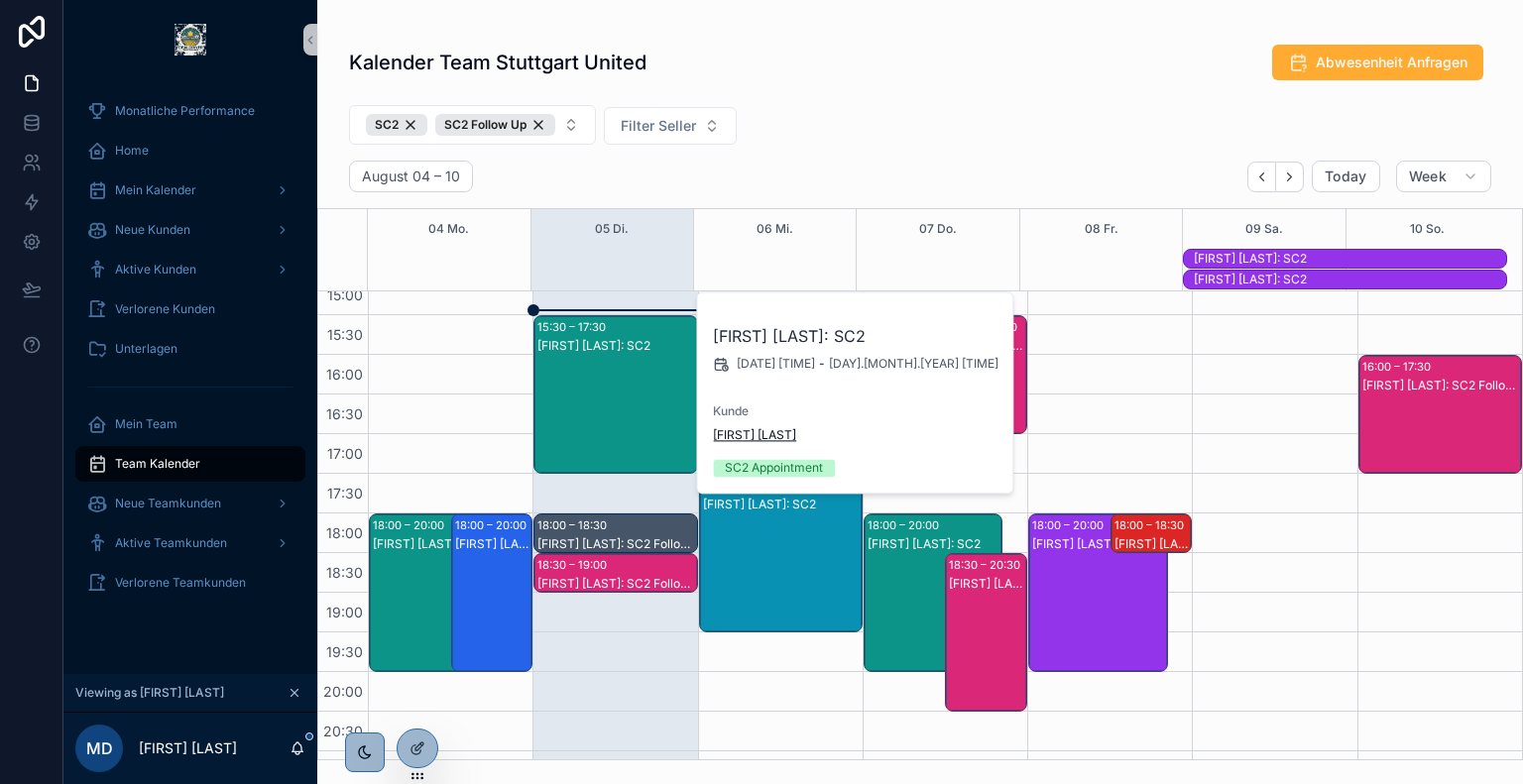 click on "[FIRST] [LAST]" at bounding box center (755, 435) 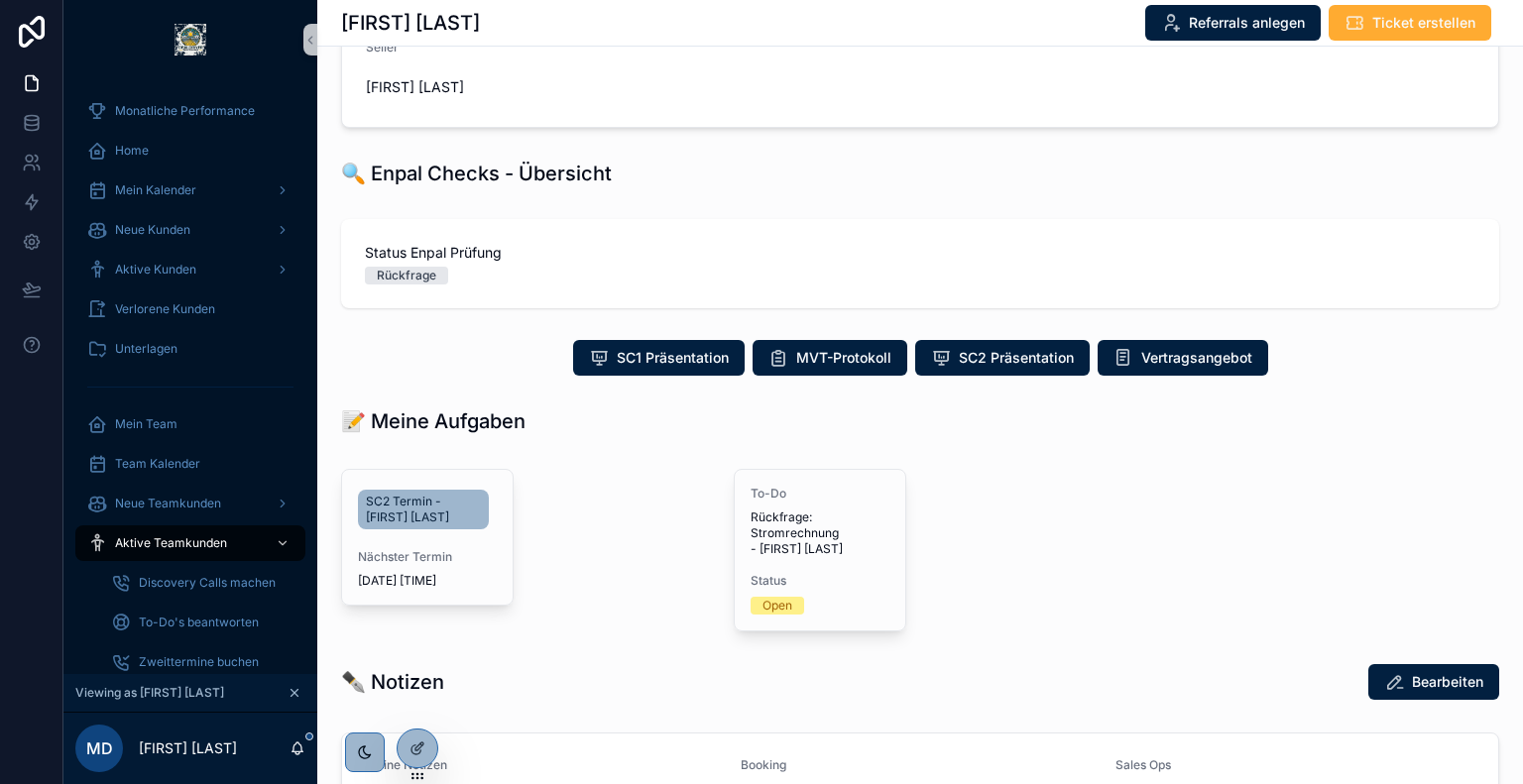scroll, scrollTop: 389, scrollLeft: 0, axis: vertical 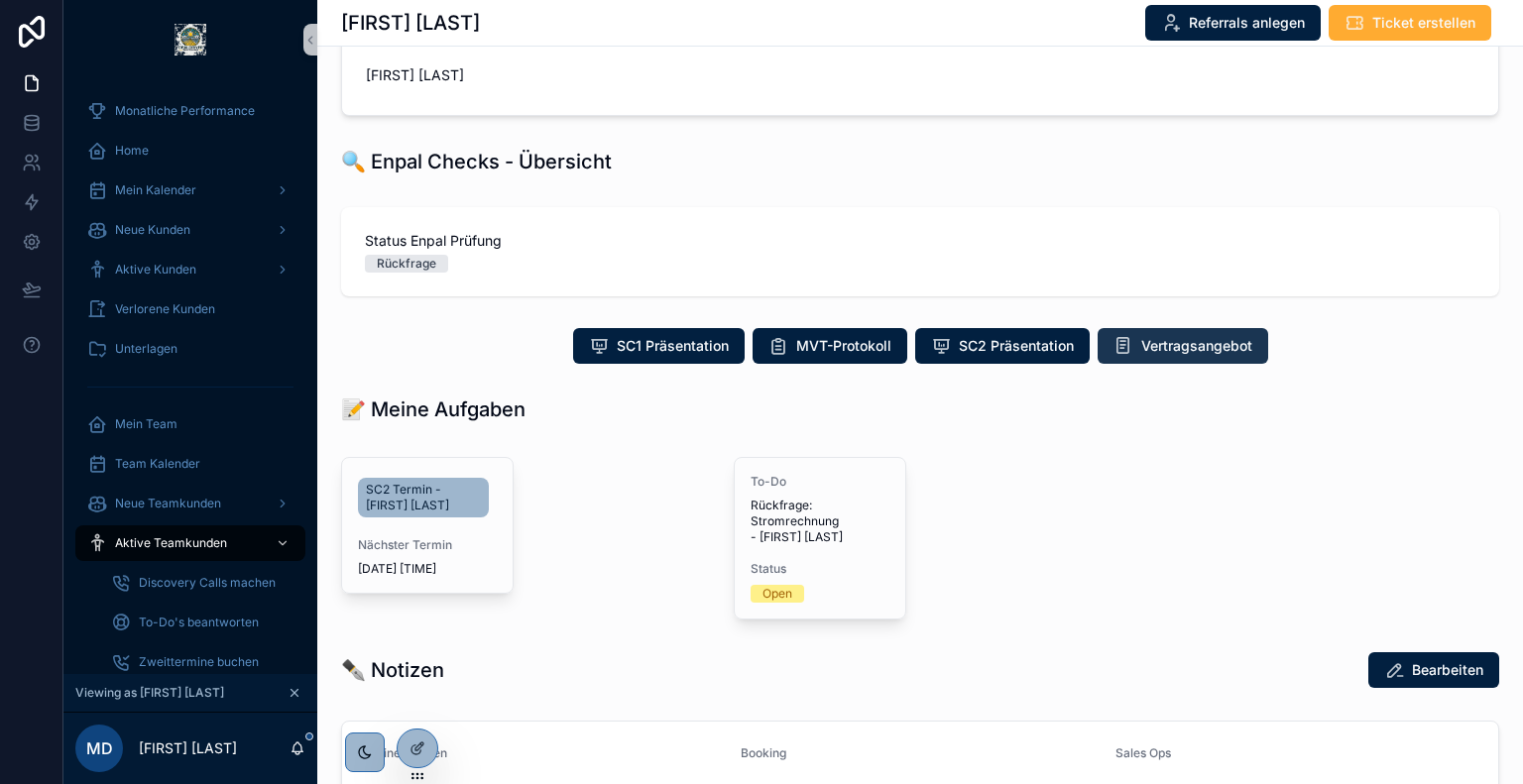 click on "Vertragsangebot" at bounding box center (1197, 346) 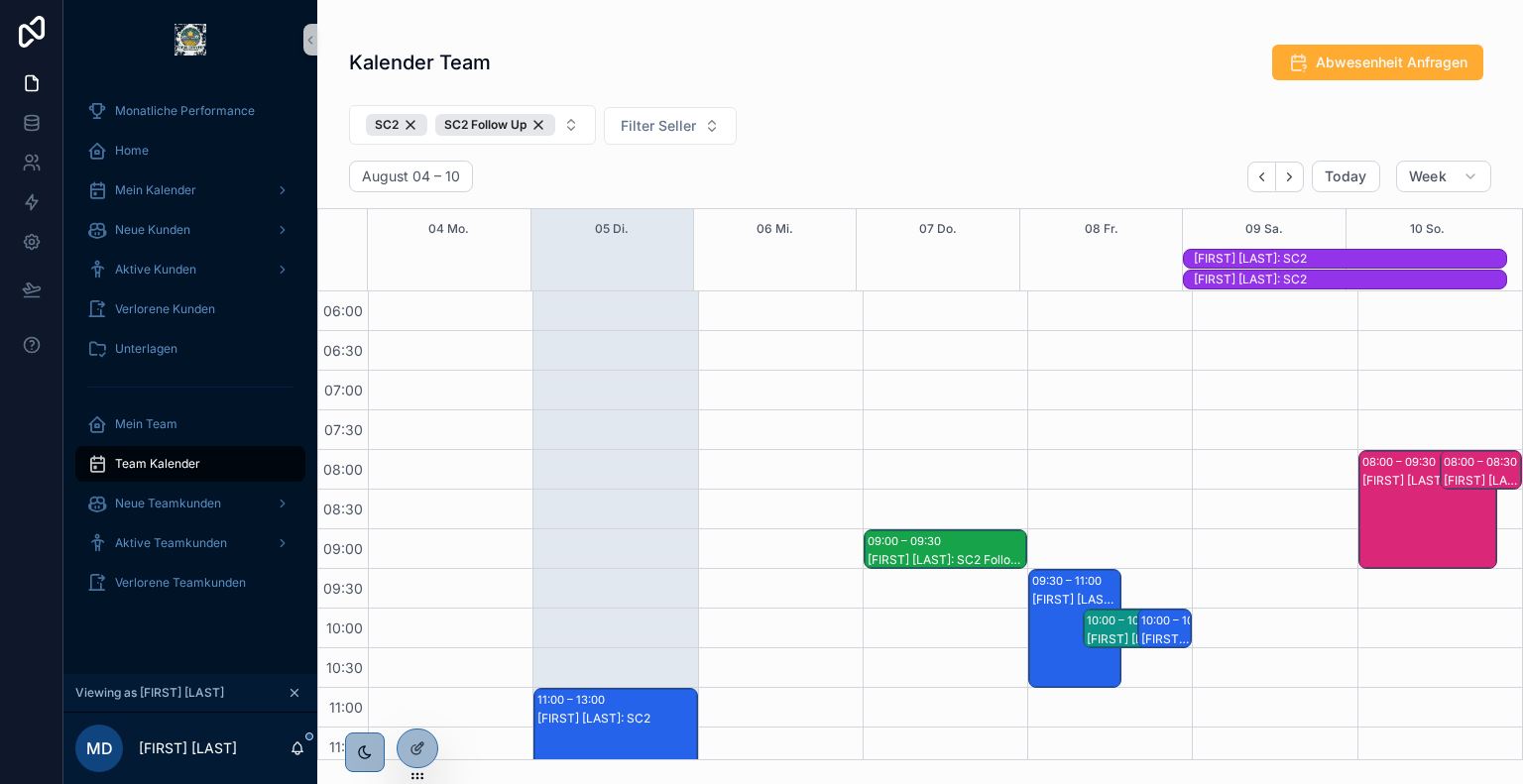 scroll, scrollTop: 0, scrollLeft: 0, axis: both 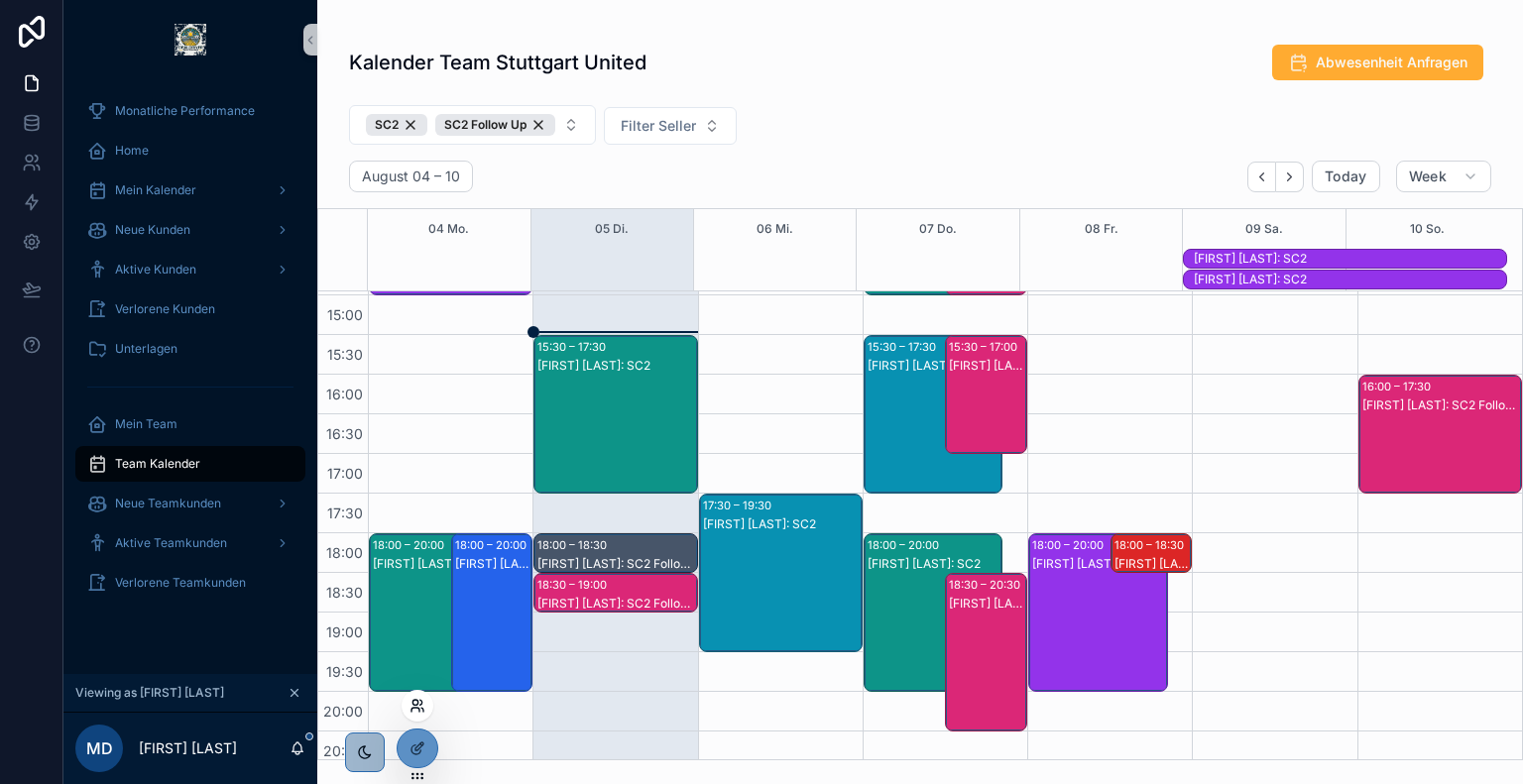 click 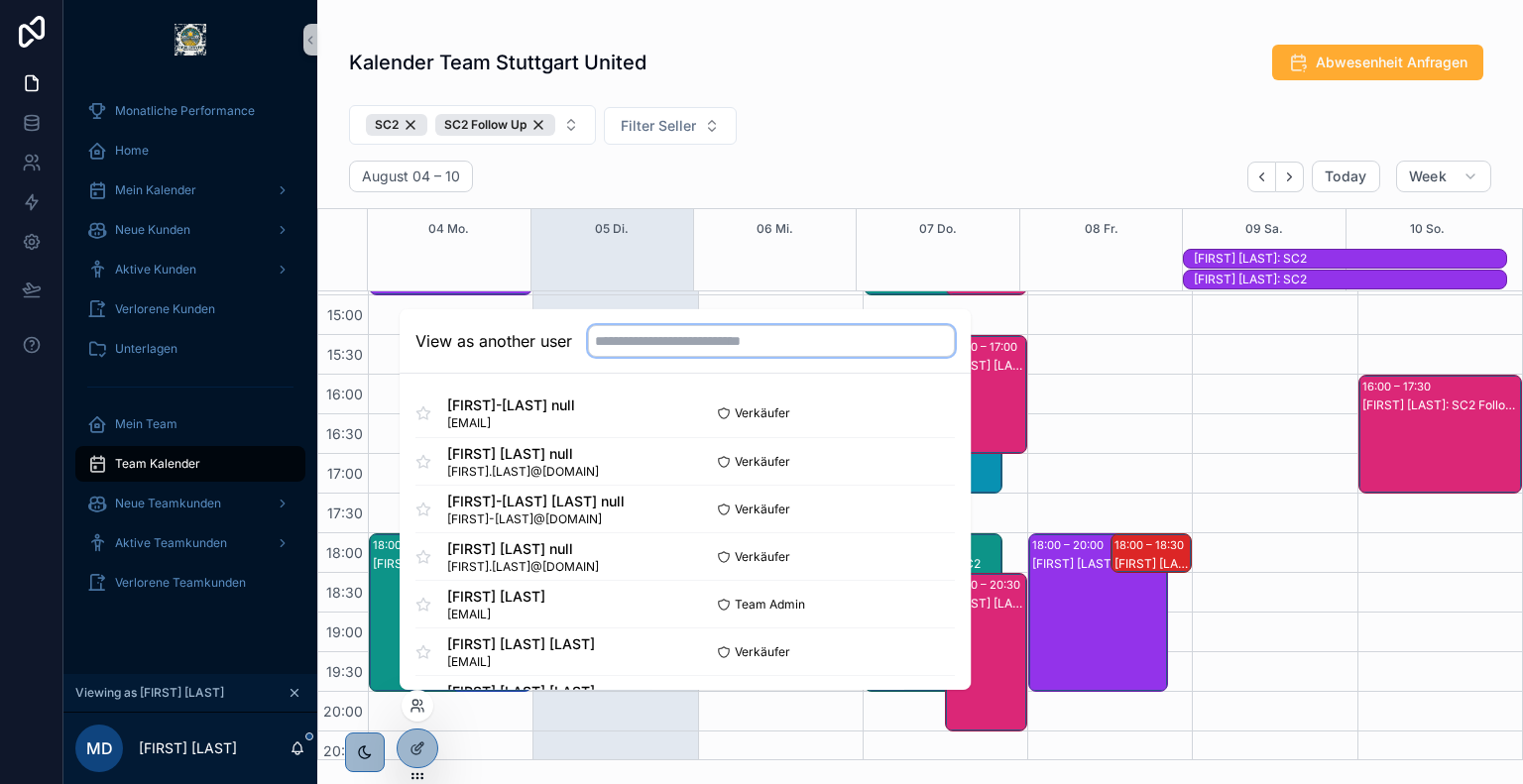 click at bounding box center (771, 341) 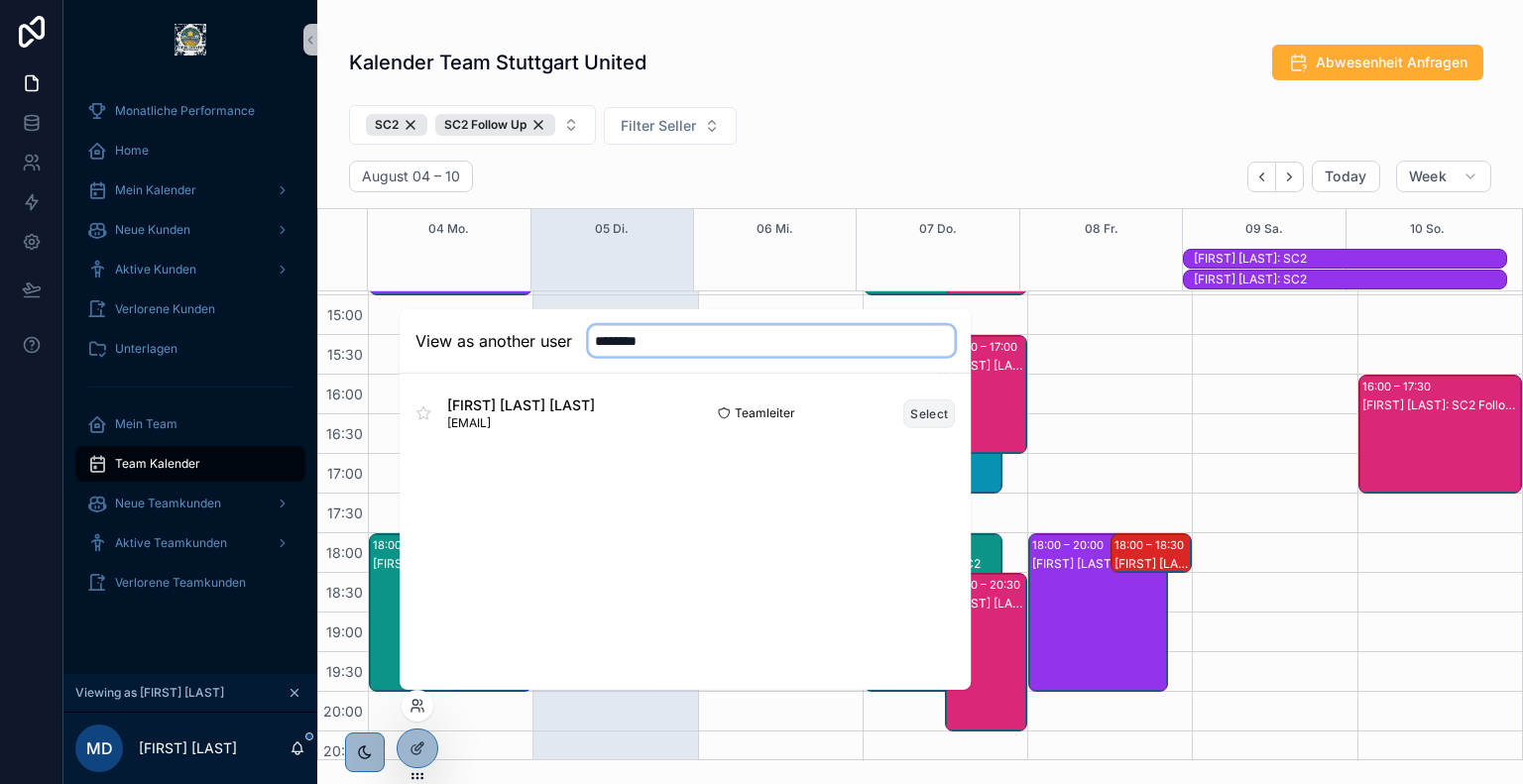 type on "********" 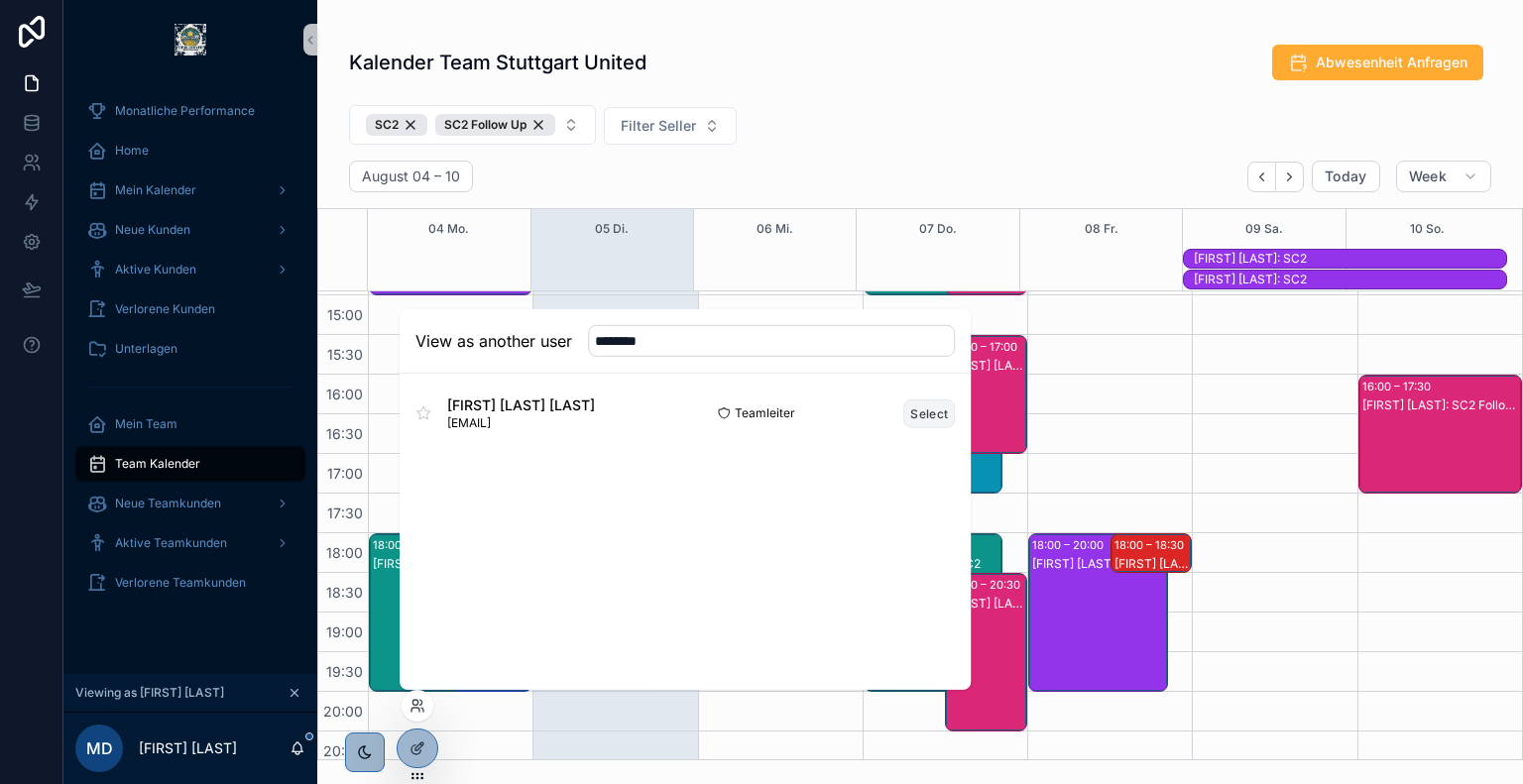 click on "Select" at bounding box center (929, 412) 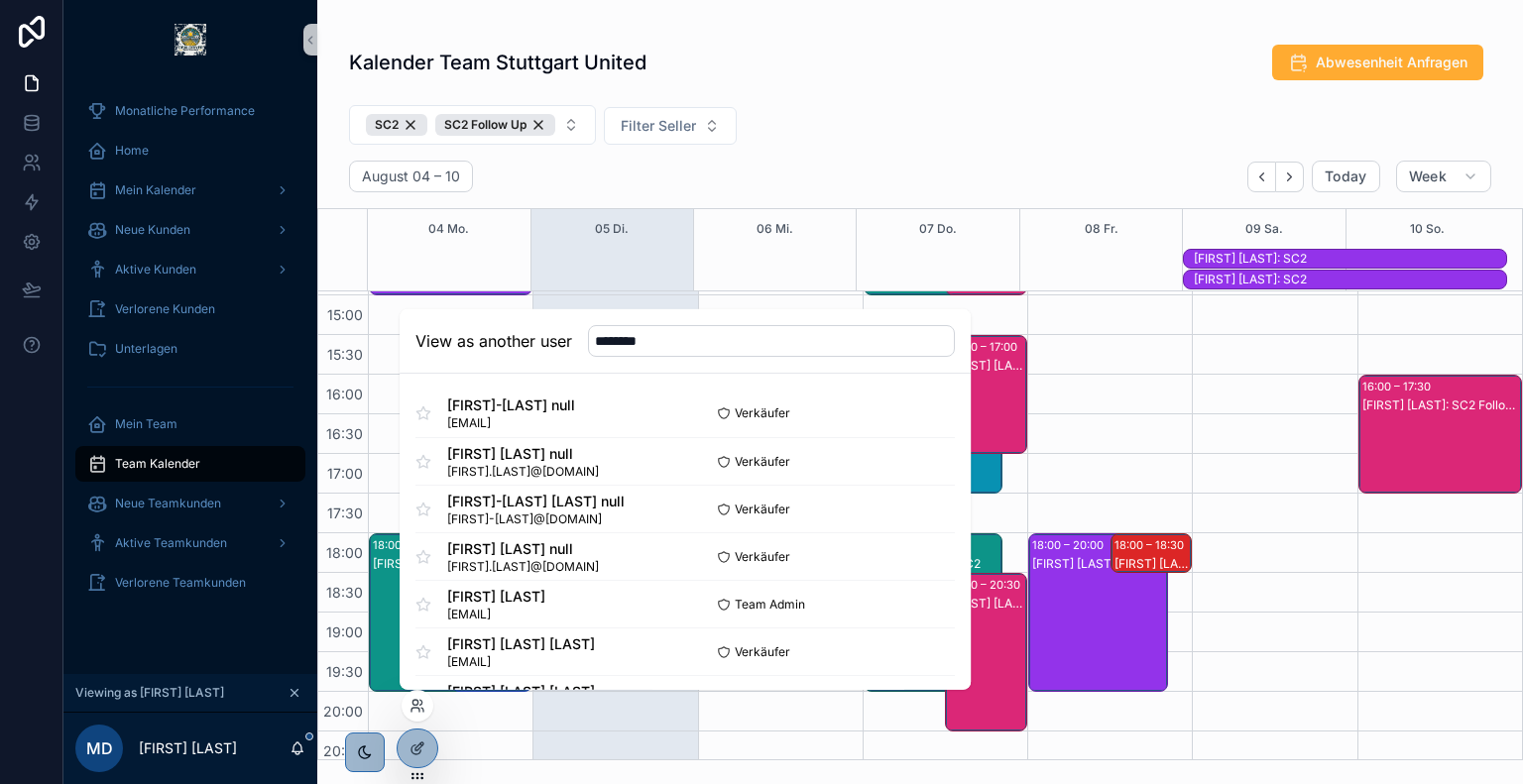 type 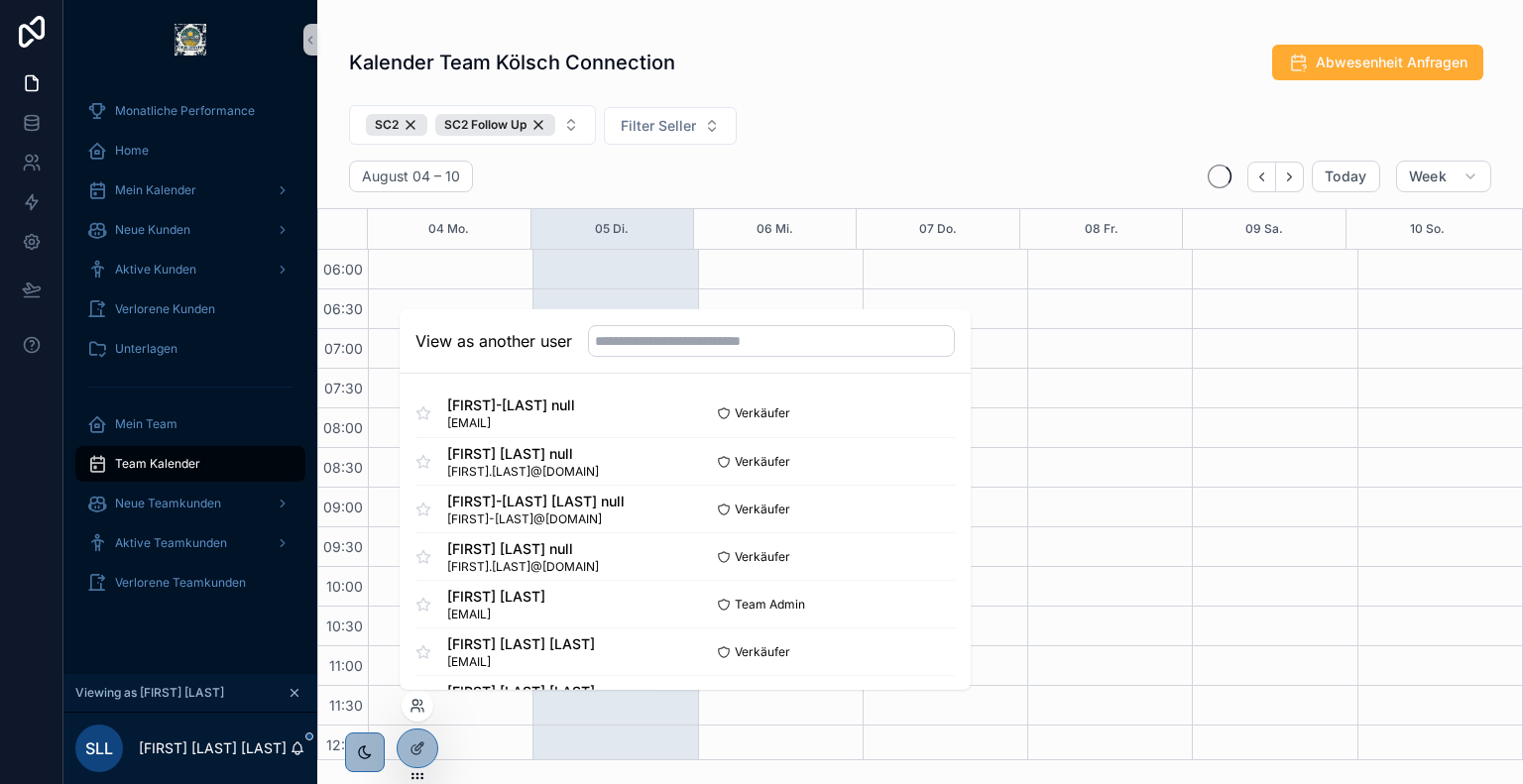 scroll, scrollTop: 476, scrollLeft: 0, axis: vertical 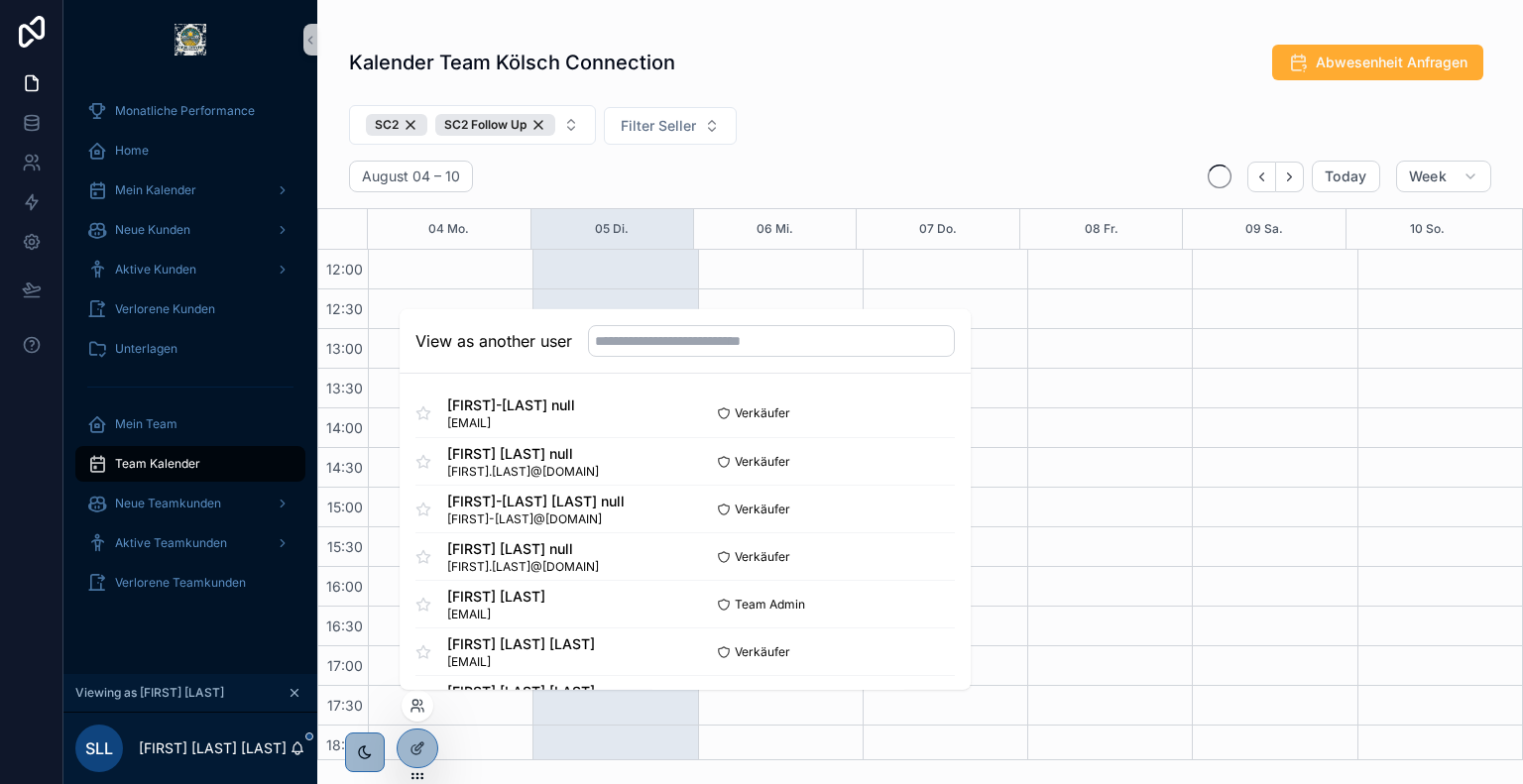 click on "SC2 SC2 Follow Up Filter Seller" at bounding box center (920, 129) 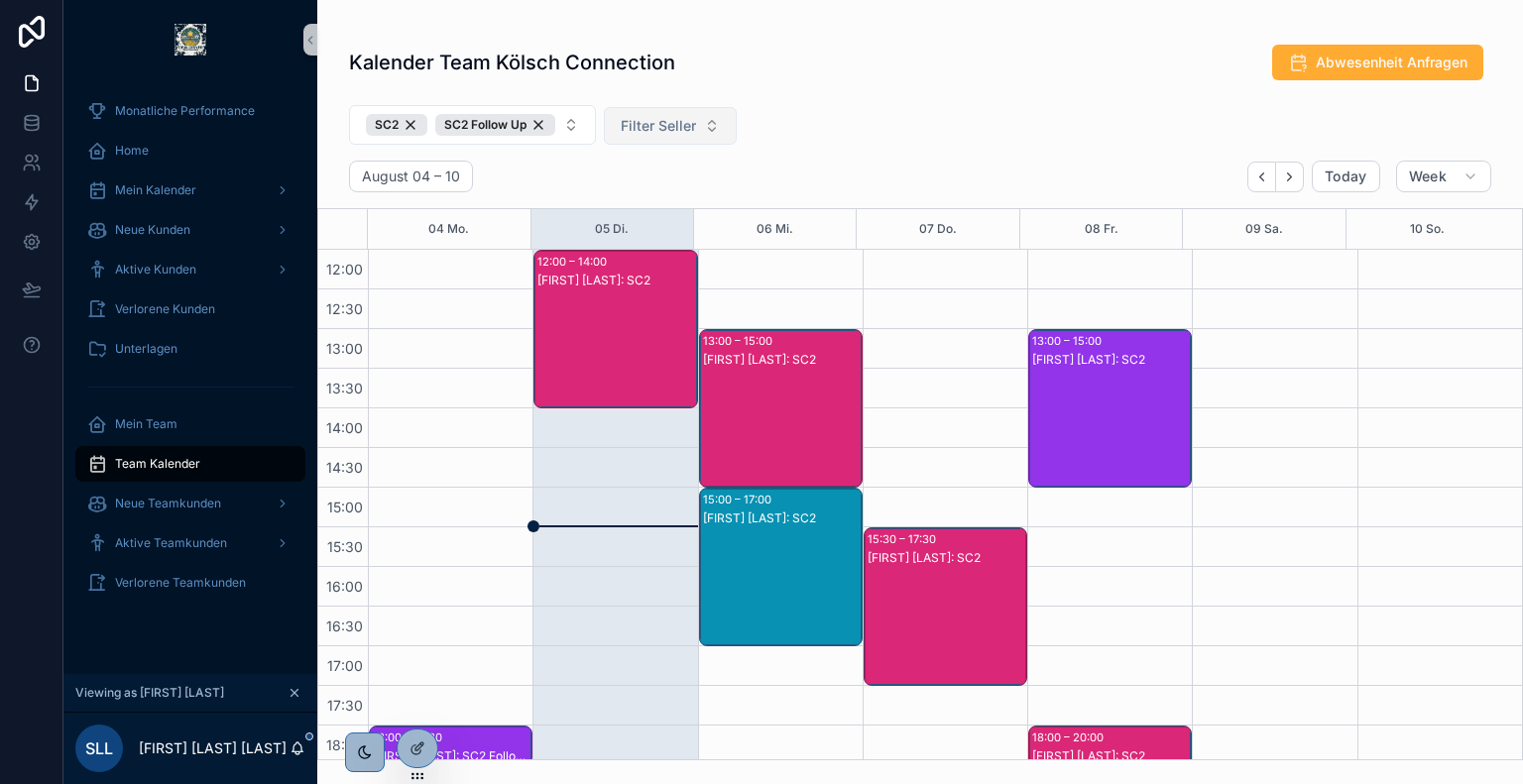 click on "Filter Seller" at bounding box center [670, 126] 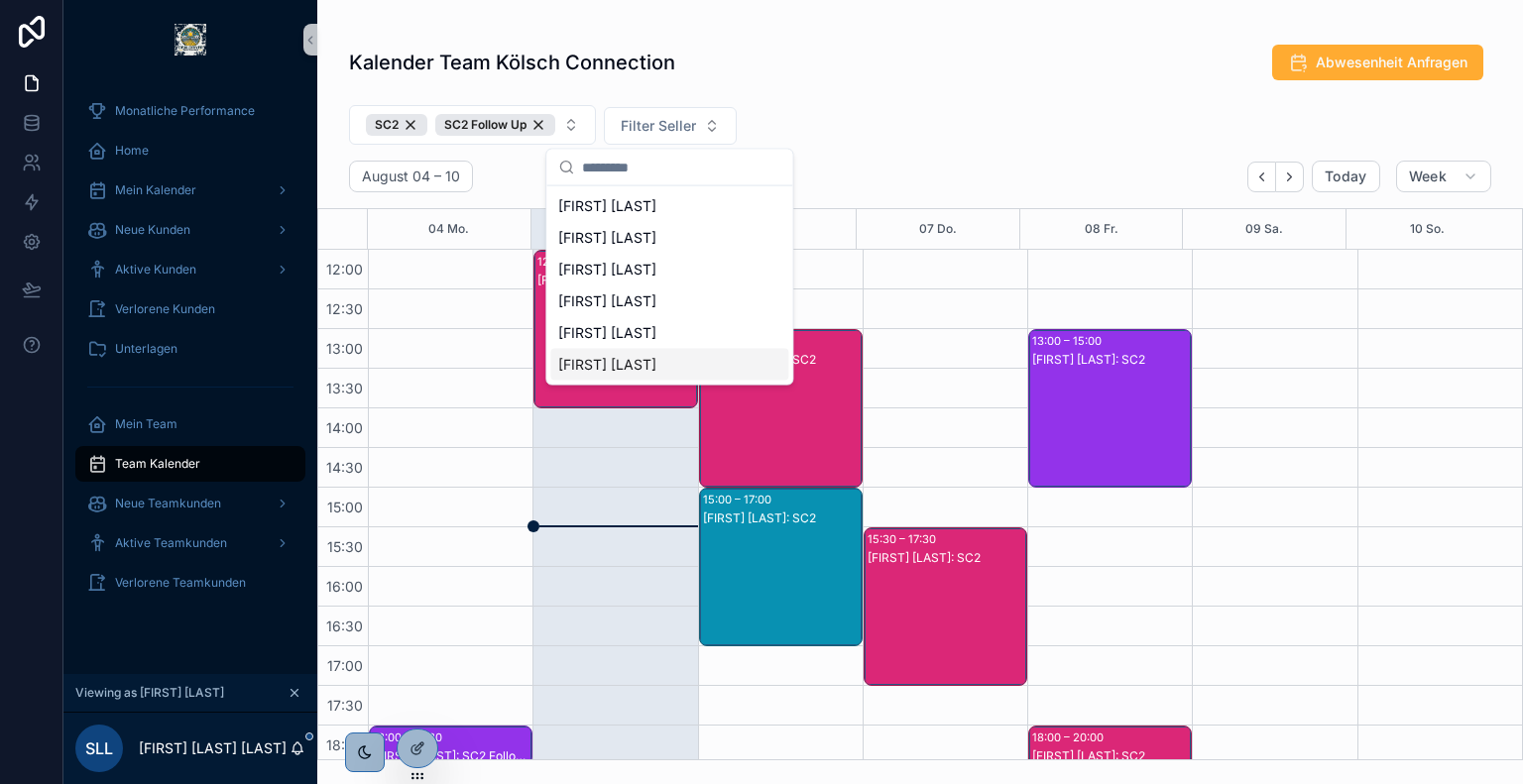 click on "[FIRST] [LAST]" at bounding box center [607, 365] 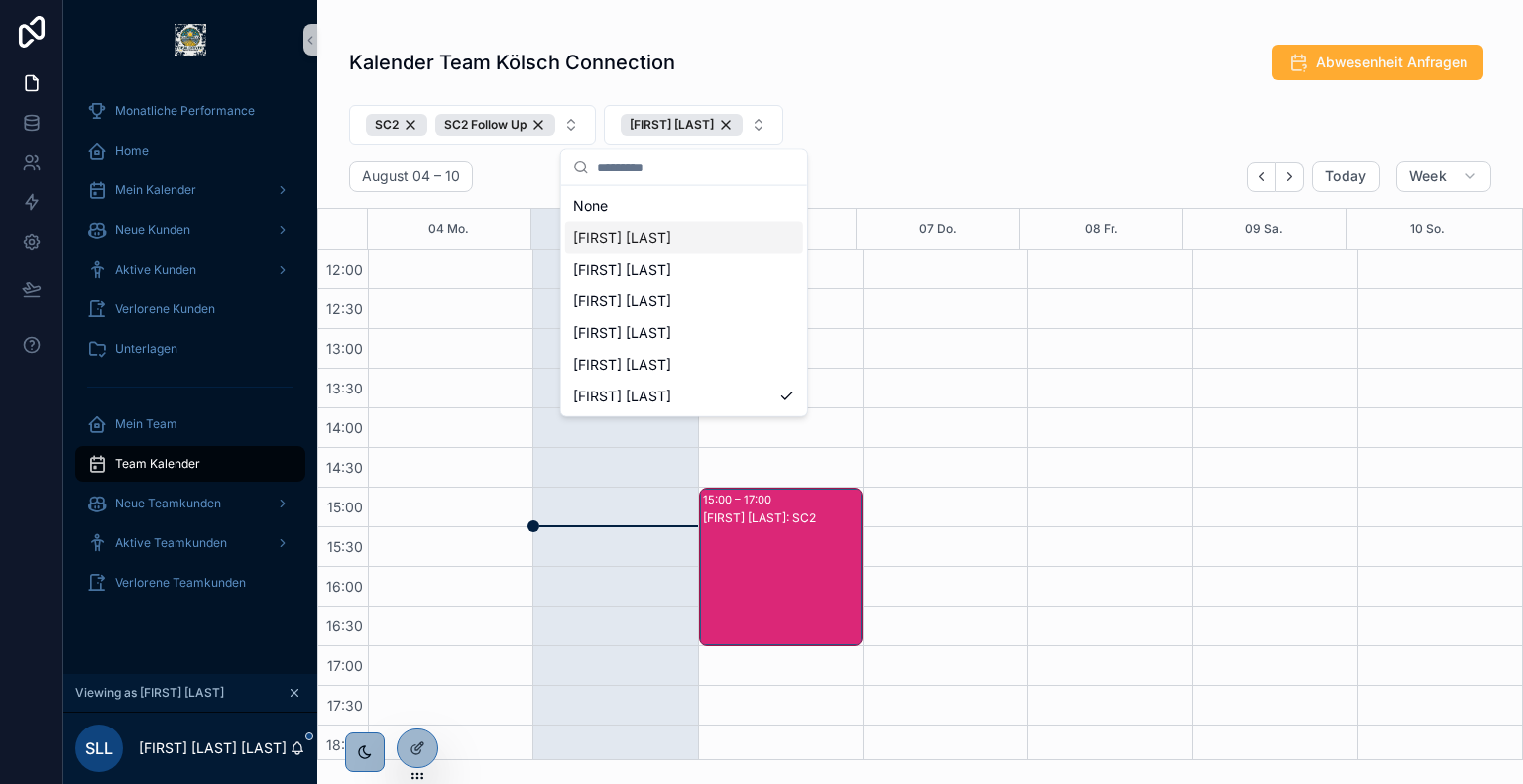 click on "SC2 SC2 Follow Up [FIRST] [LAST]" at bounding box center (920, 129) 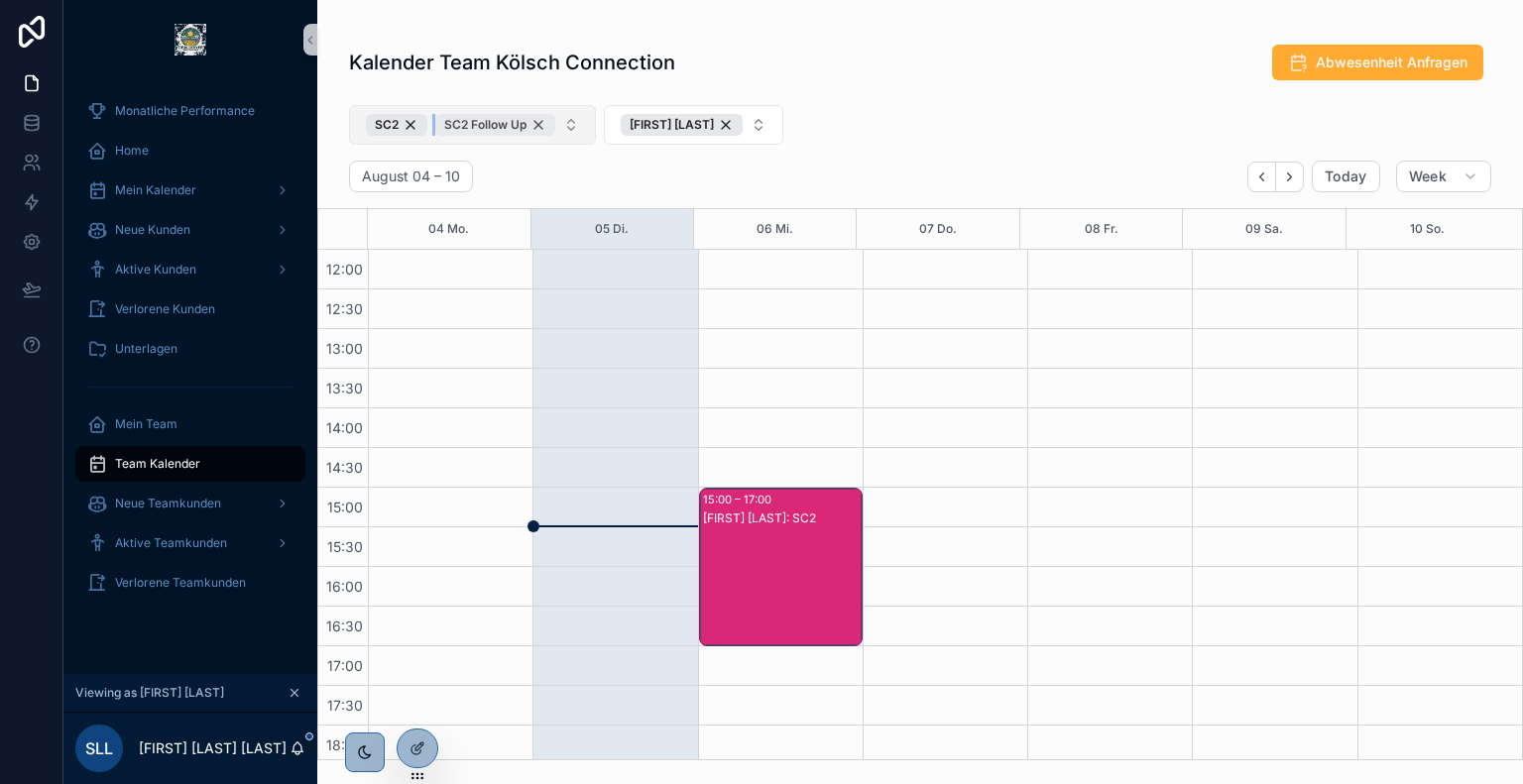 click on "SC2 Follow Up" at bounding box center (495, 125) 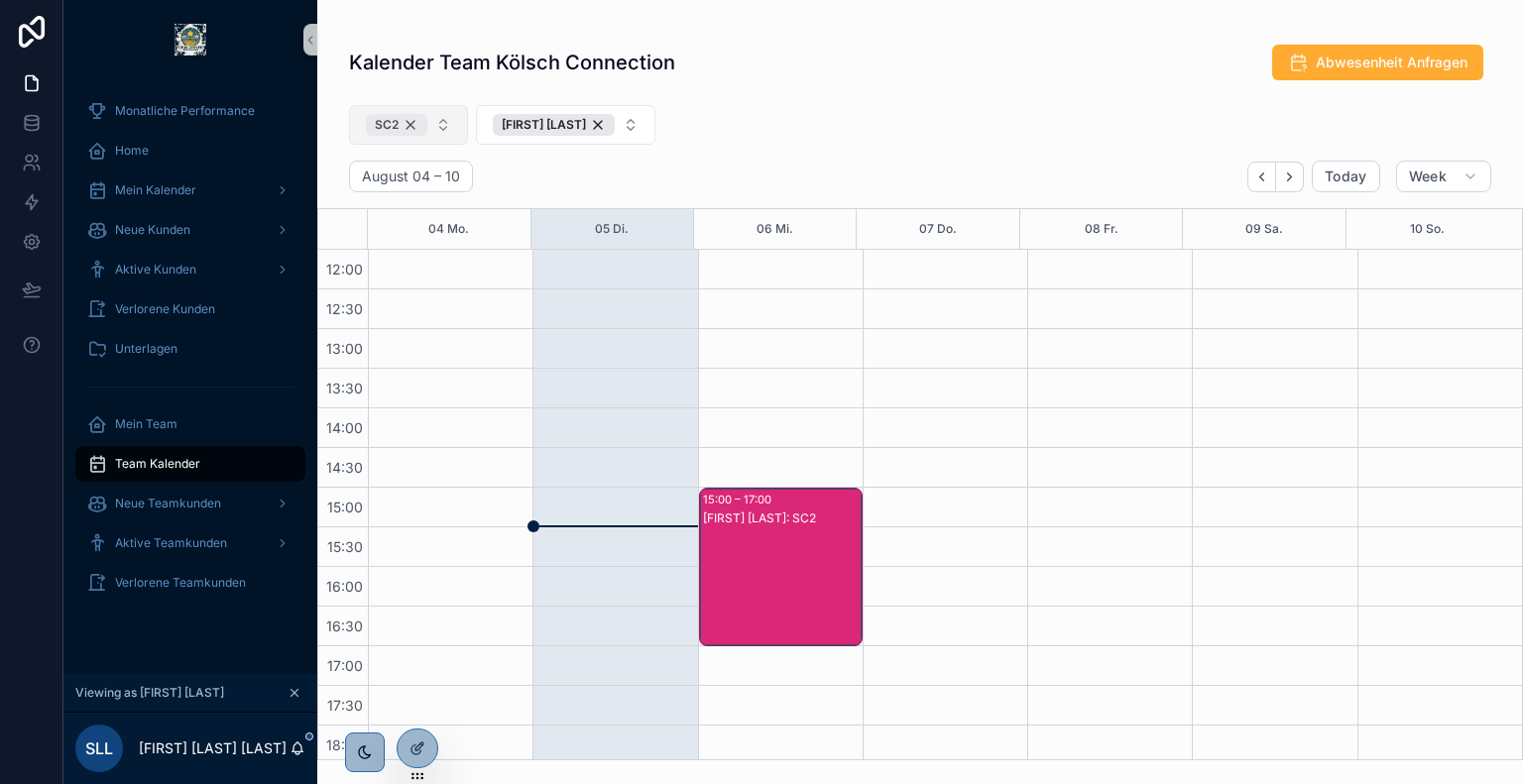 click on "SC2" at bounding box center [397, 125] 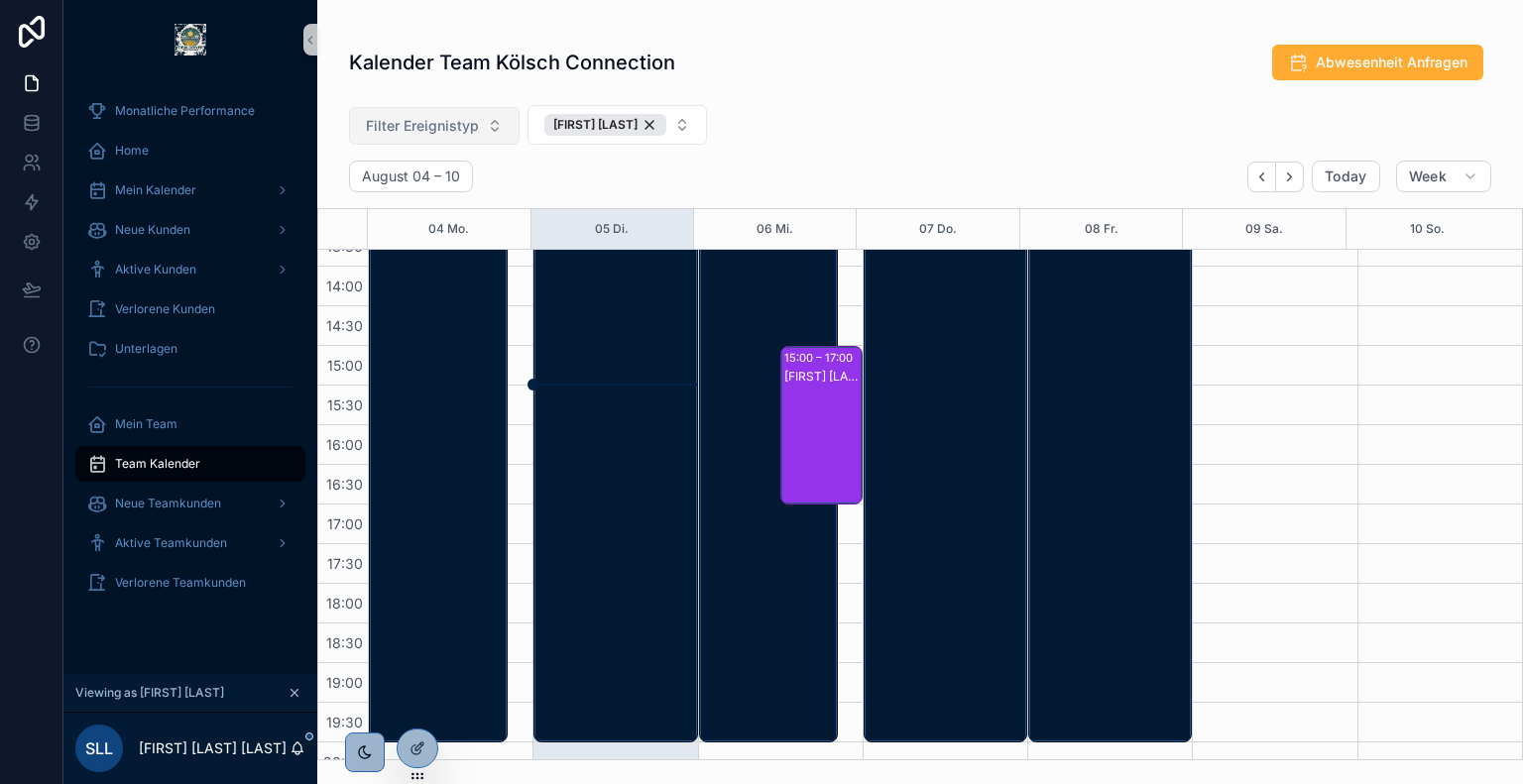 scroll, scrollTop: 645, scrollLeft: 0, axis: vertical 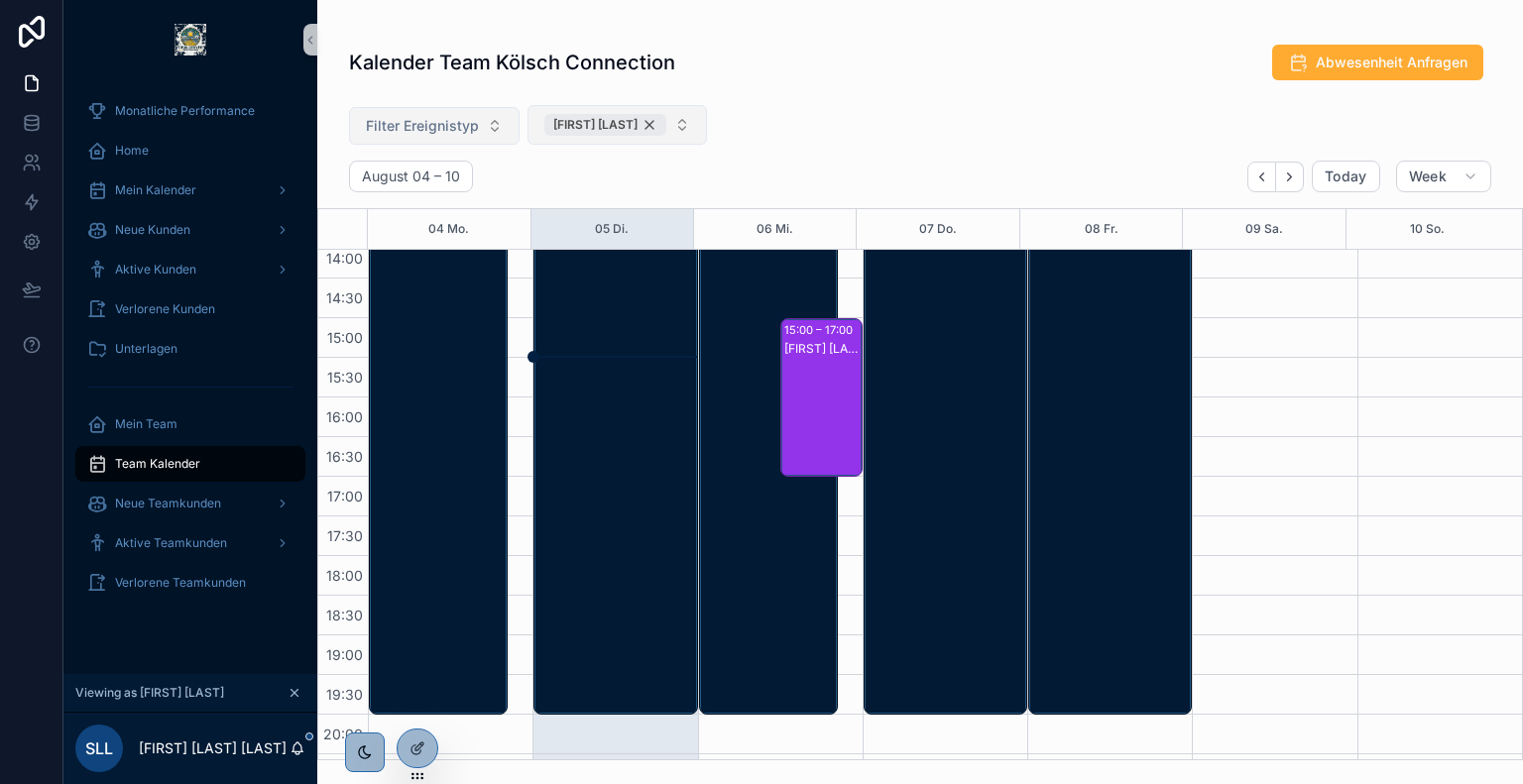 click on "[FIRST] [LAST]" at bounding box center [605, 125] 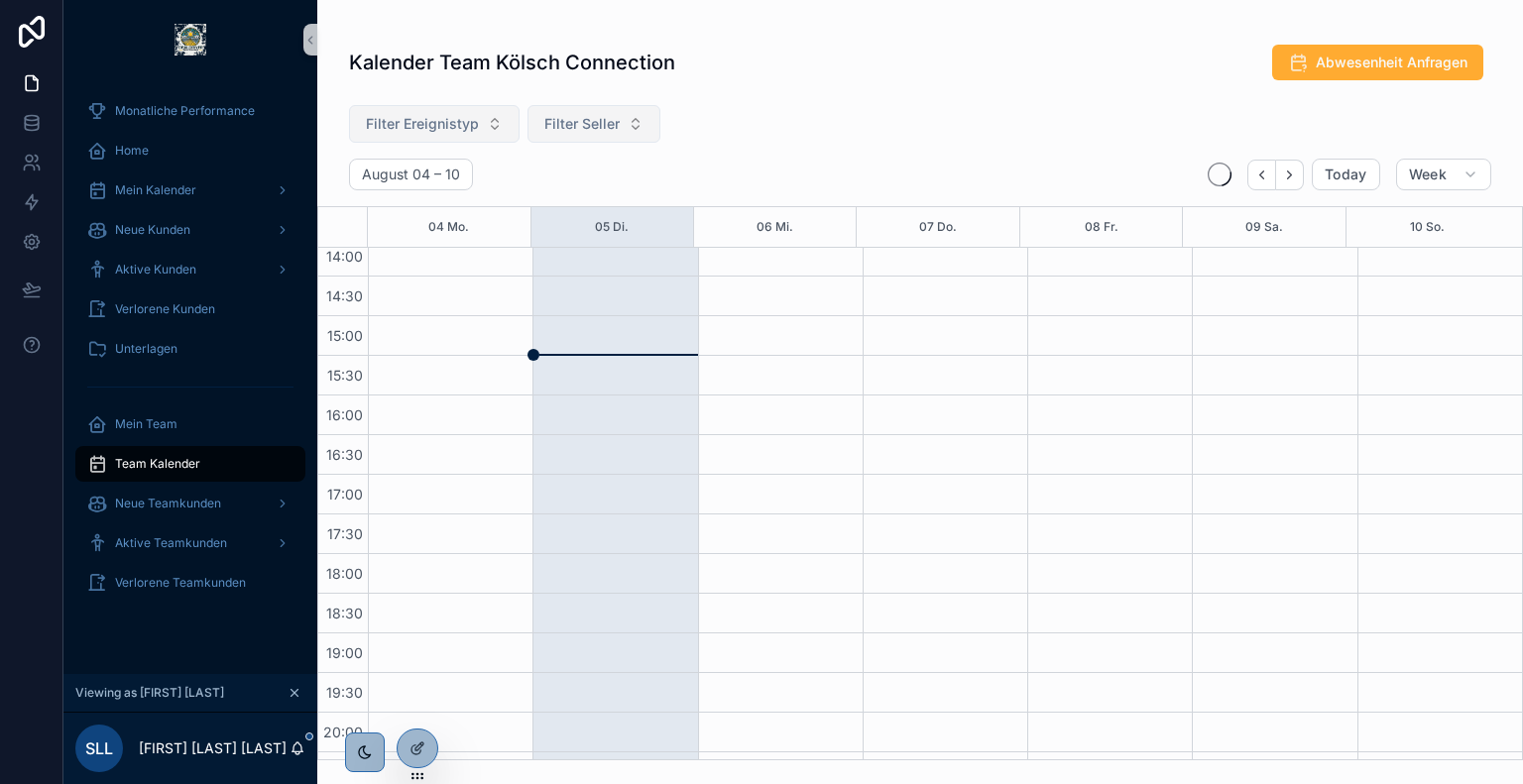 click on "Filter Ereignistyp" at bounding box center (422, 124) 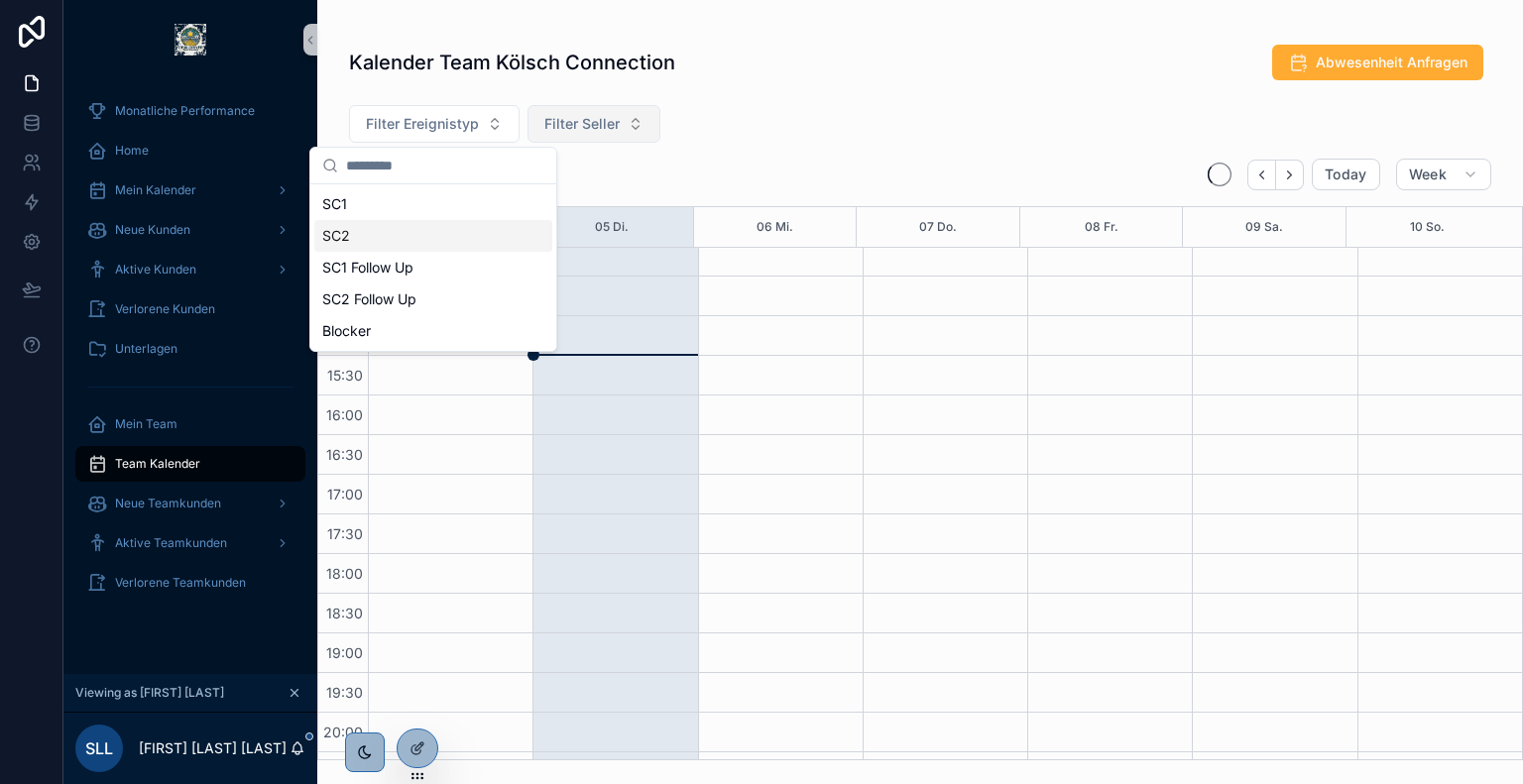click on "SC2" at bounding box center (433, 236) 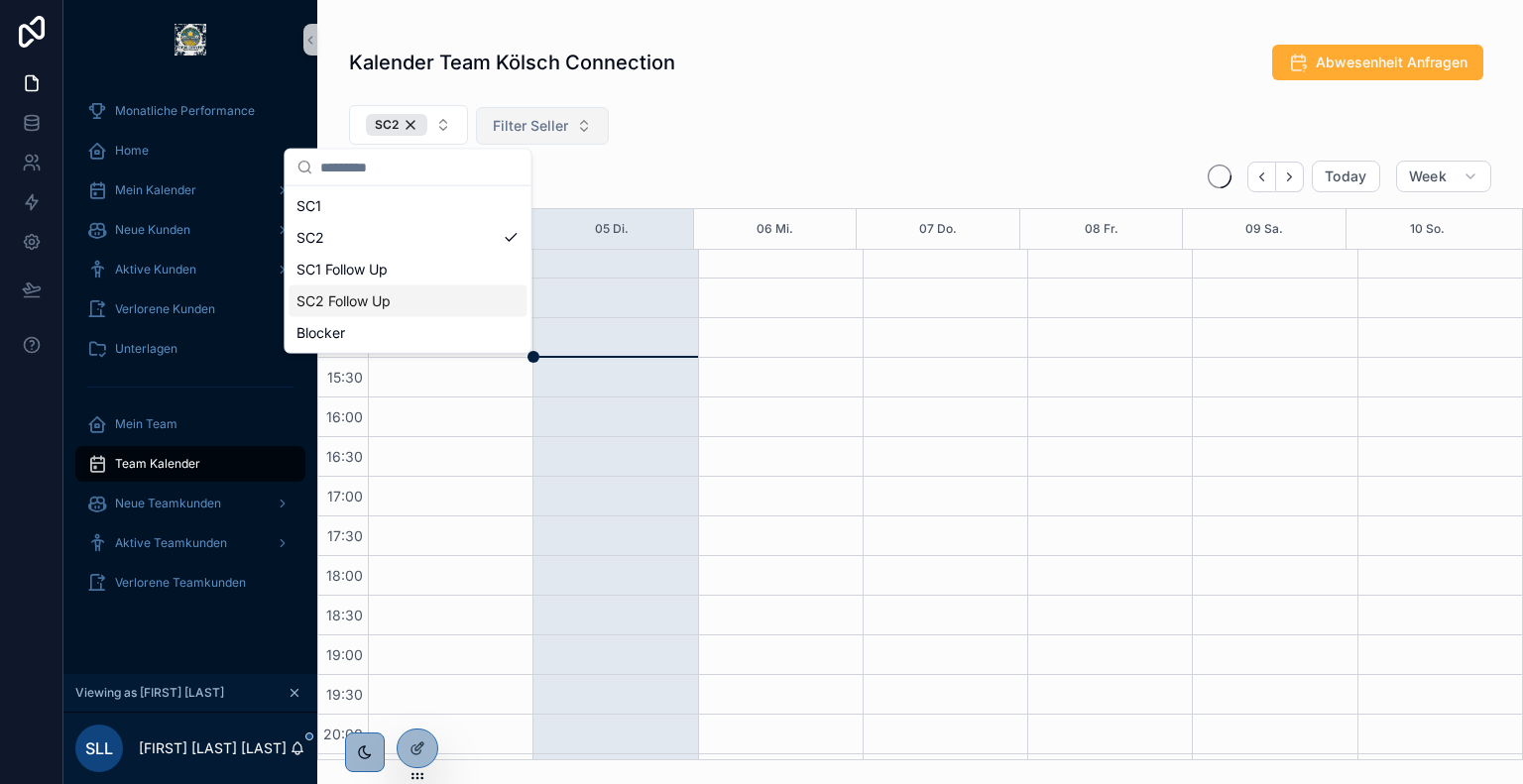 click on "SC2 Follow Up" at bounding box center [408, 301] 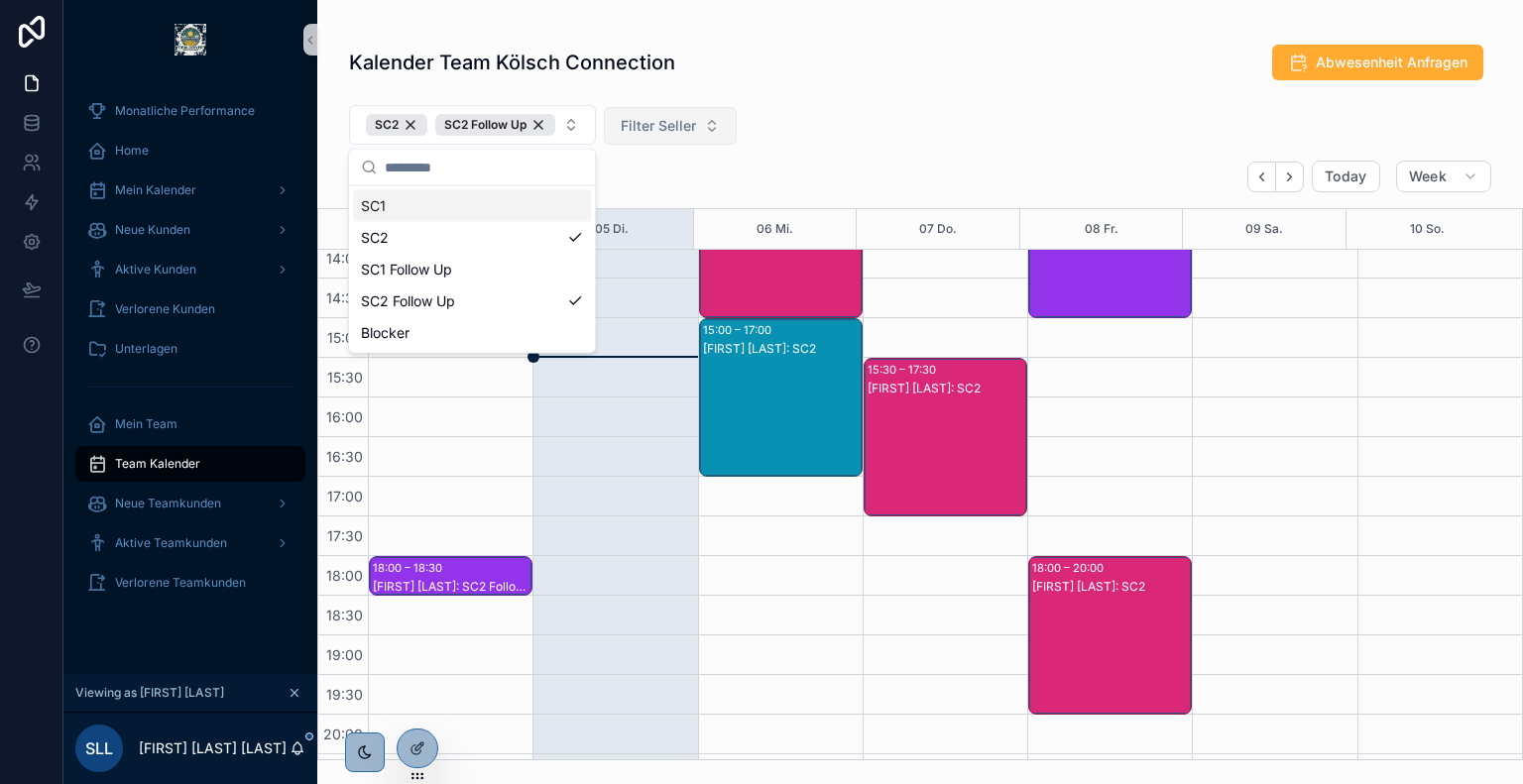 click on "SC2 SC2 Follow Up Filter Seller" at bounding box center (920, 129) 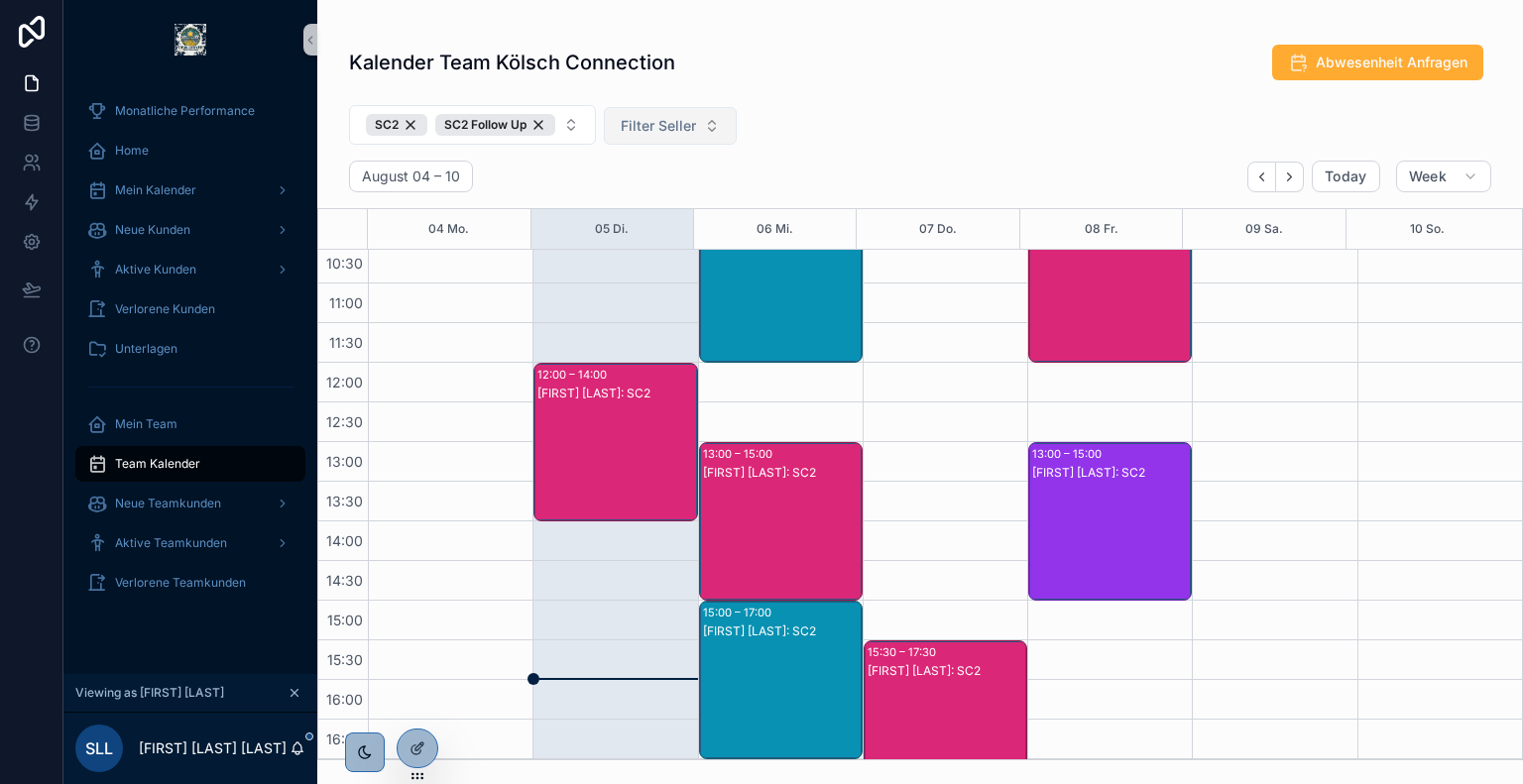 scroll, scrollTop: 365, scrollLeft: 0, axis: vertical 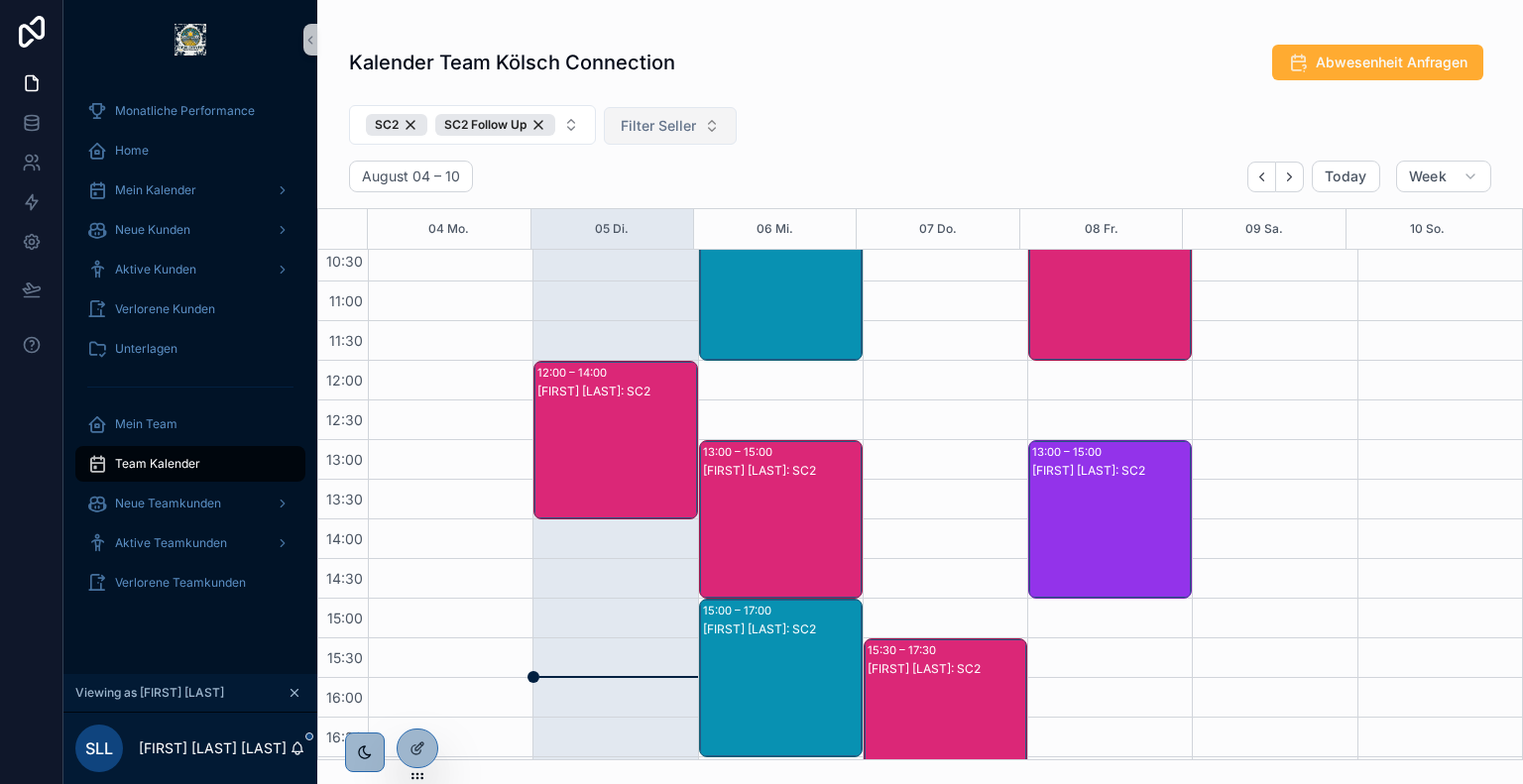 click on "[FIRST] [LAST]: SC2" at bounding box center (616, 460) 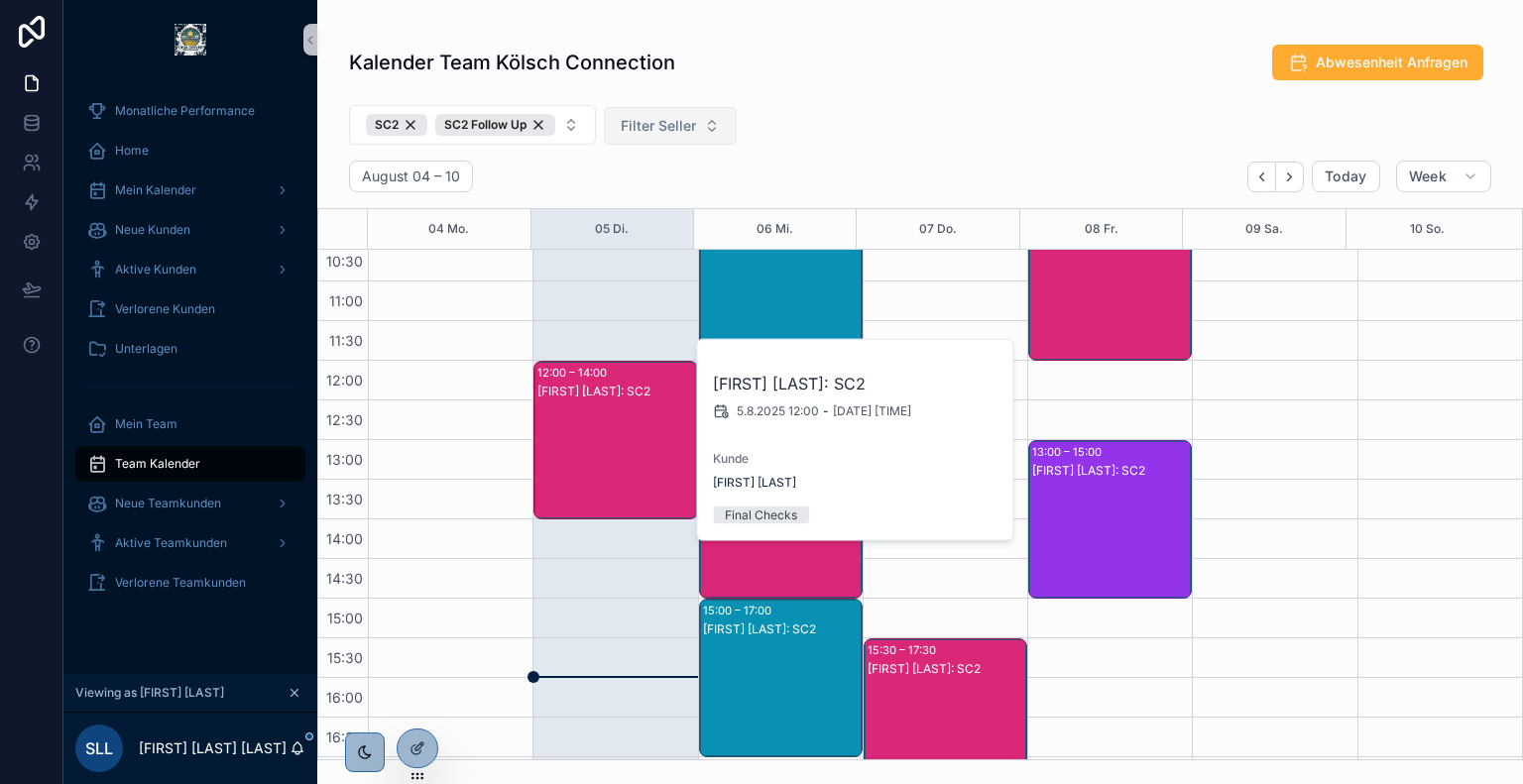 click on "[FIRST] [LAST]: SC2" at bounding box center (781, 539) 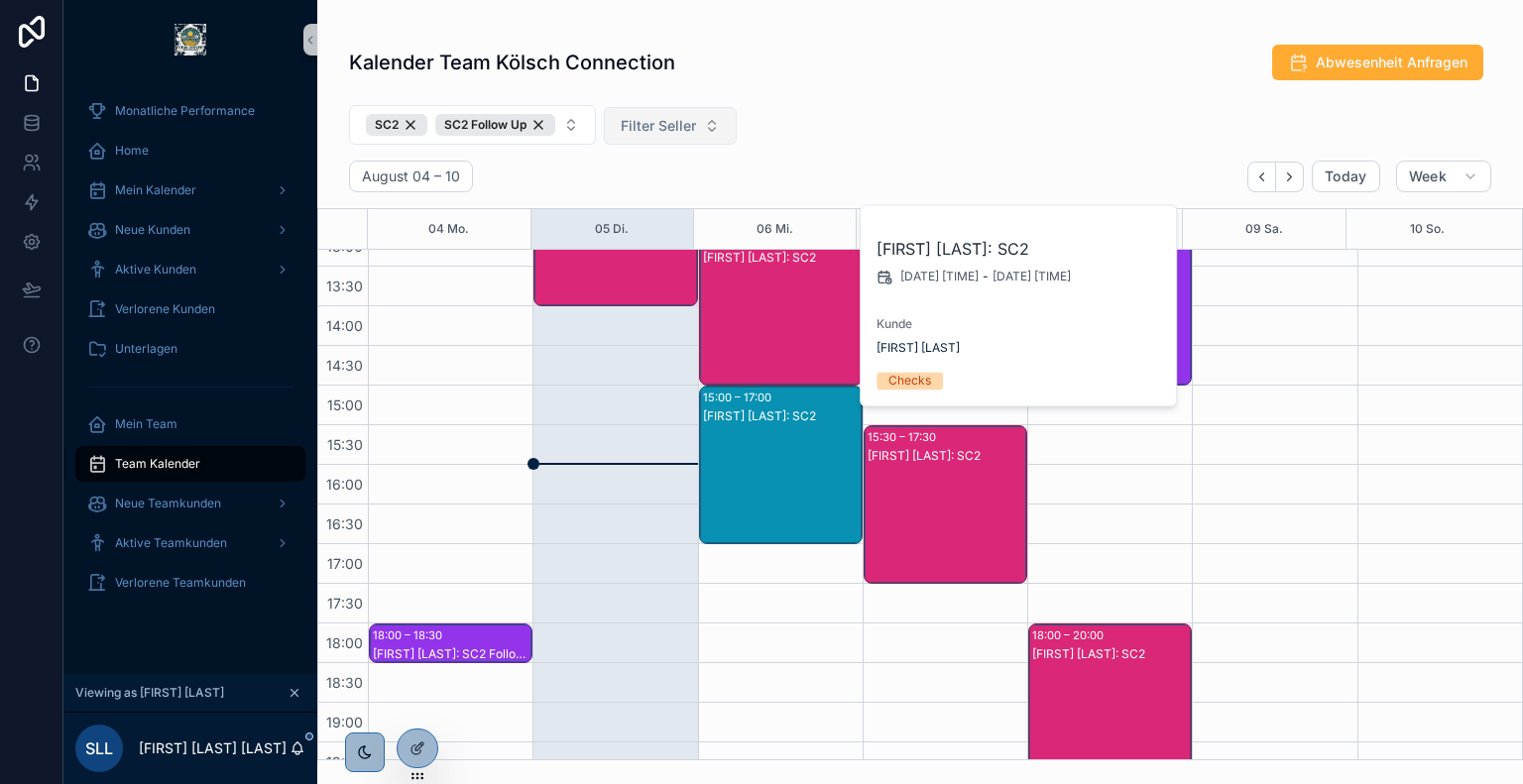 scroll, scrollTop: 737, scrollLeft: 0, axis: vertical 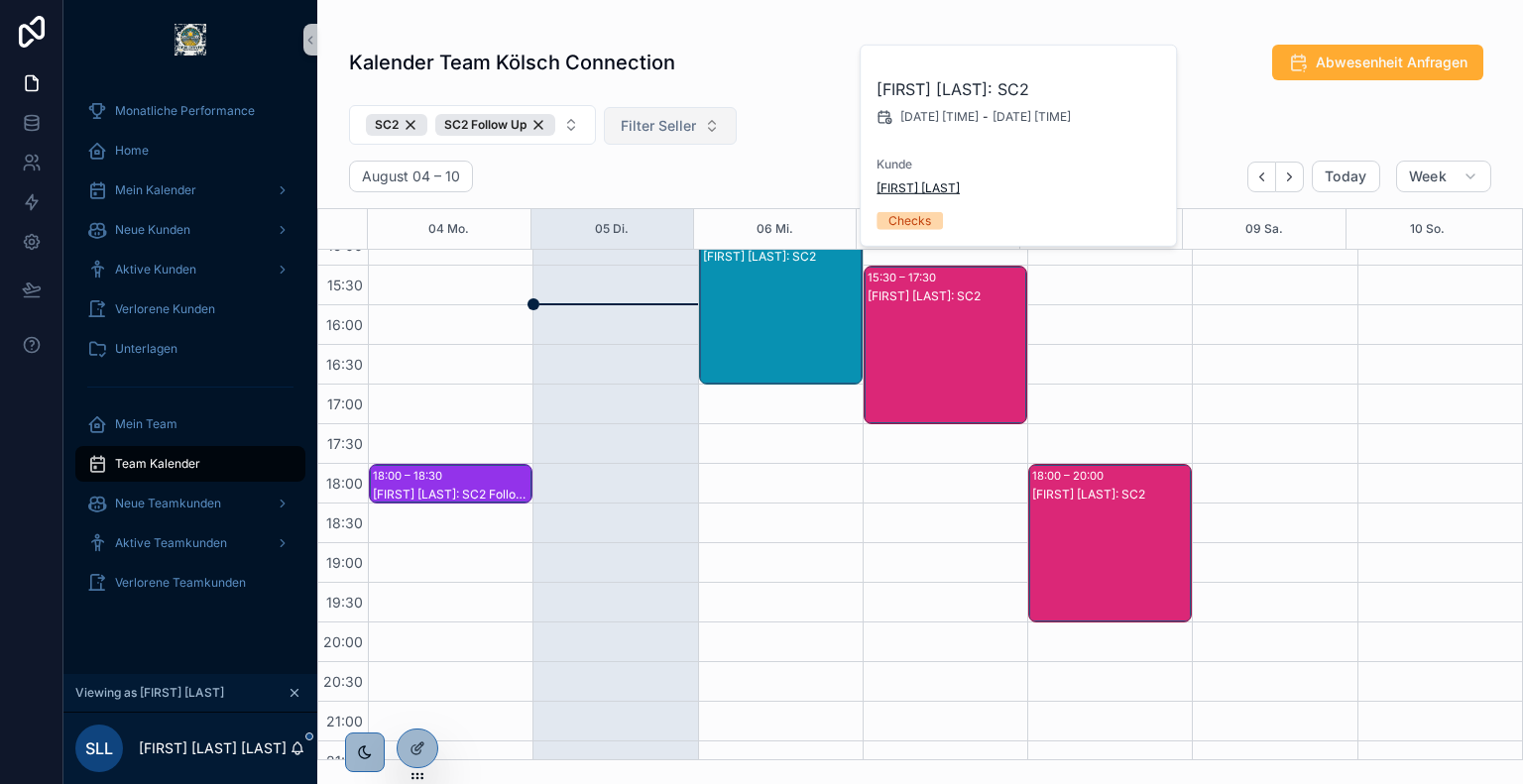 click on "[FIRST] [LAST]" at bounding box center (918, 188) 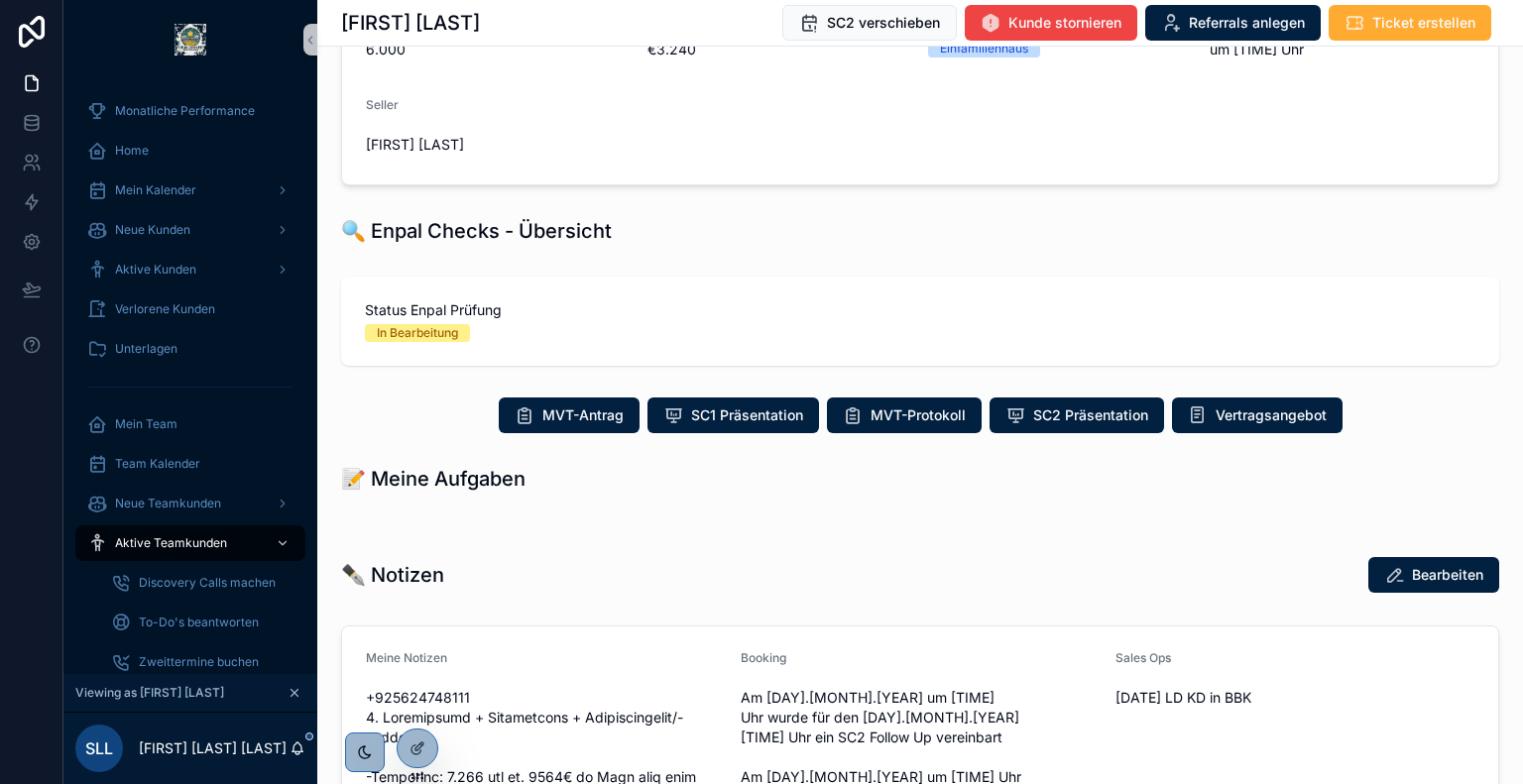 scroll, scrollTop: 321, scrollLeft: 0, axis: vertical 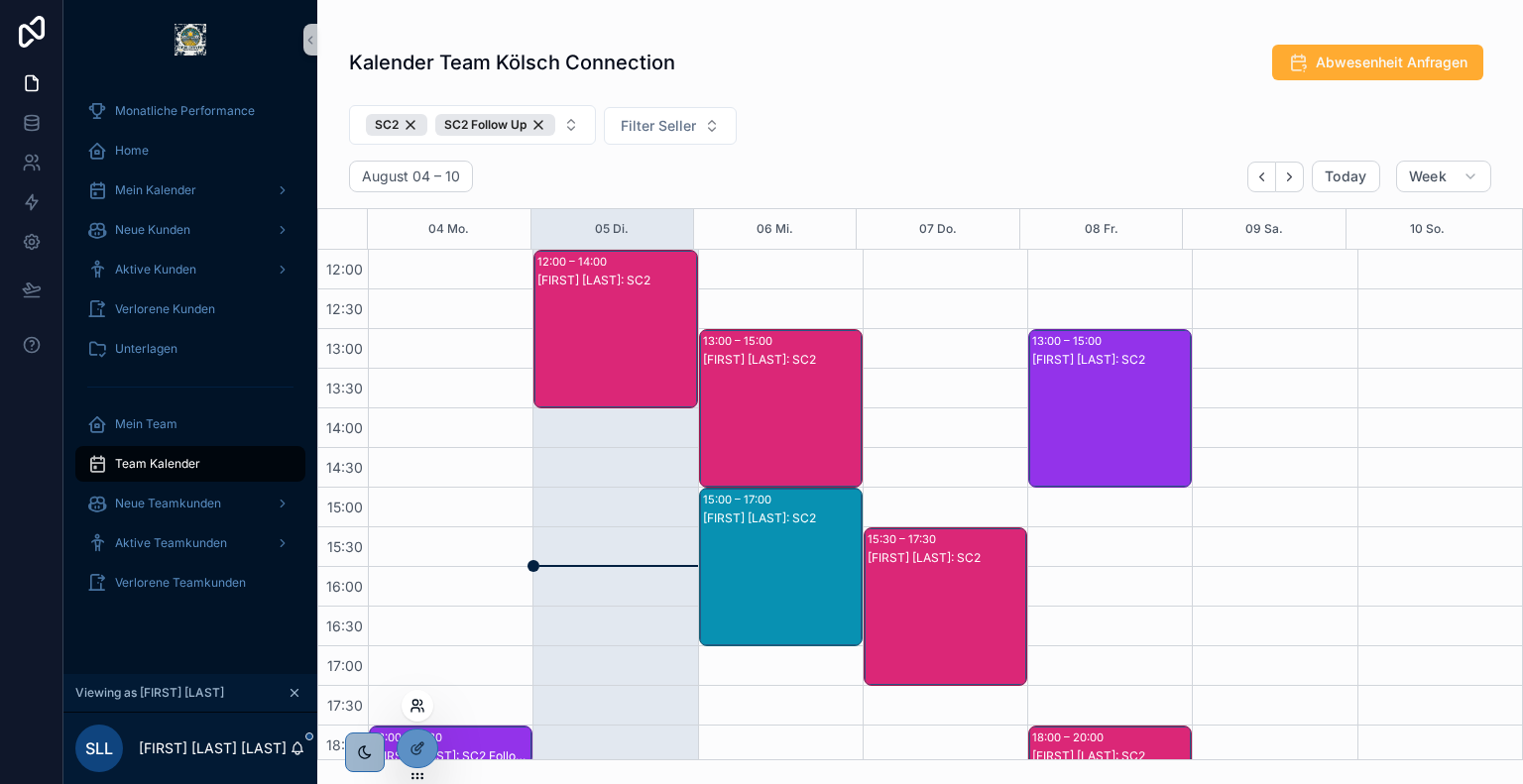 click 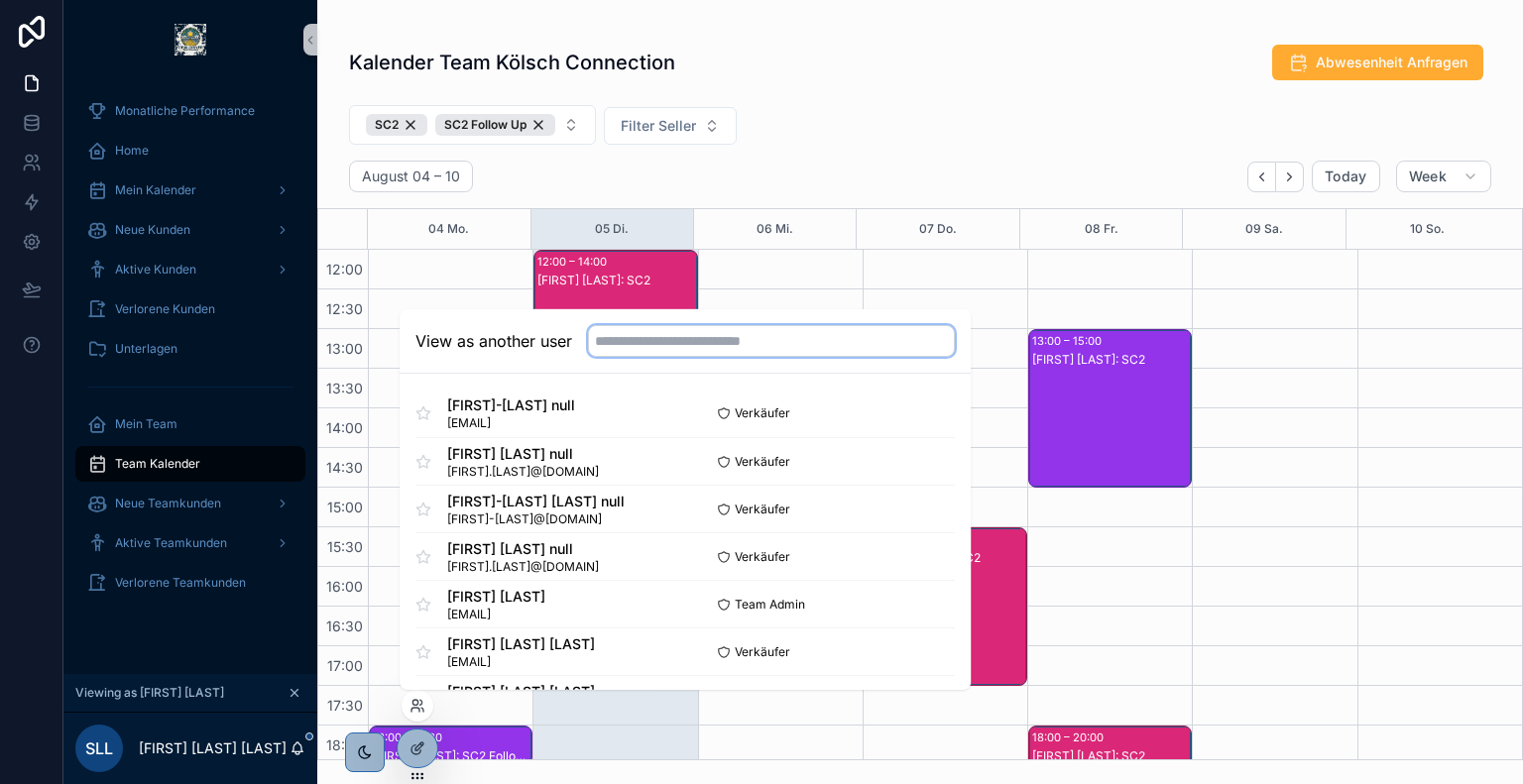 click at bounding box center [771, 341] 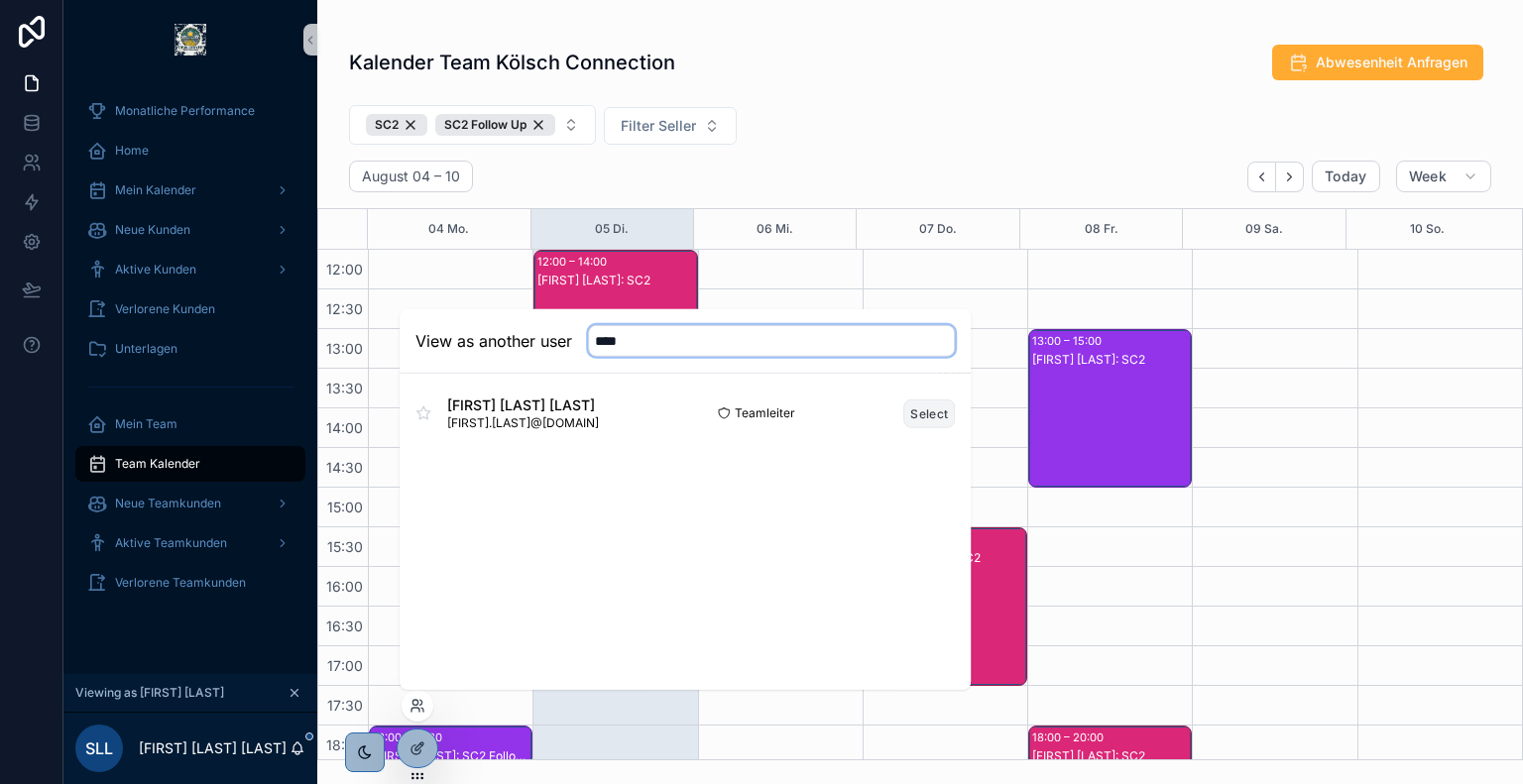 type on "****" 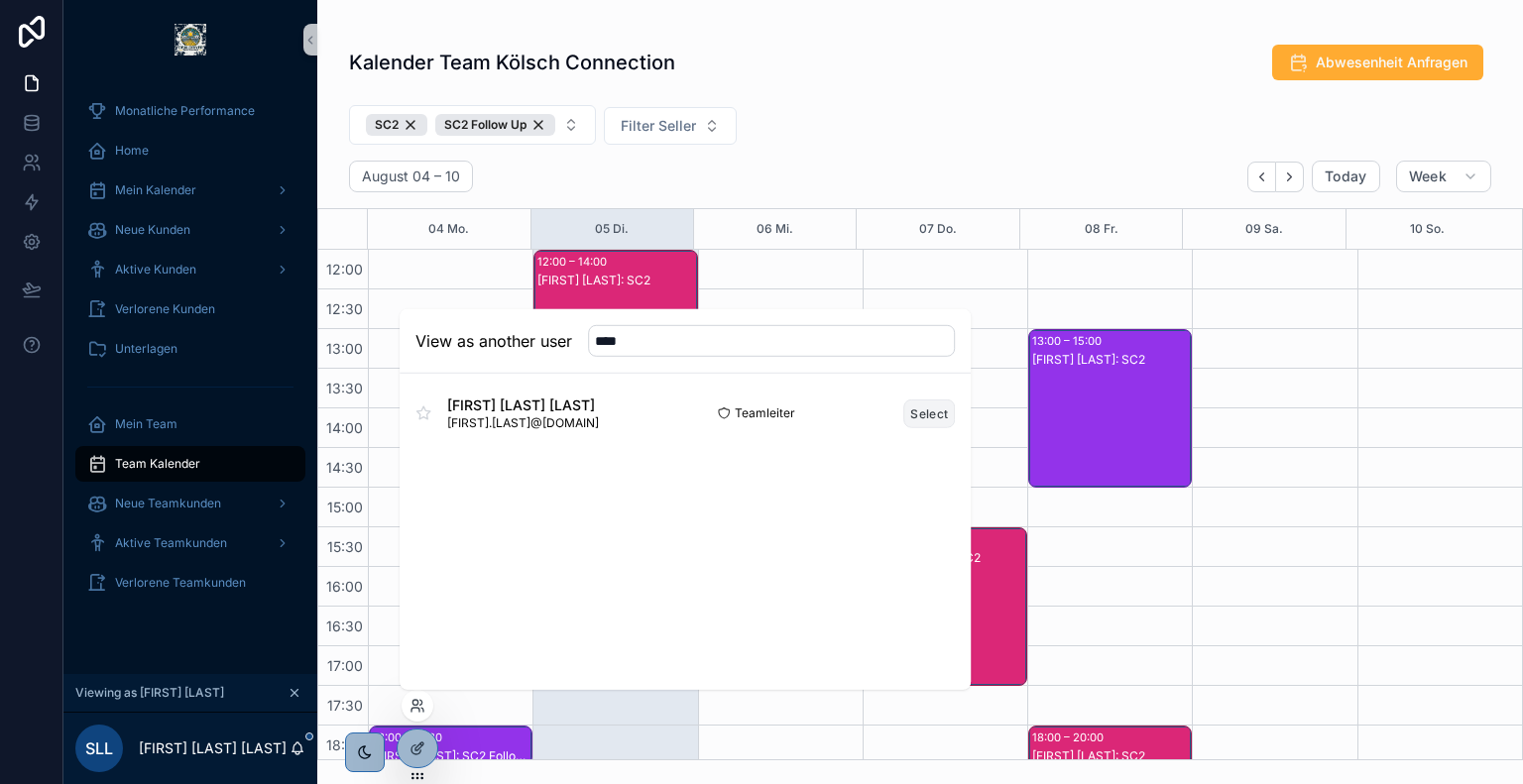 click on "Select" at bounding box center (929, 412) 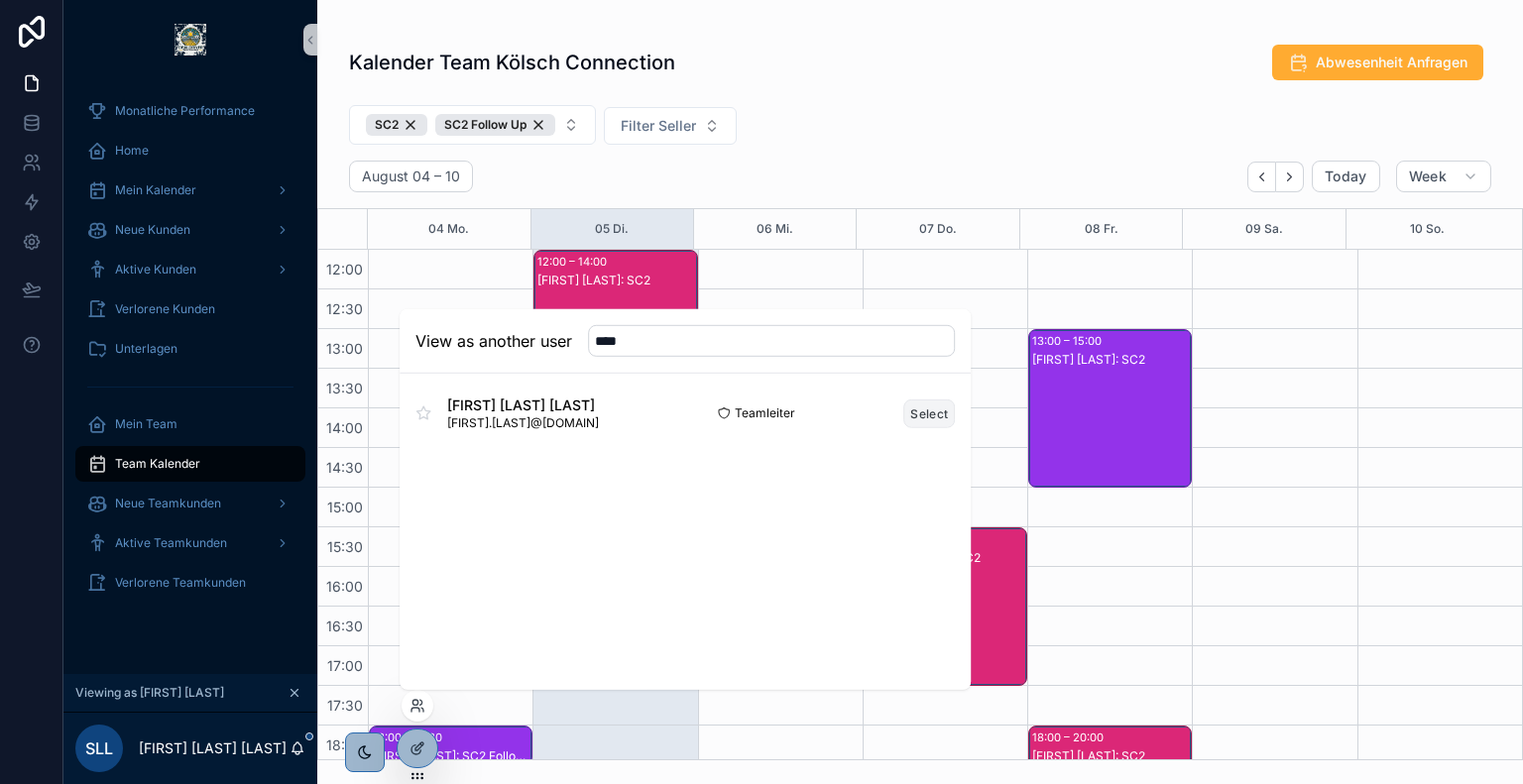 type 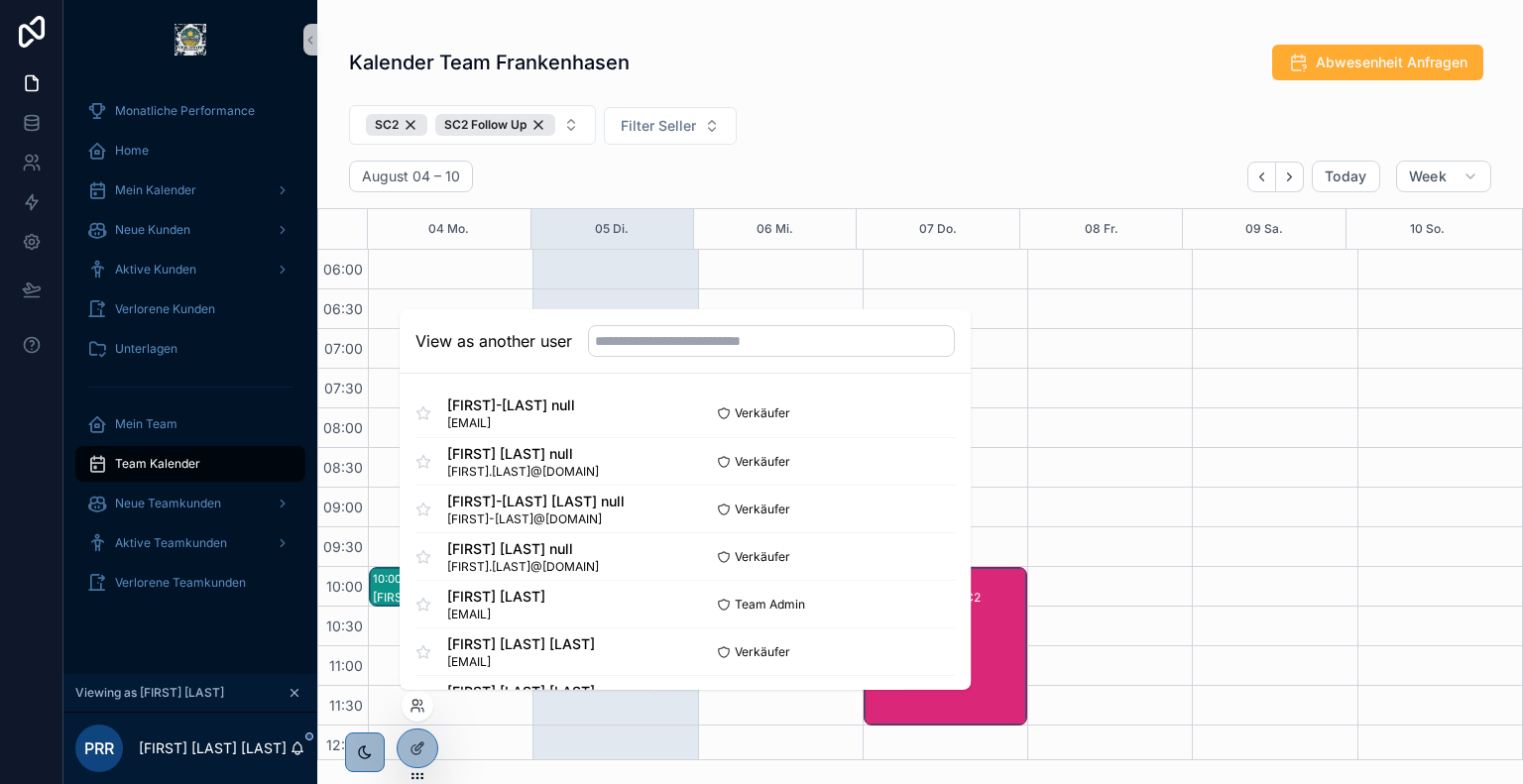 scroll, scrollTop: 476, scrollLeft: 0, axis: vertical 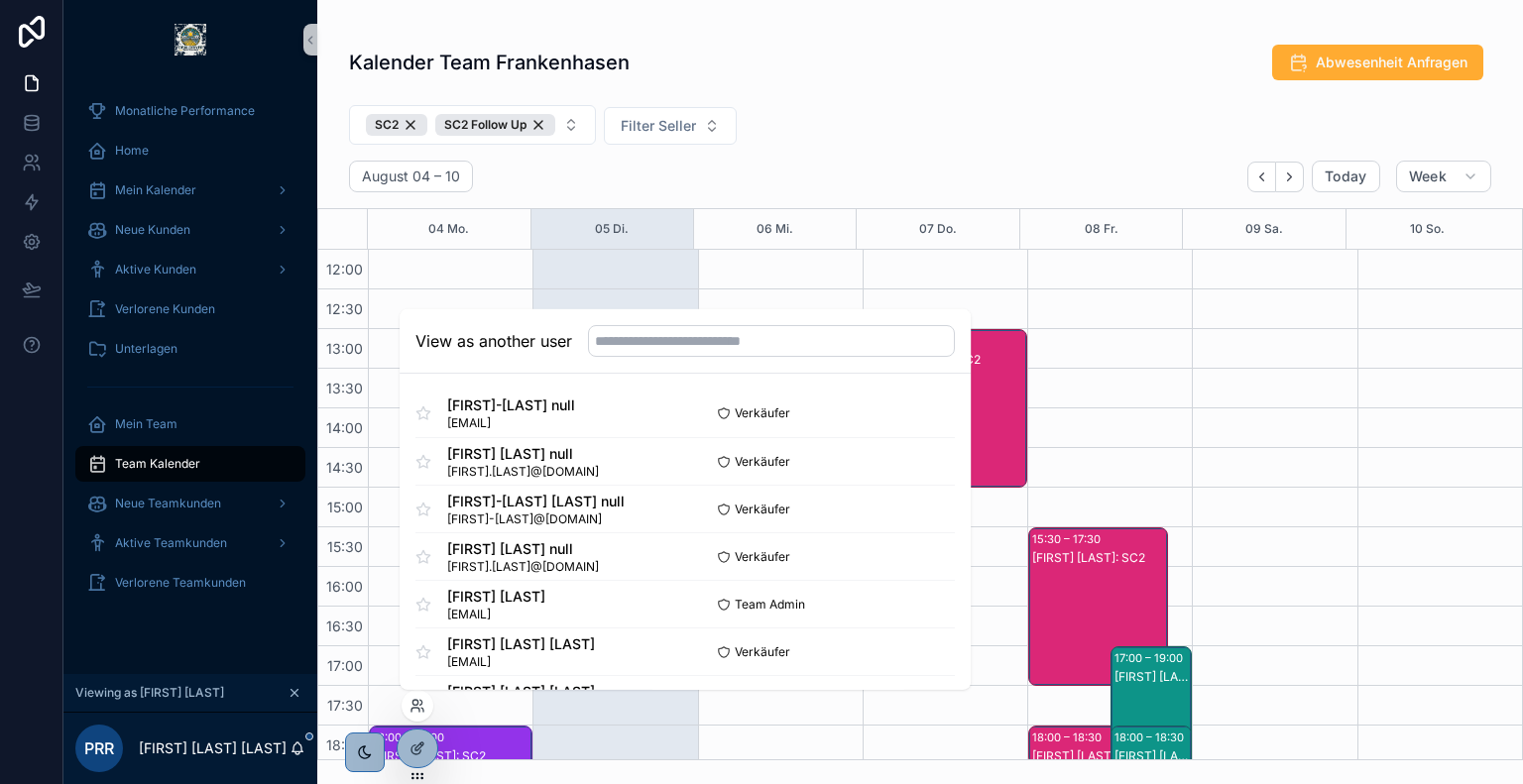 click on "SC2 SC2 Follow Up Filter Seller" at bounding box center (920, 129) 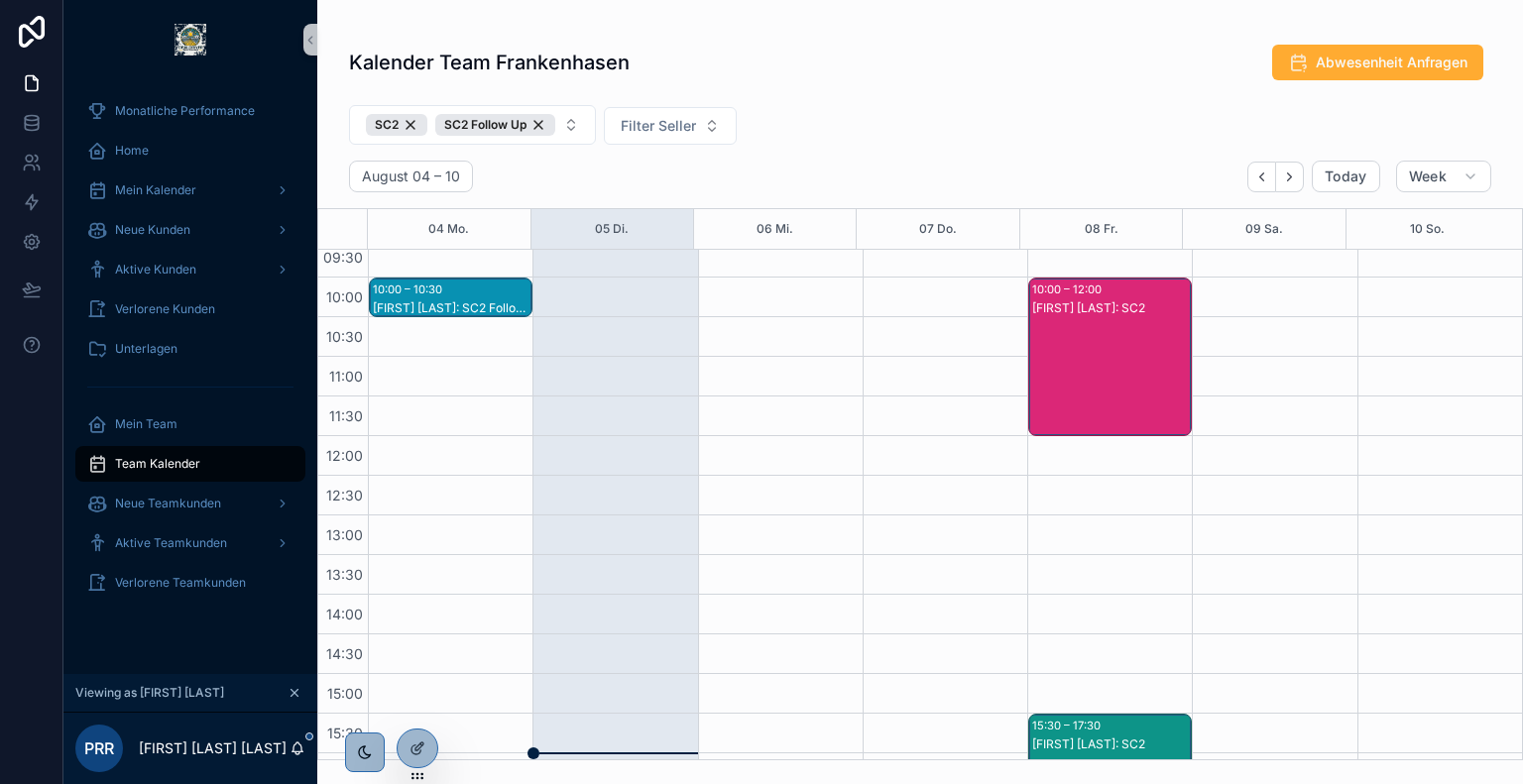 scroll, scrollTop: 186, scrollLeft: 0, axis: vertical 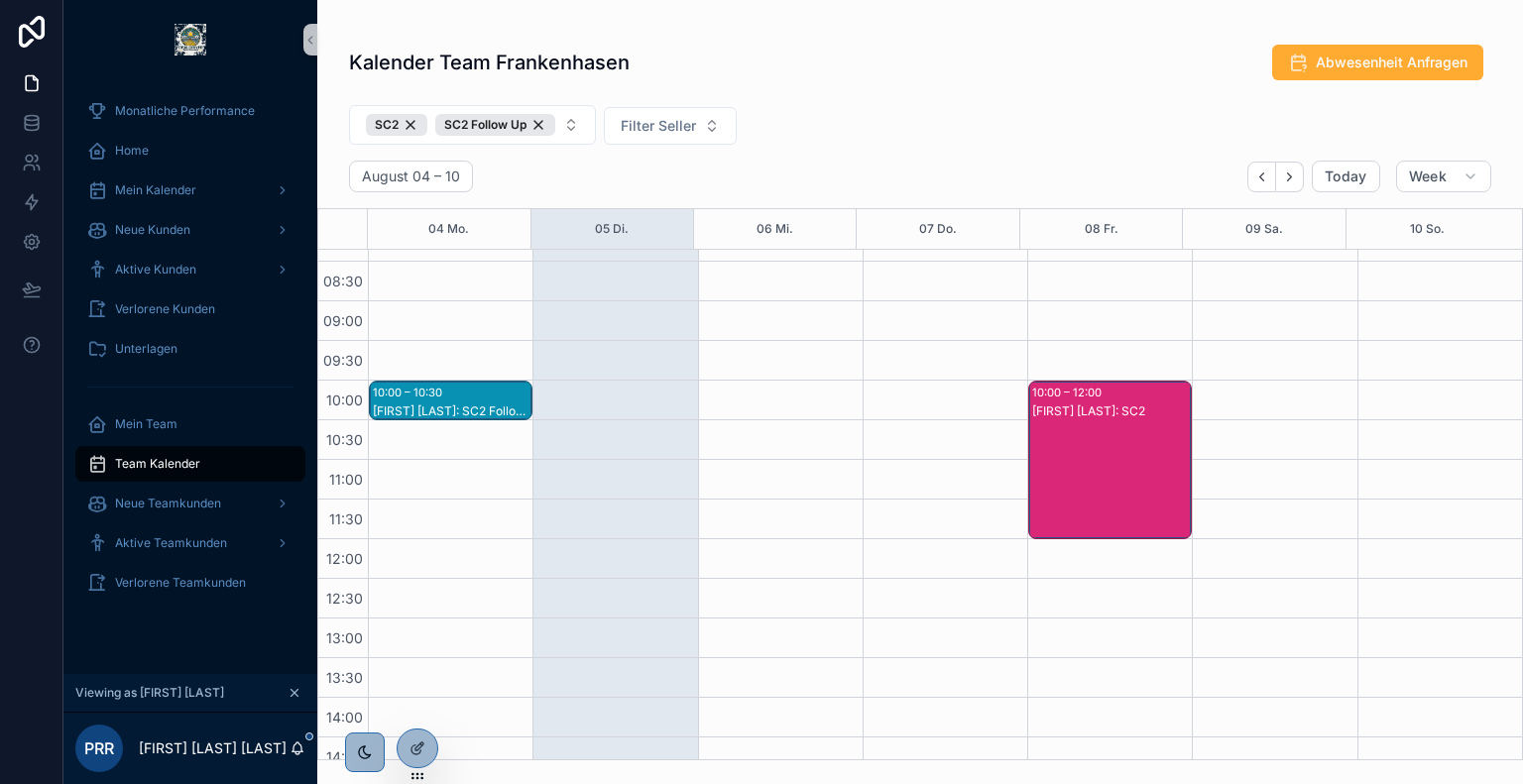 click on "[FIRST] [LAST]: SC2" at bounding box center (1111, 480) 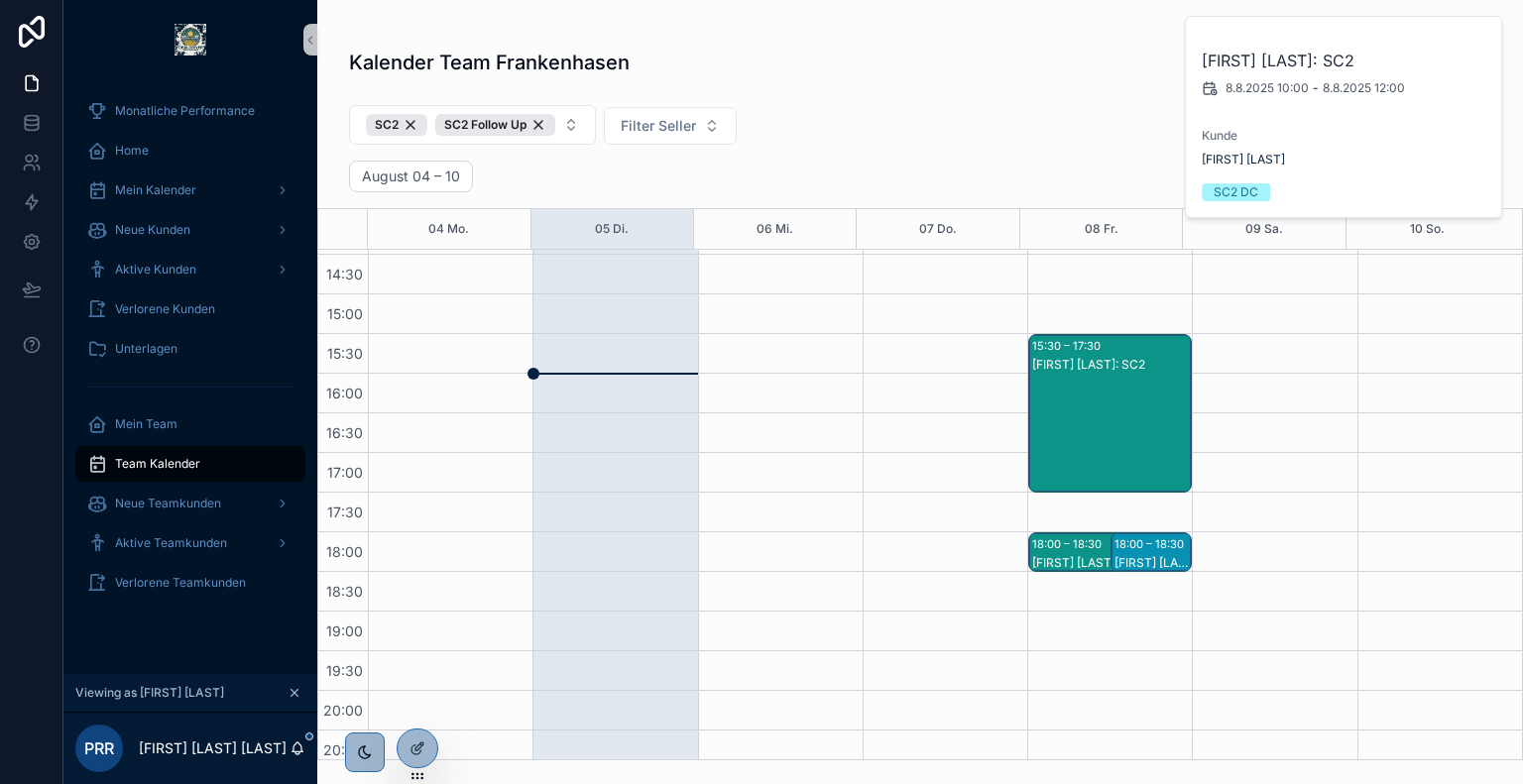 scroll, scrollTop: 670, scrollLeft: 0, axis: vertical 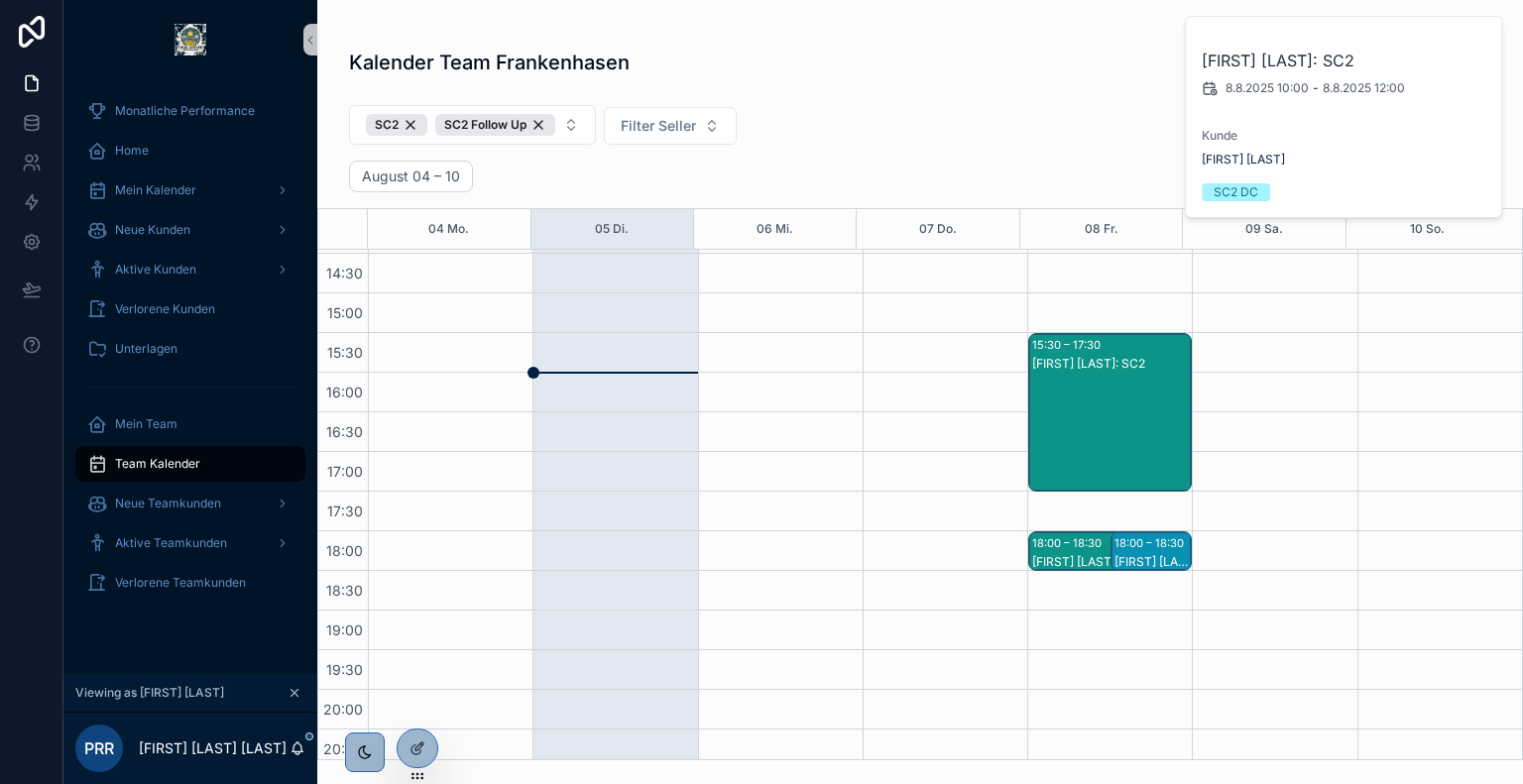 click on "[FIRST] [LAST]: SC2" at bounding box center [1111, 432] 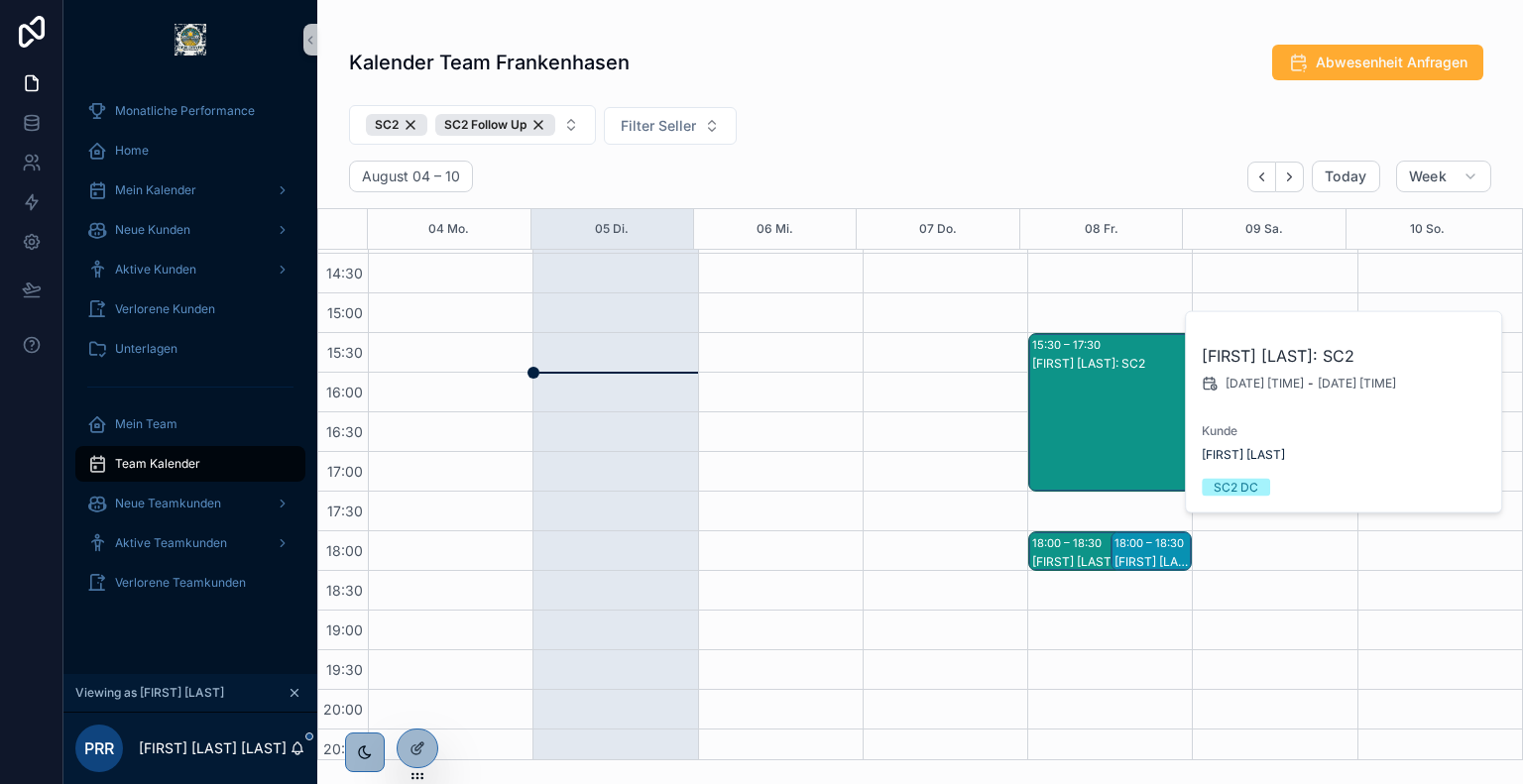 click on "10:00 – 10:30 [FIRST] [LAST]: SC2 Follow Up 10:00 – 12:00 [FIRST] [LAST]: SC2 15:30 – 17:30 [FIRST] [LAST]: SC2 18:00 – 18:30 [FIRST] [LAST]: SC2 Follow Up 18:00 – 18:30 [FIRST] [LAST]: SC2 Follow Up" at bounding box center [920, 395] 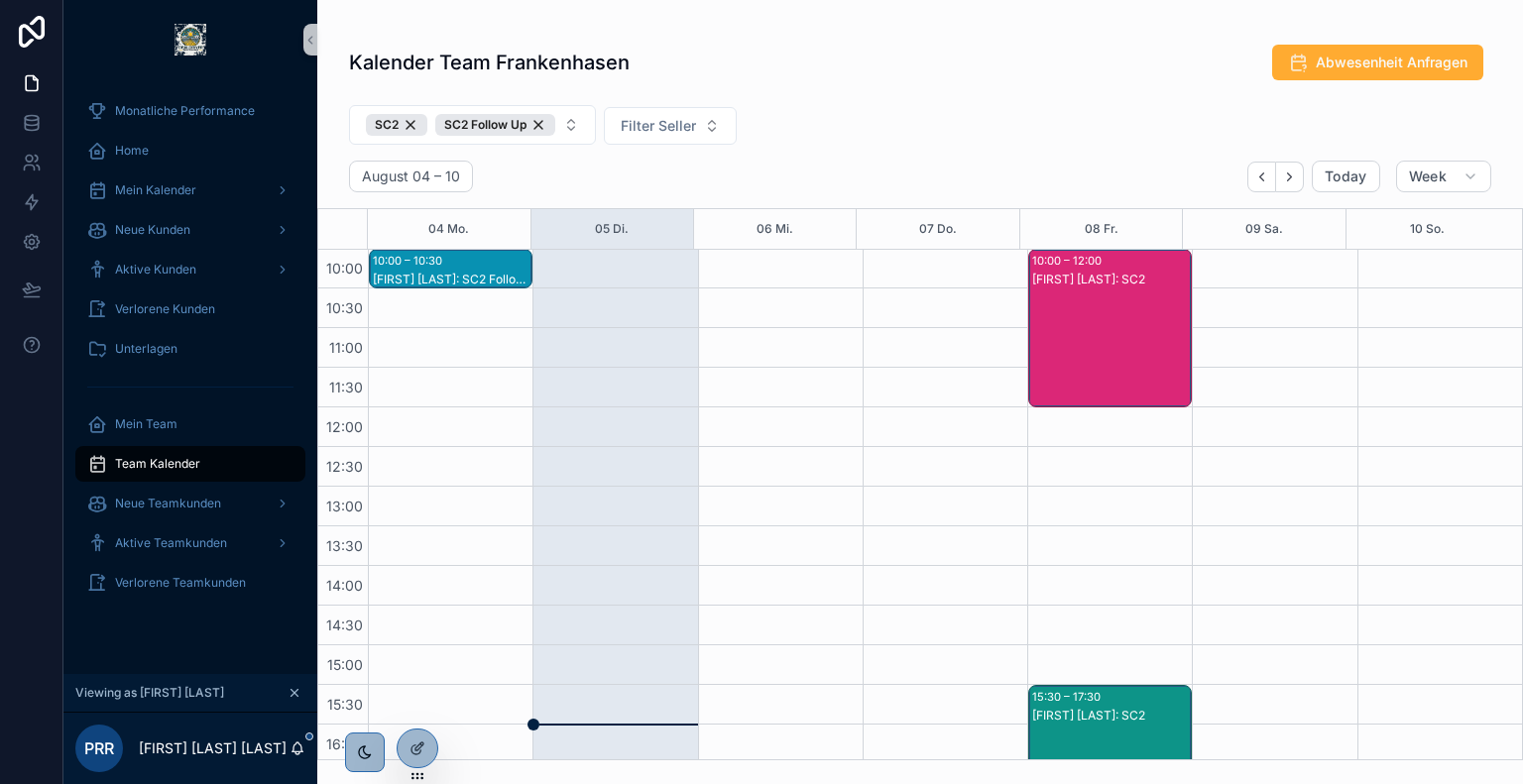 scroll, scrollTop: 305, scrollLeft: 0, axis: vertical 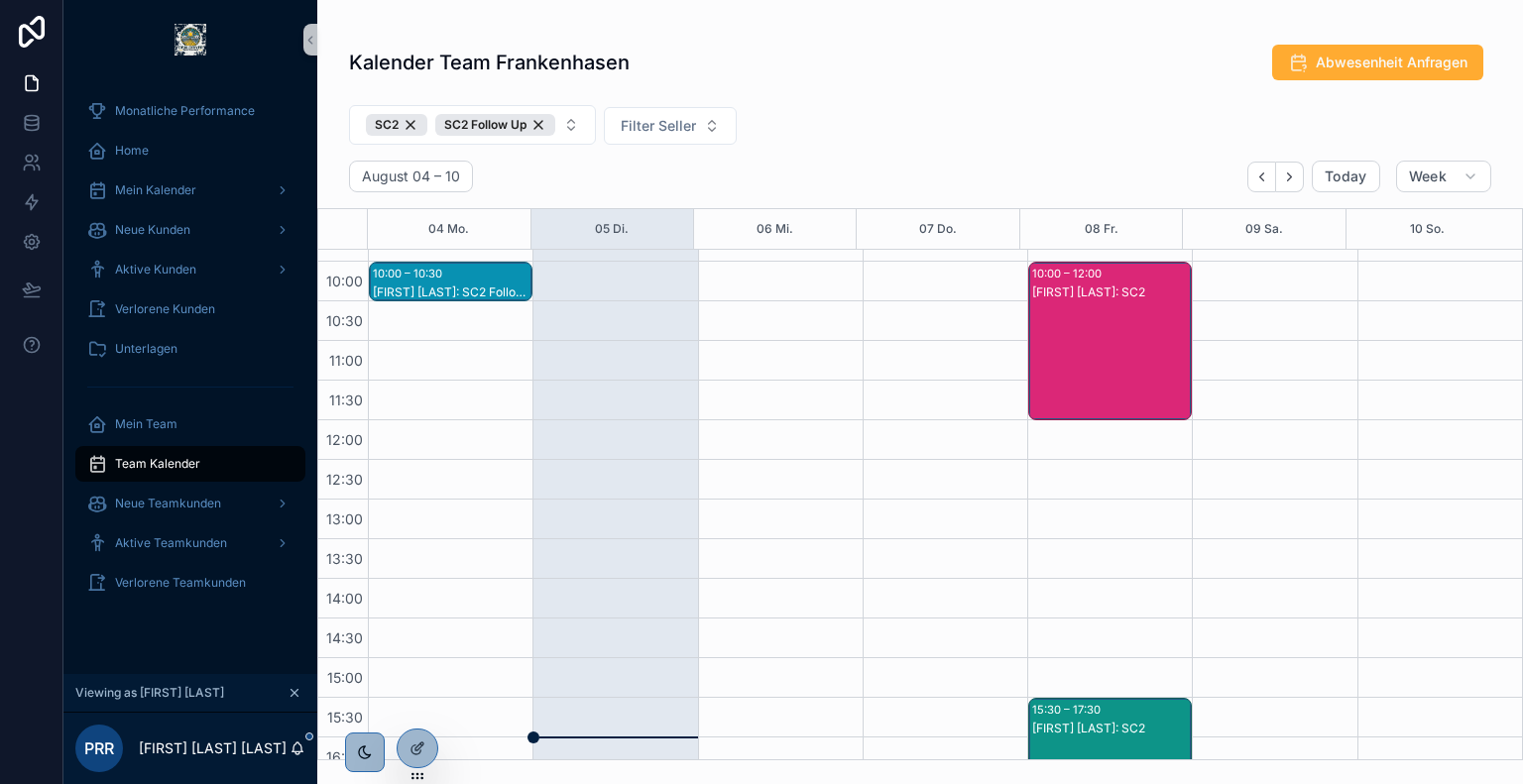 click on "[FIRST] [LAST]: SC2" at bounding box center (1111, 361) 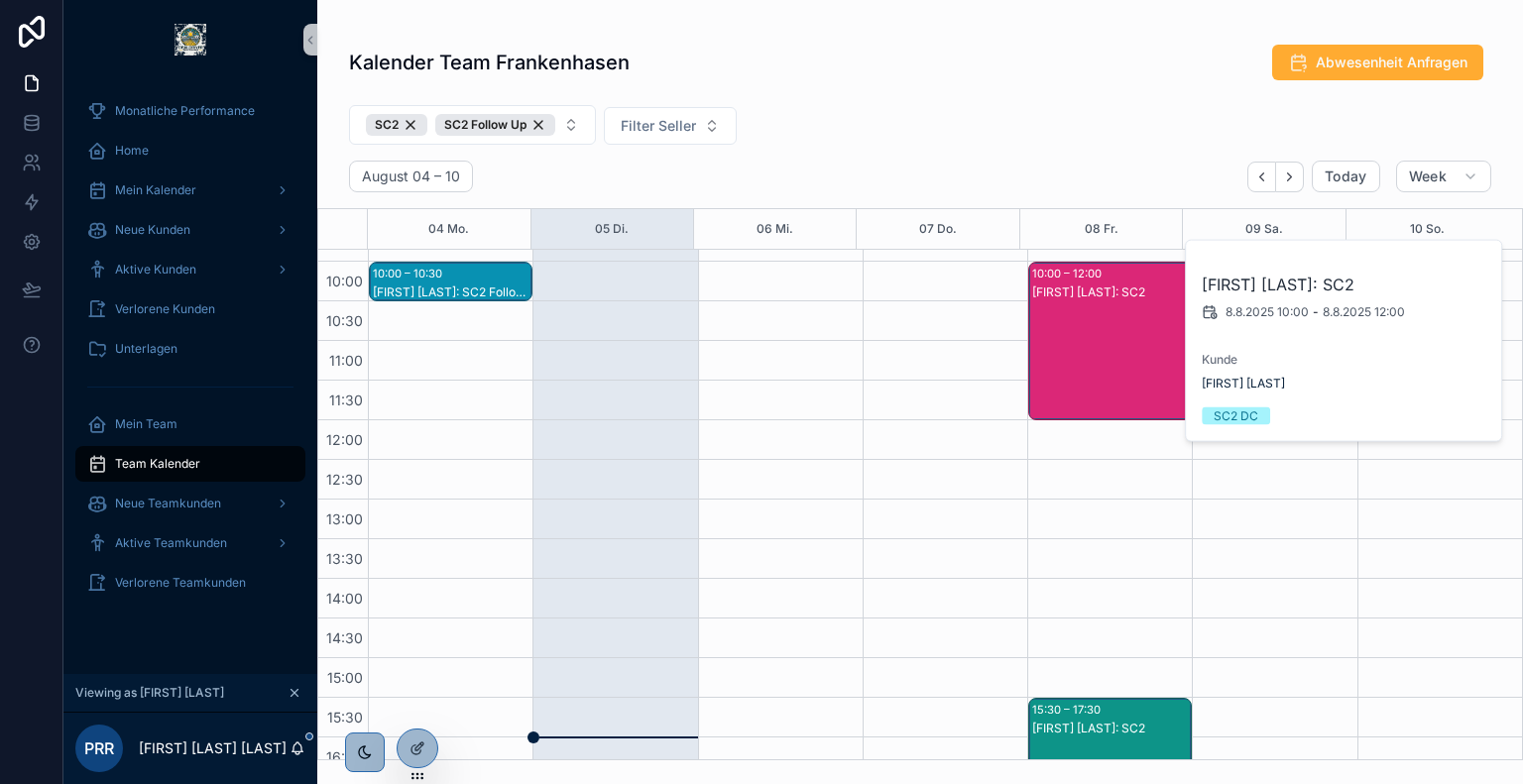 click on "10:00 – 10:30 [FIRST] [LAST]: SC2 Follow Up 10:00 – 12:00 [FIRST] [LAST]: SC2 15:30 – 17:30 [FIRST] [LAST]: SC2 18:00 – 18:30 [FIRST] [LAST]: SC2 Follow Up 18:00 – 18:30 [FIRST] [LAST]: SC2 Follow Up" at bounding box center (920, 395) 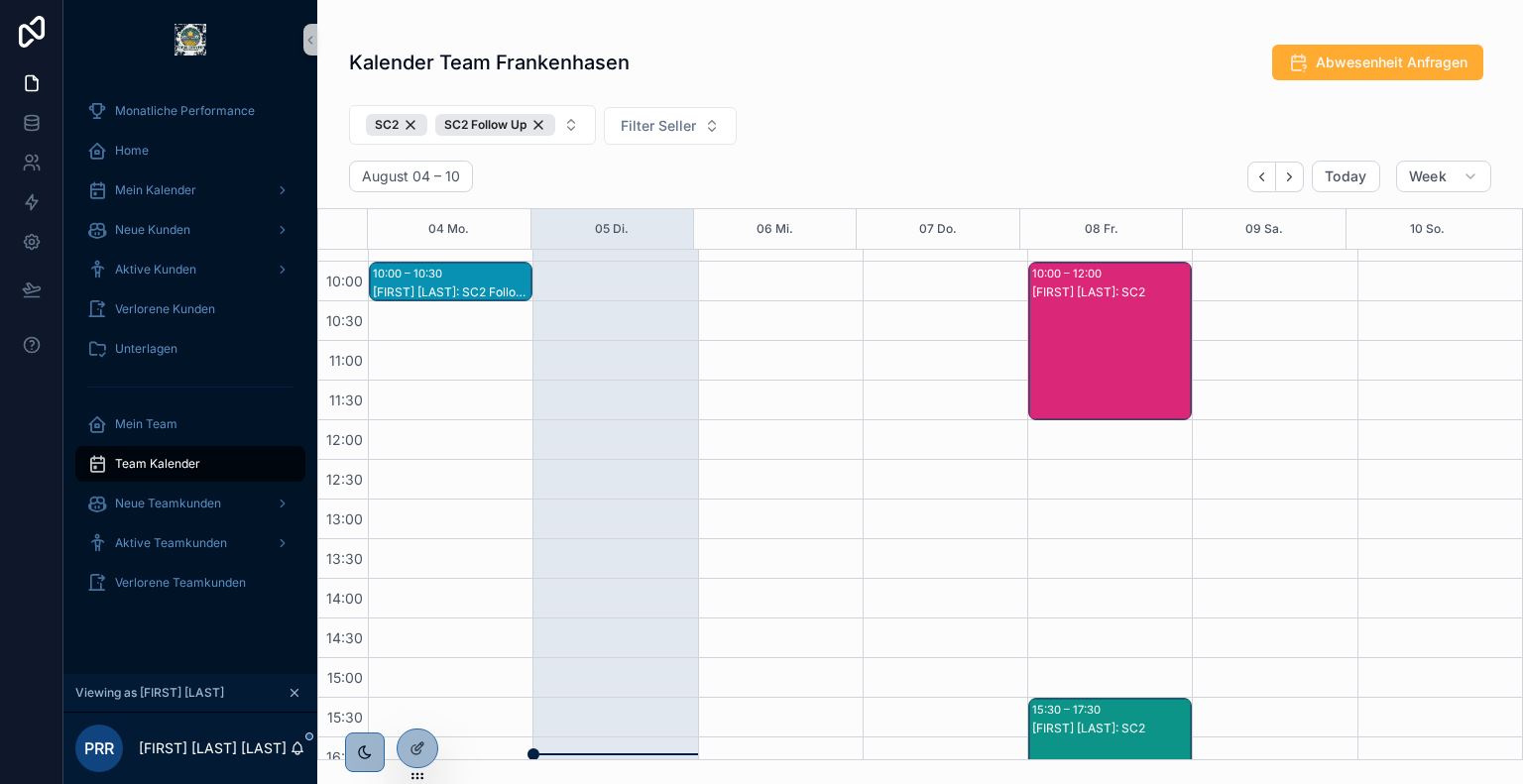 scroll, scrollTop: 519, scrollLeft: 0, axis: vertical 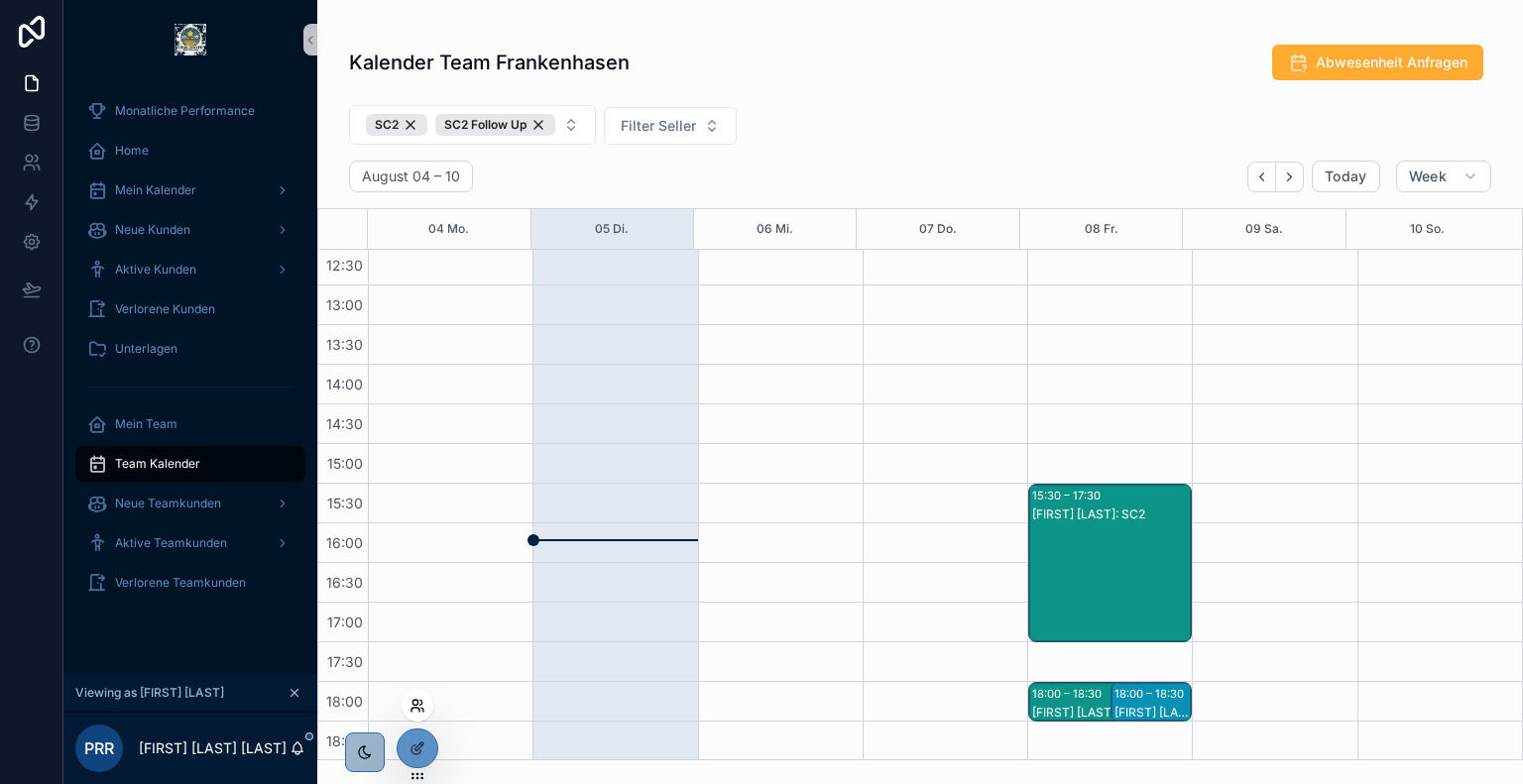 click 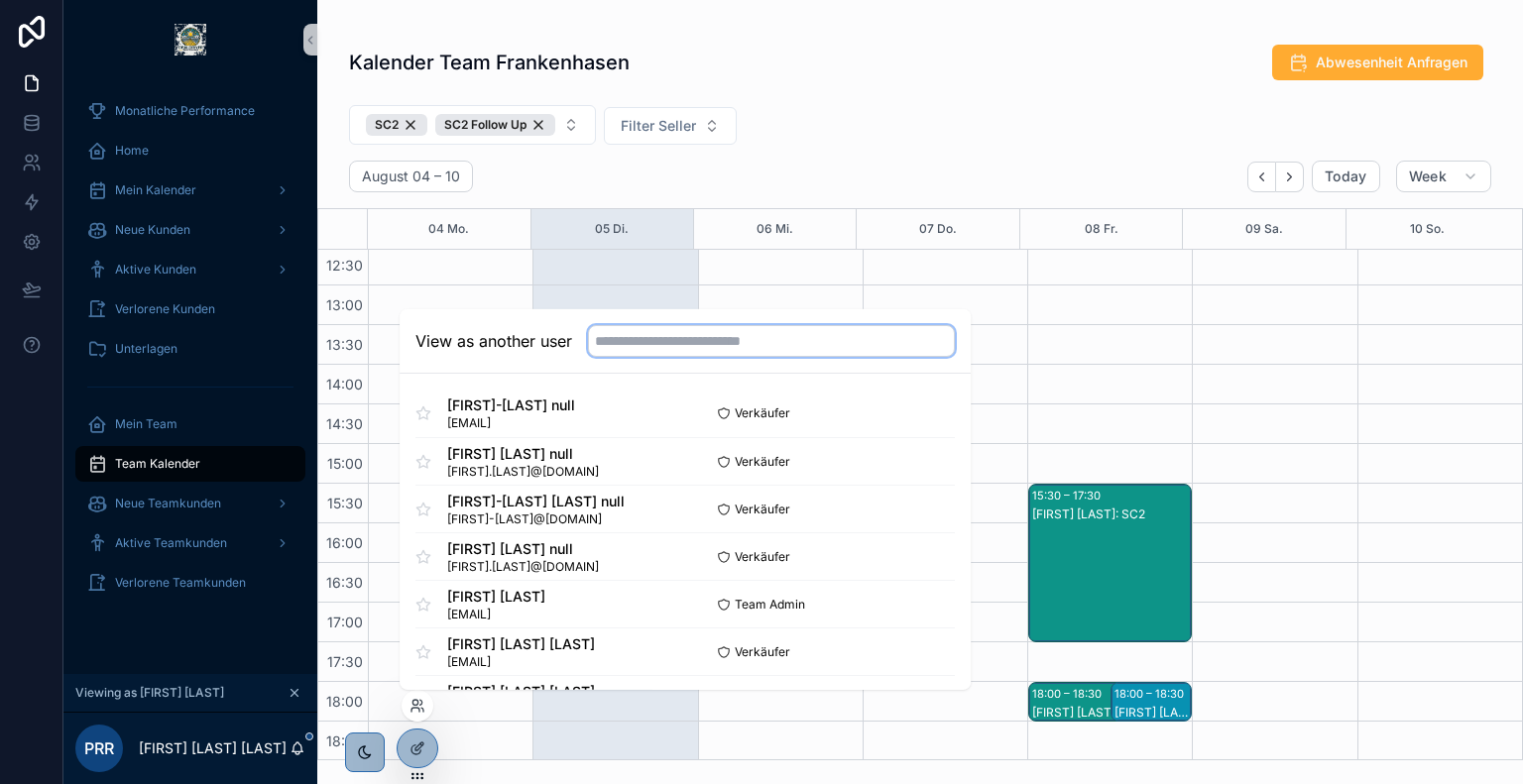 click at bounding box center (771, 341) 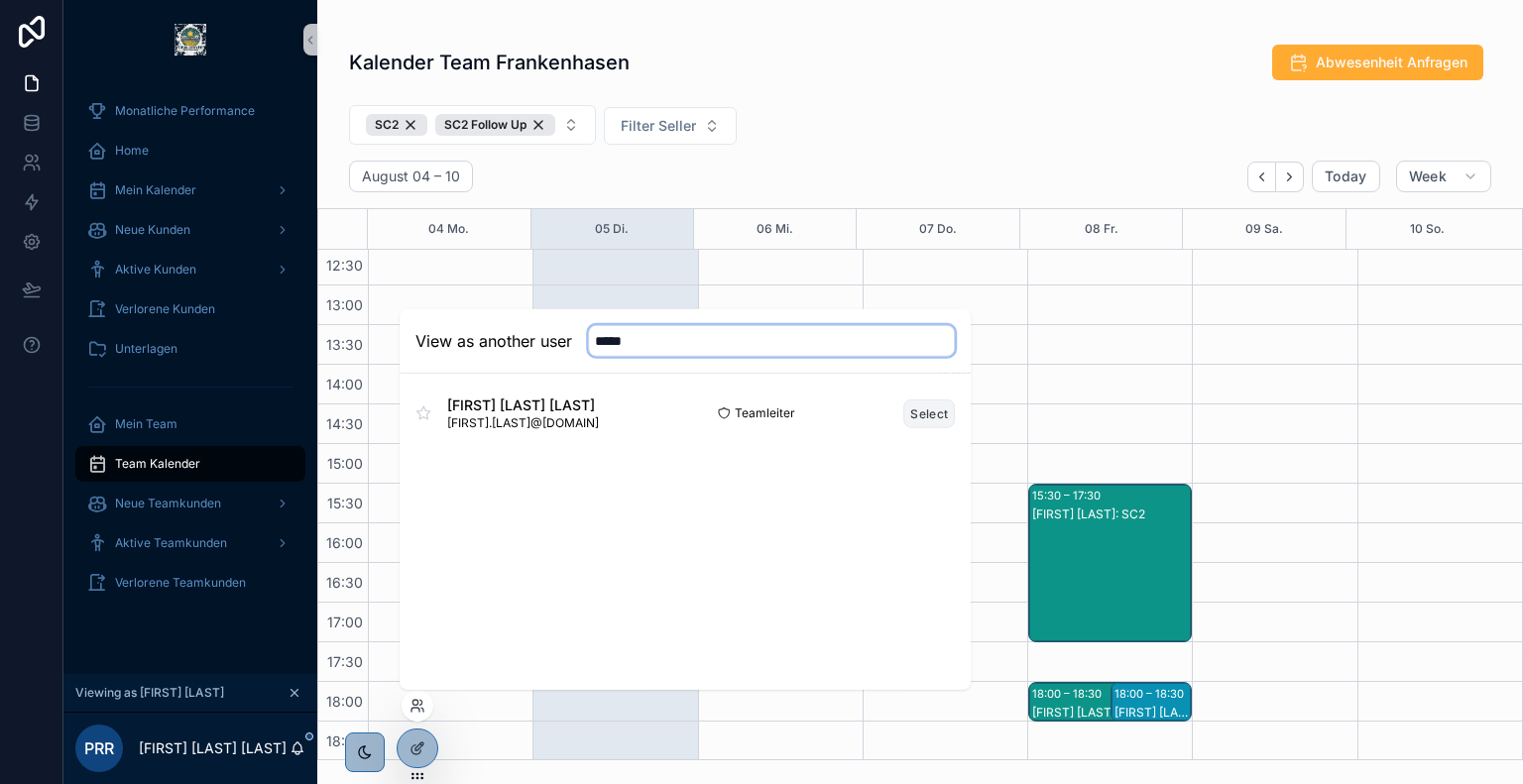 type on "*****" 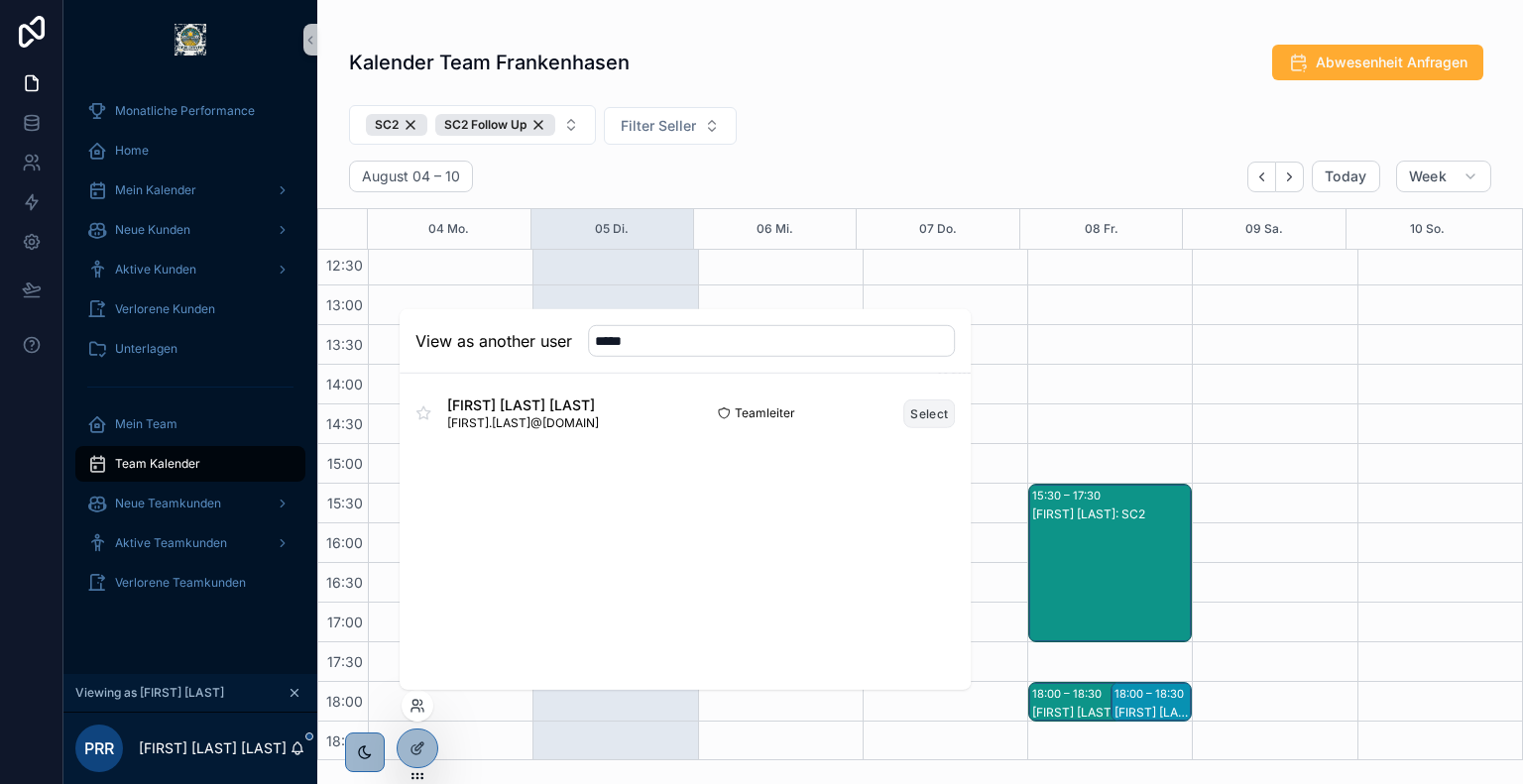 click on "Select" at bounding box center [929, 412] 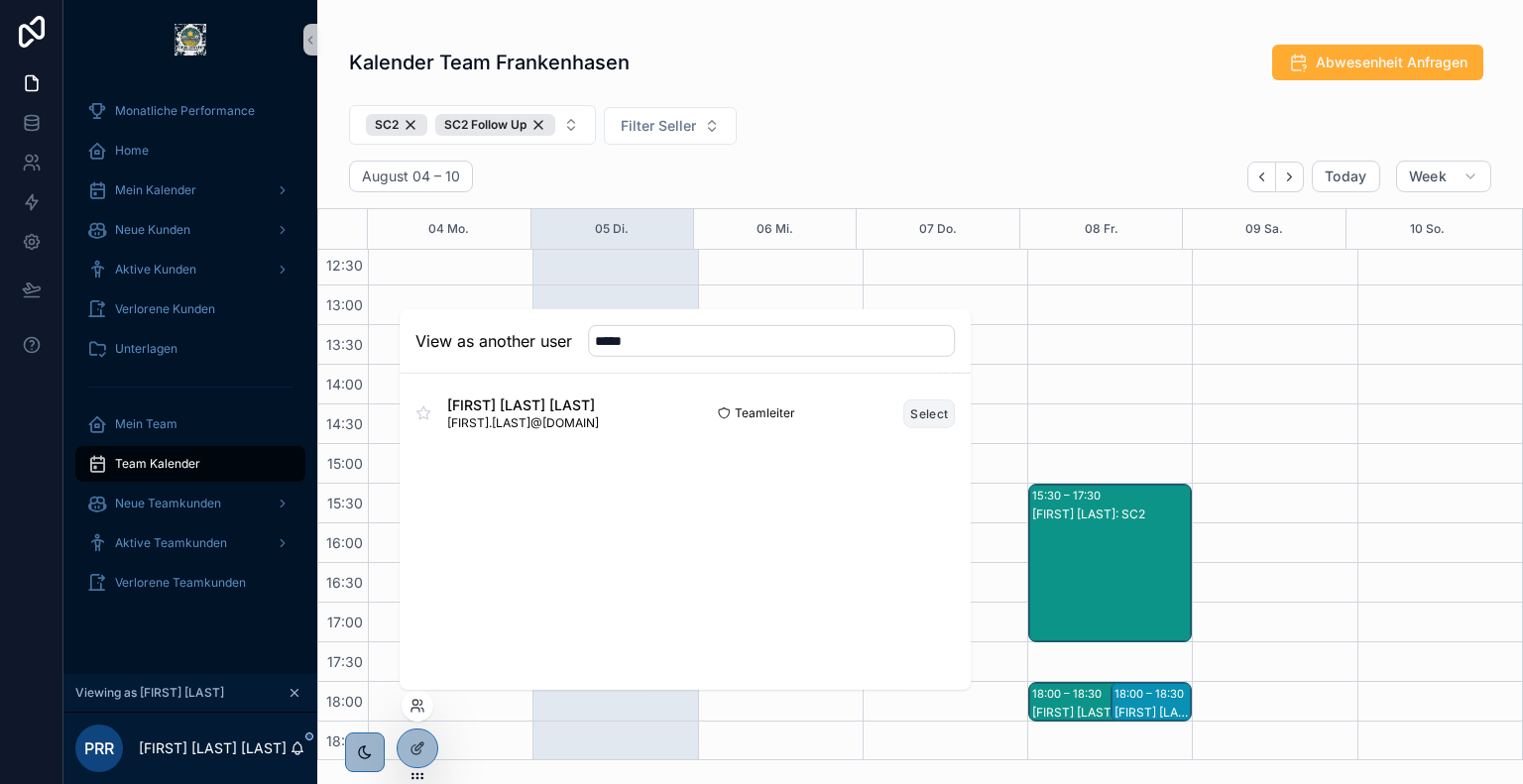 type 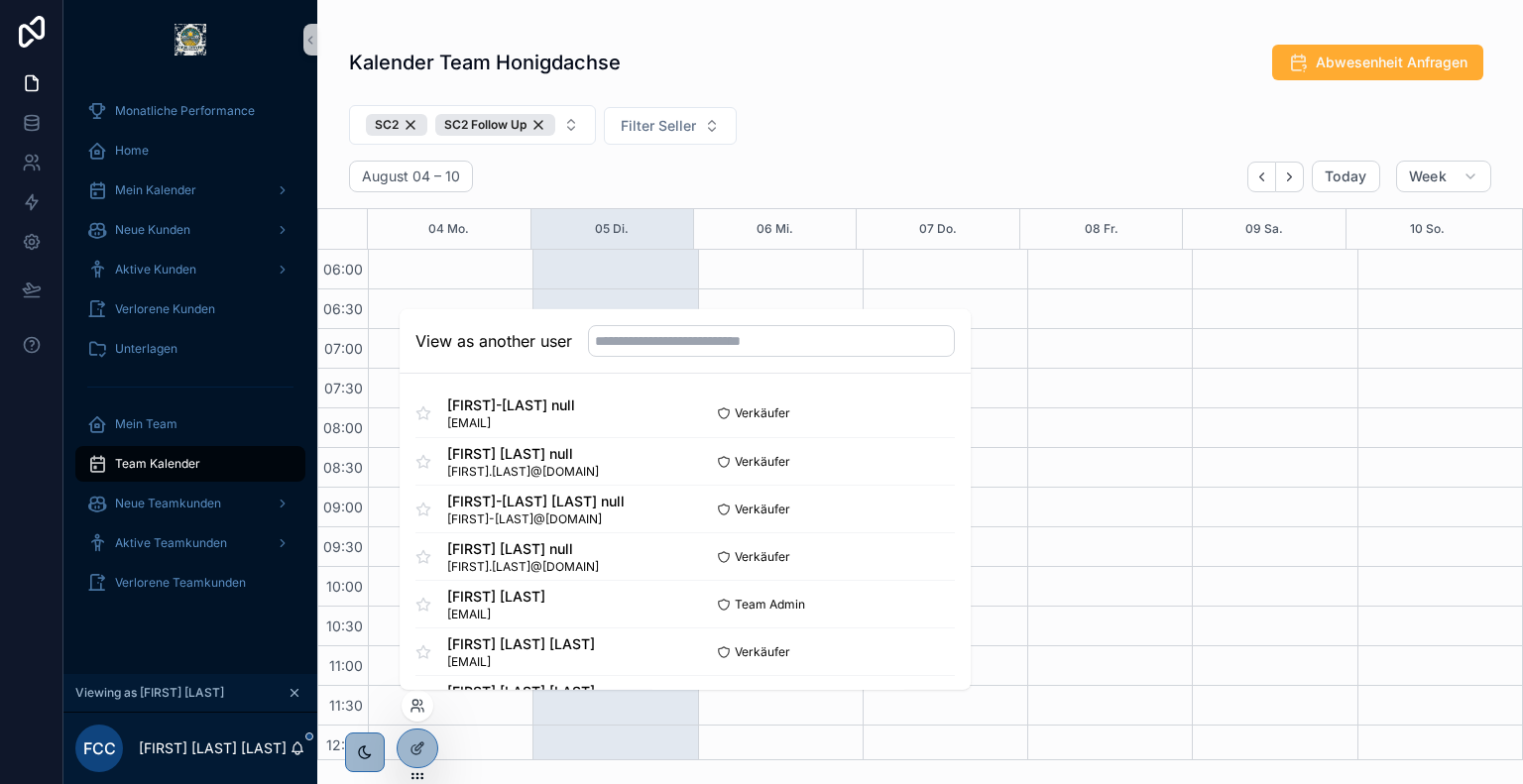 scroll, scrollTop: 0, scrollLeft: 0, axis: both 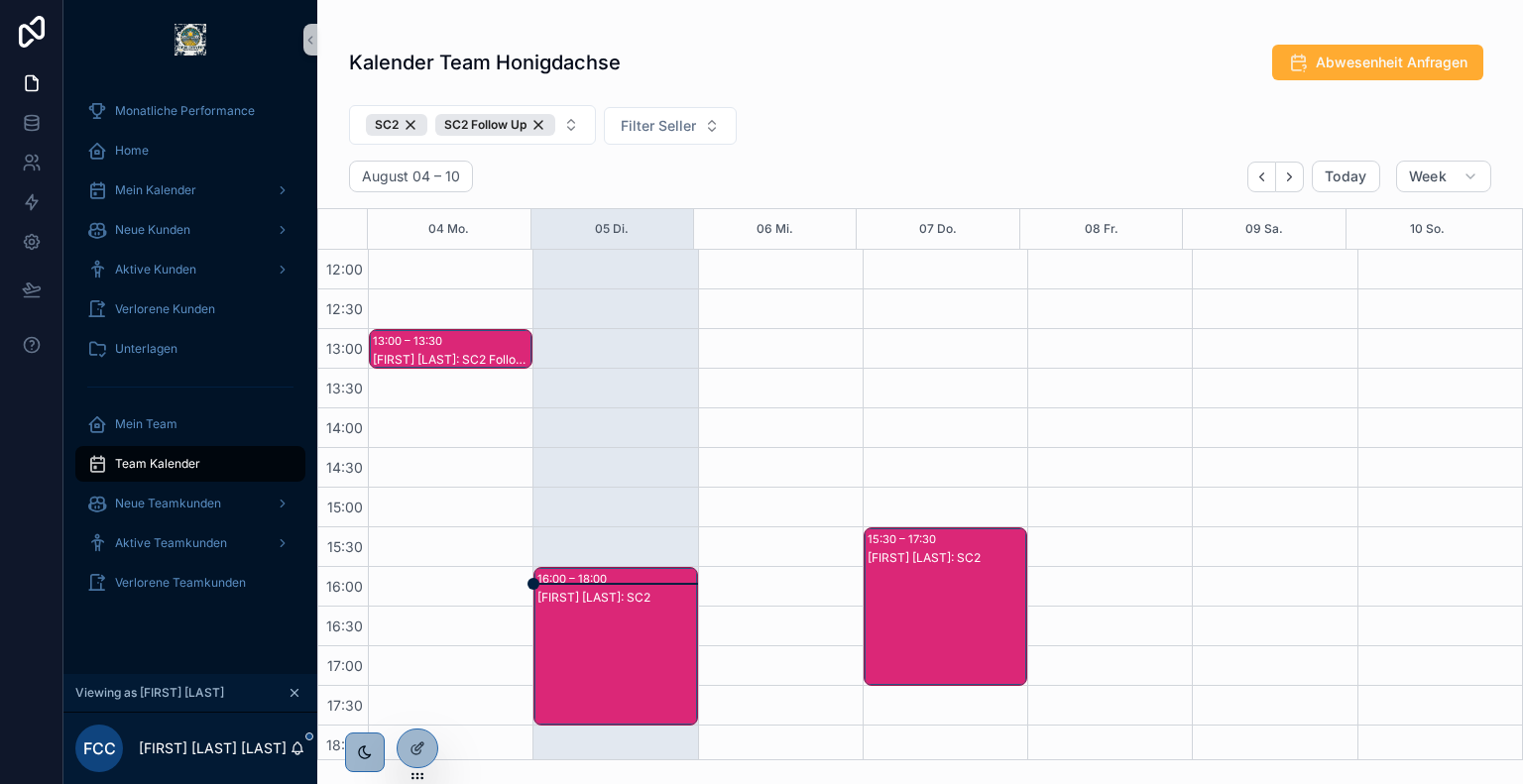 click on "Kalender Team Honigdachse Abwesenheit Anfragen" at bounding box center [920, 62] 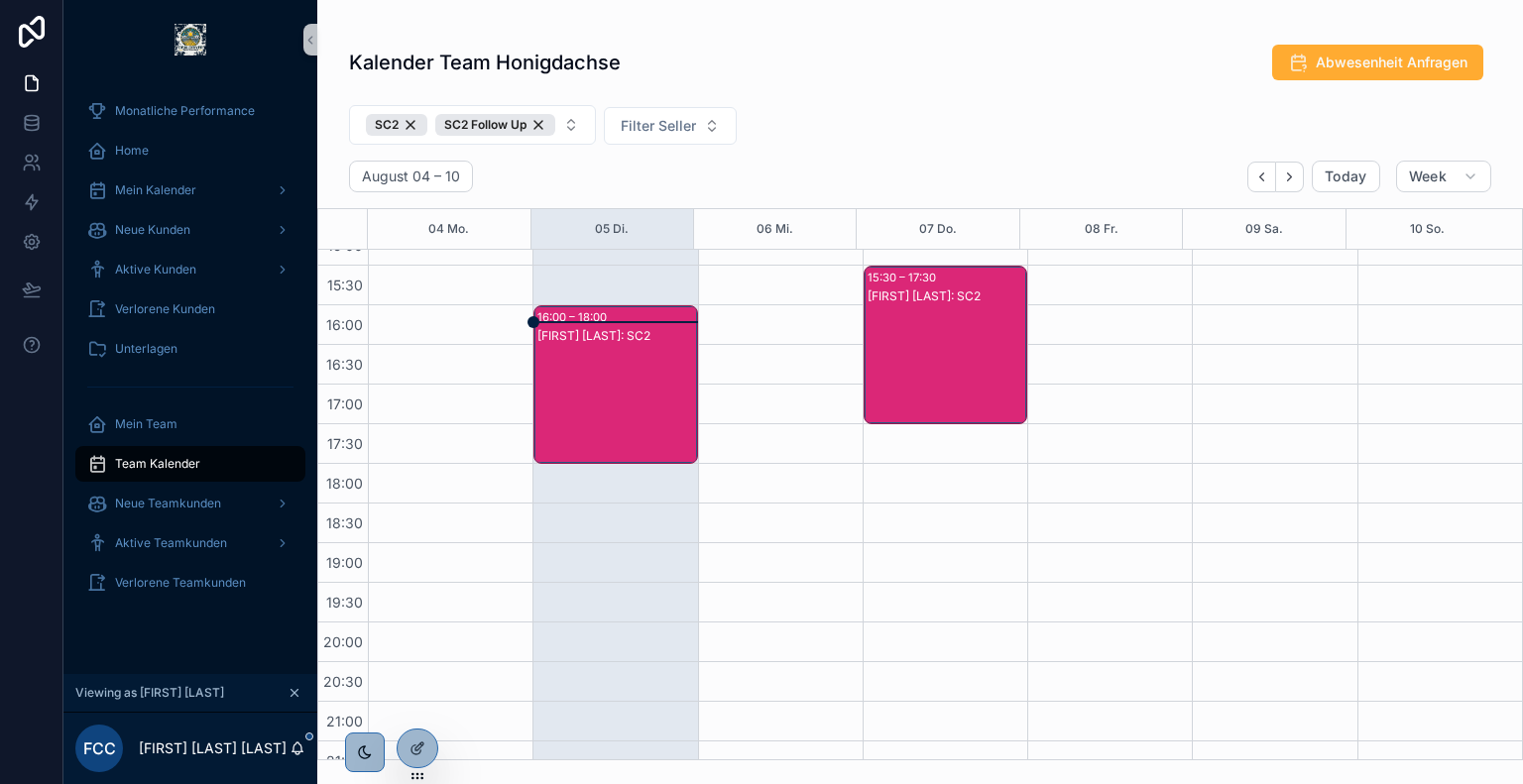 scroll, scrollTop: 744, scrollLeft: 0, axis: vertical 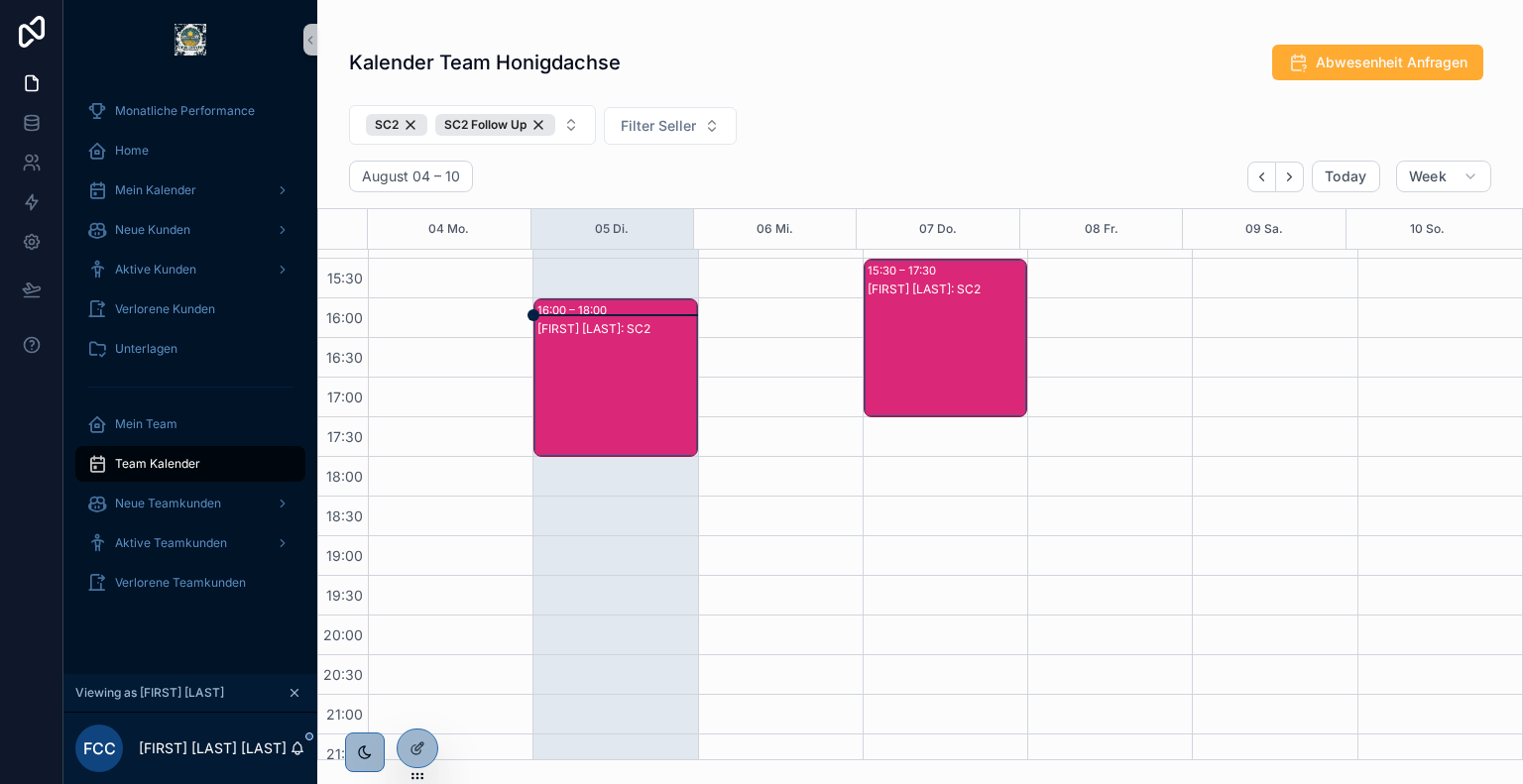 click on "[FIRST] [LAST]: SC2" at bounding box center [946, 358] 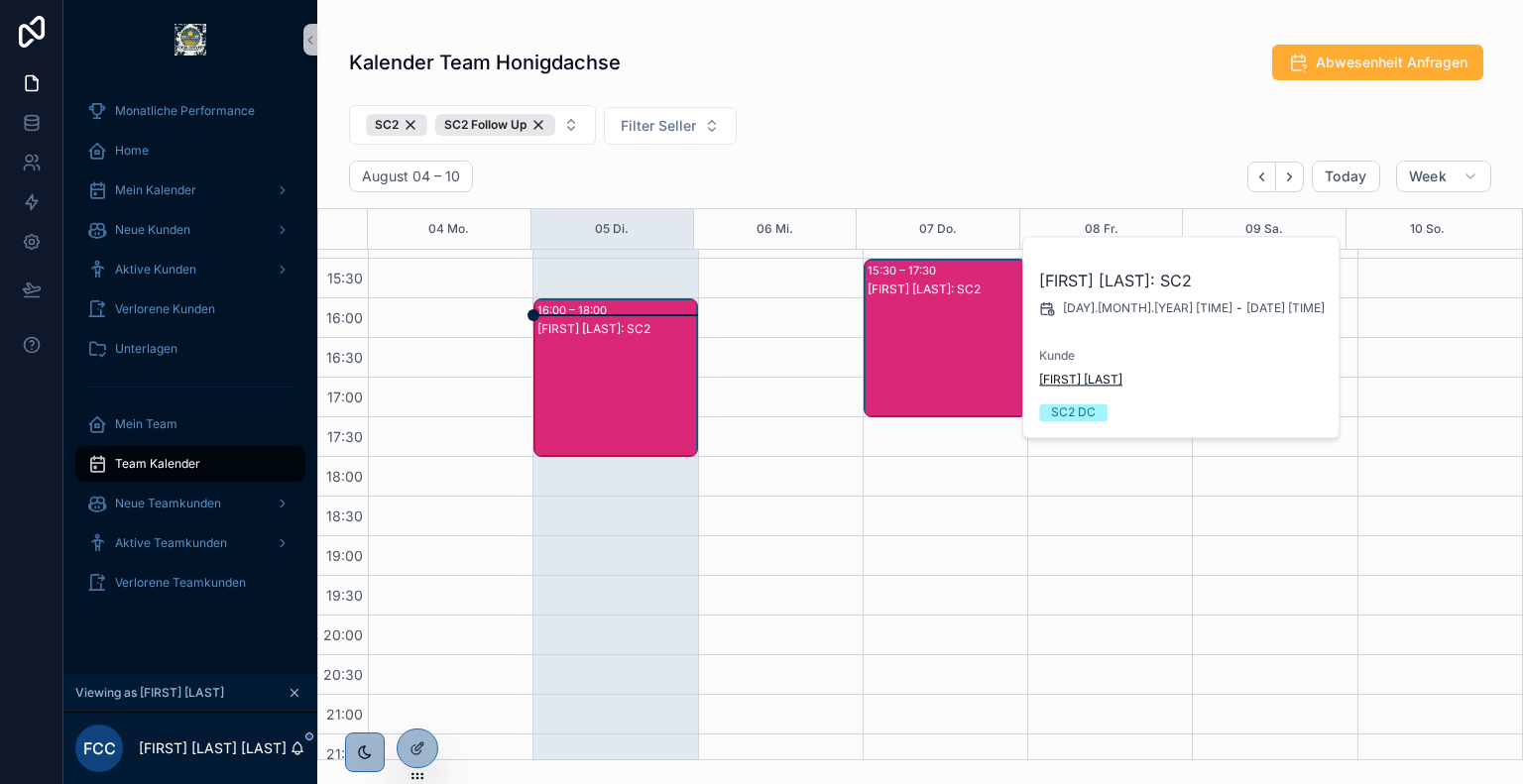 click on "[FIRST] [LAST]" at bounding box center [1081, 380] 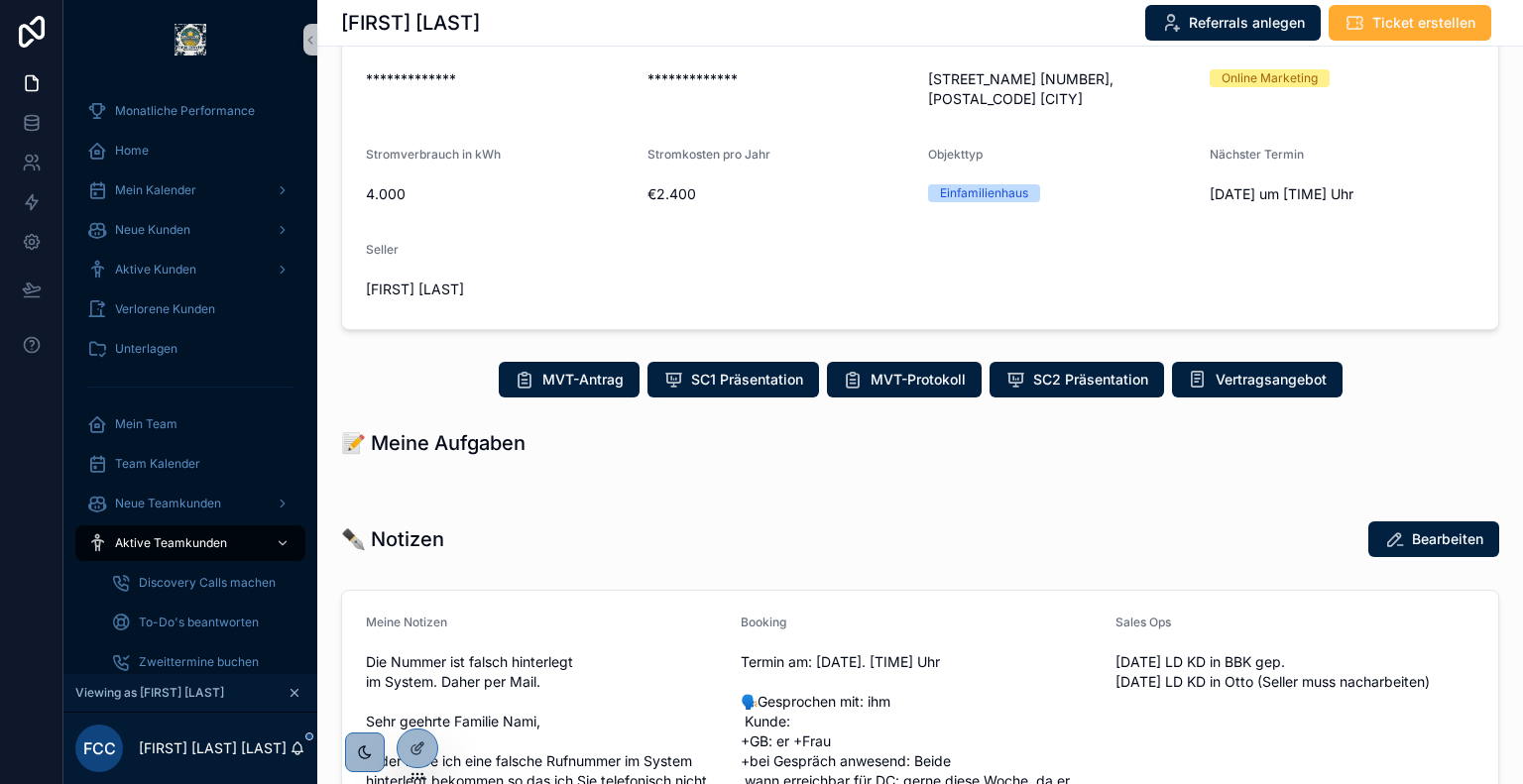 scroll, scrollTop: 176, scrollLeft: 0, axis: vertical 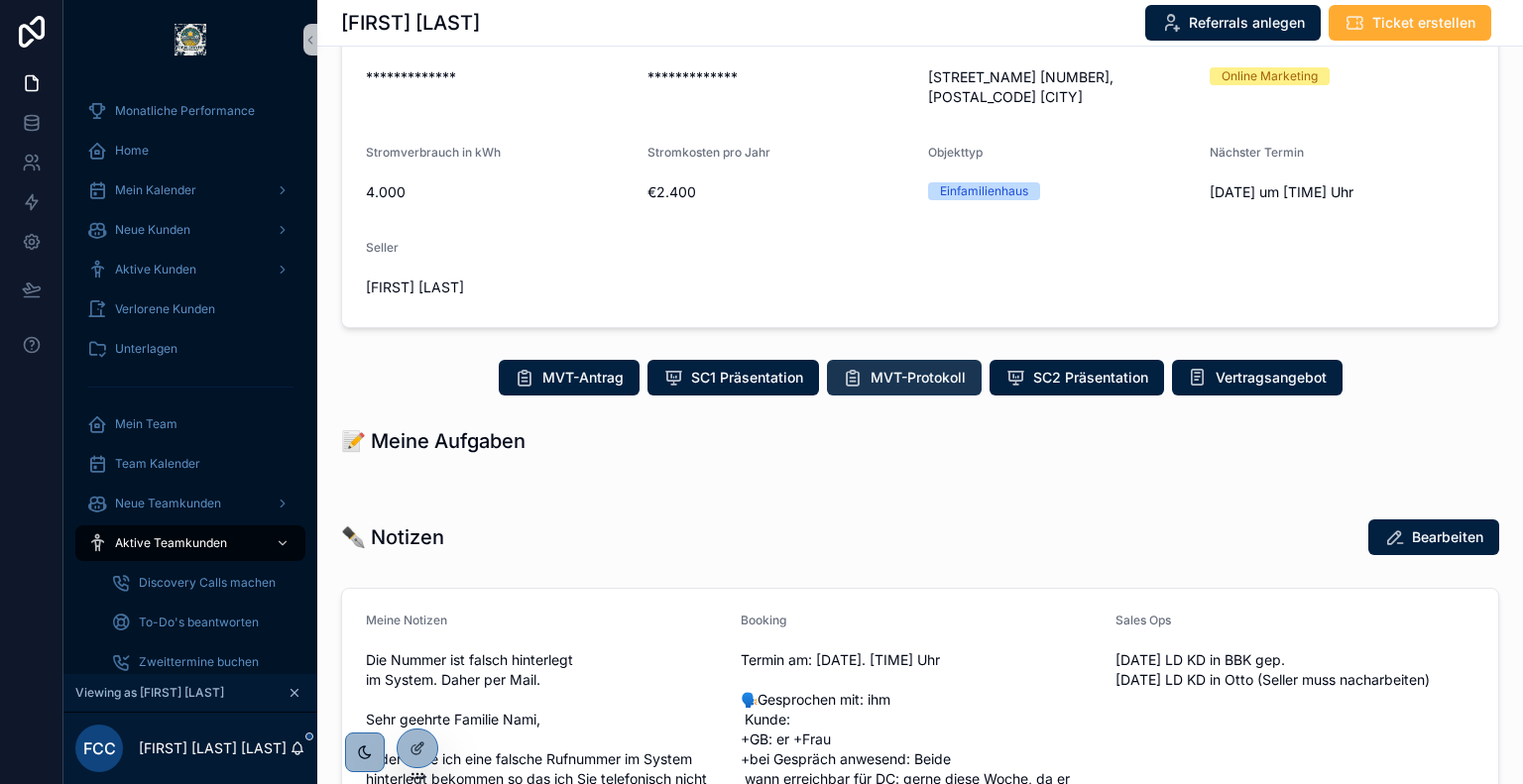 click on "MVT-Protokoll" at bounding box center [904, 378] 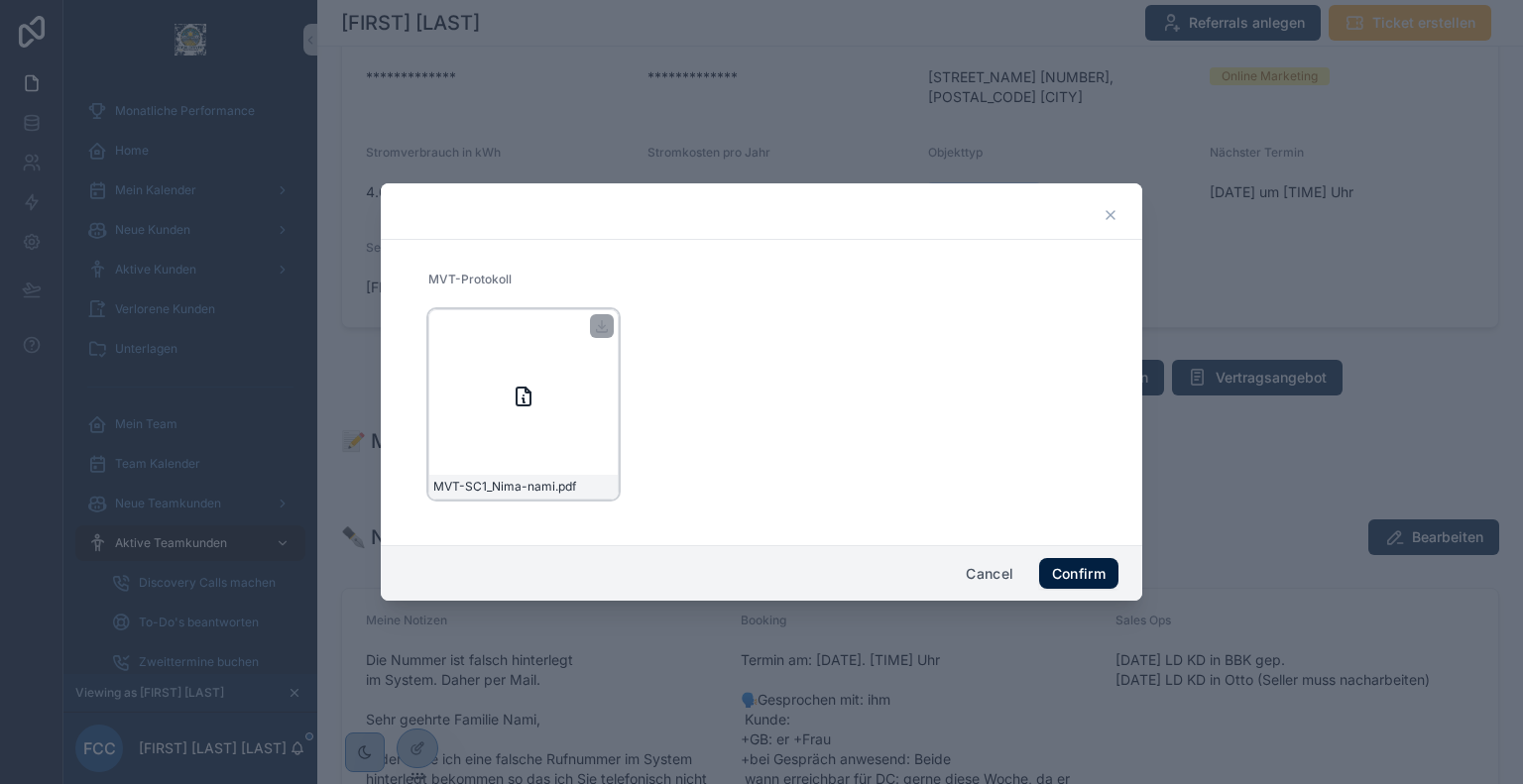 click on "MVT-SC1_[FIRST]-[LAST].pdf" at bounding box center (524, 404) 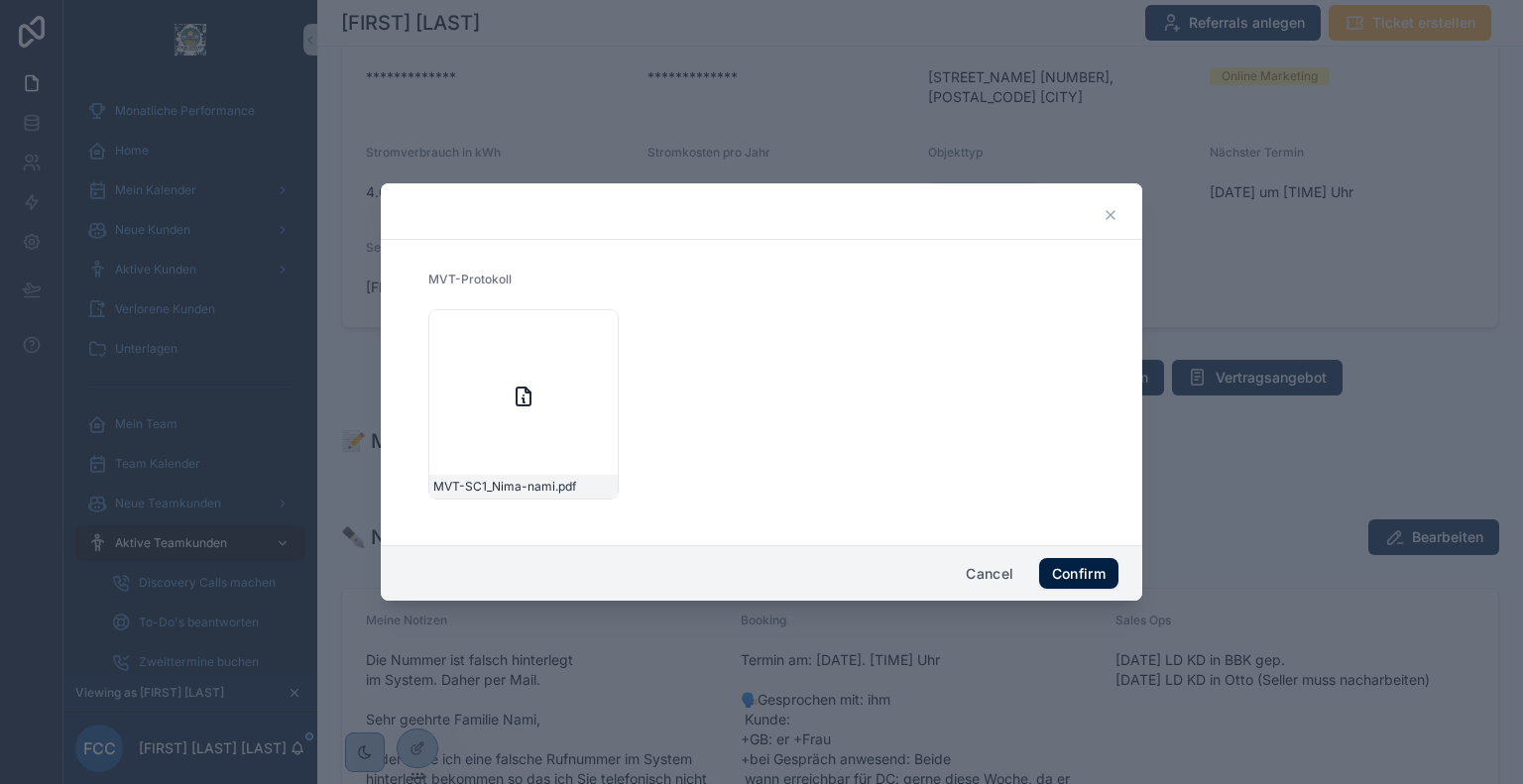 click at bounding box center [762, 211] 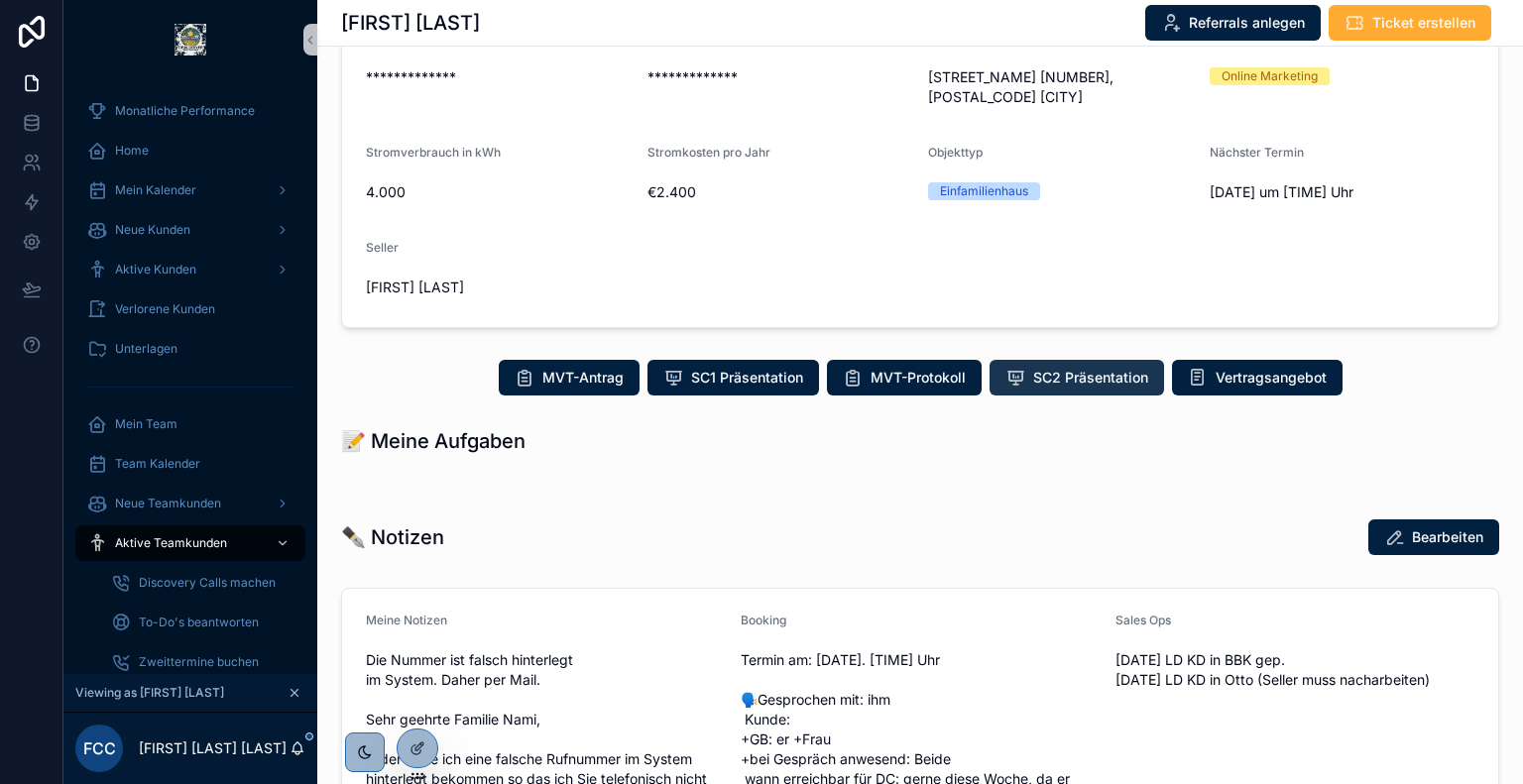 click on "SC2 Präsentation" at bounding box center (1091, 378) 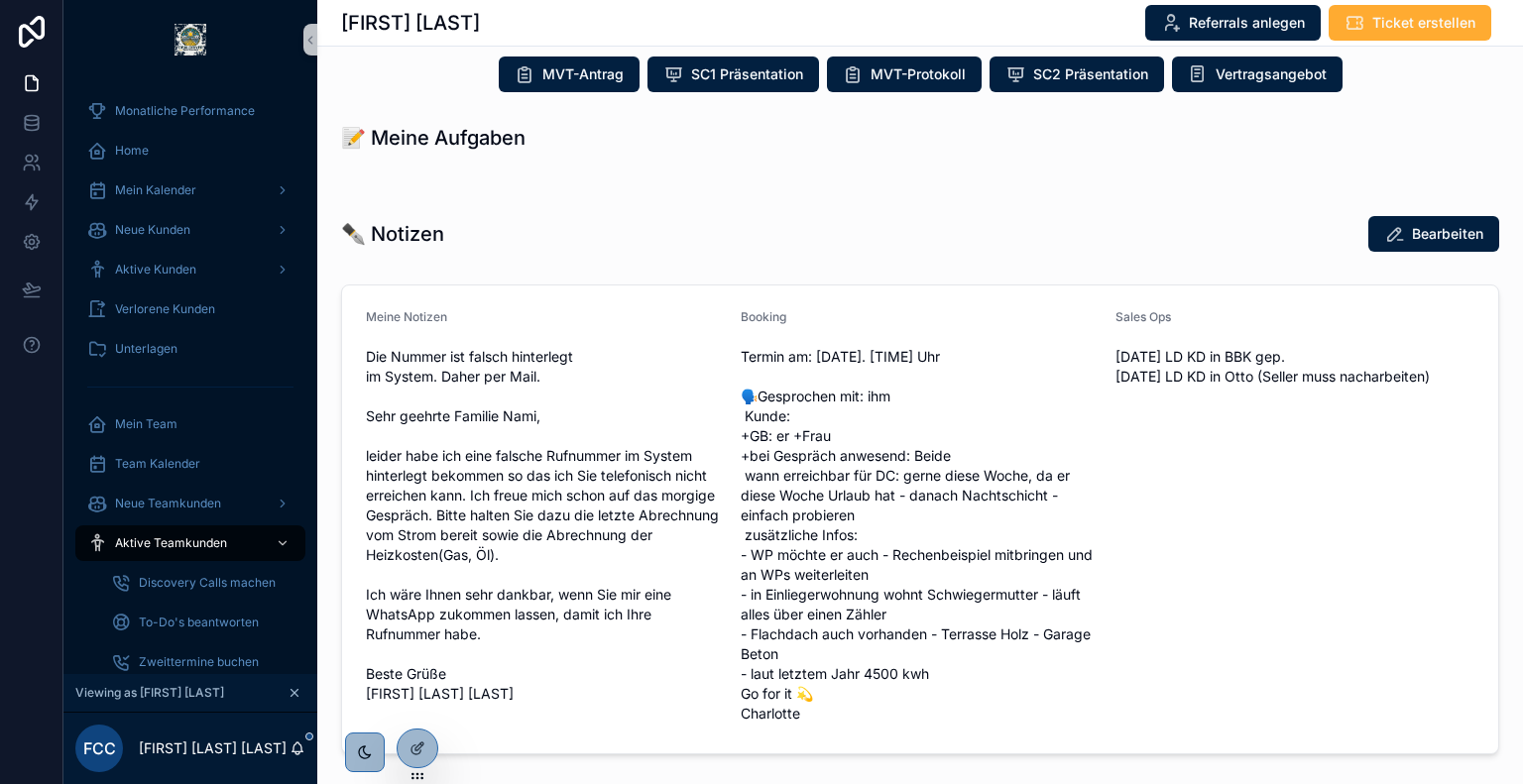 scroll, scrollTop: 483, scrollLeft: 0, axis: vertical 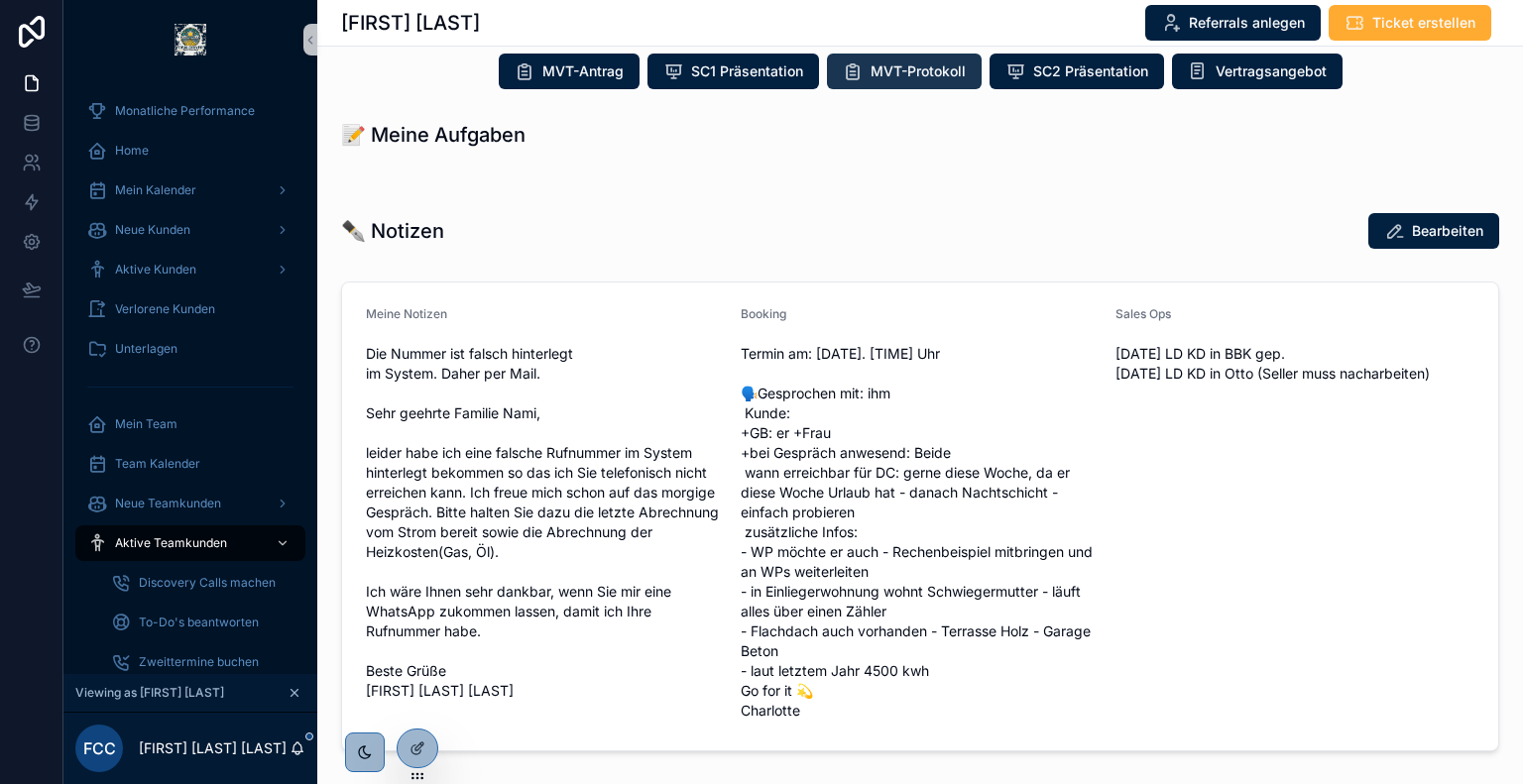 click on "MVT-Protokoll" at bounding box center [904, 71] 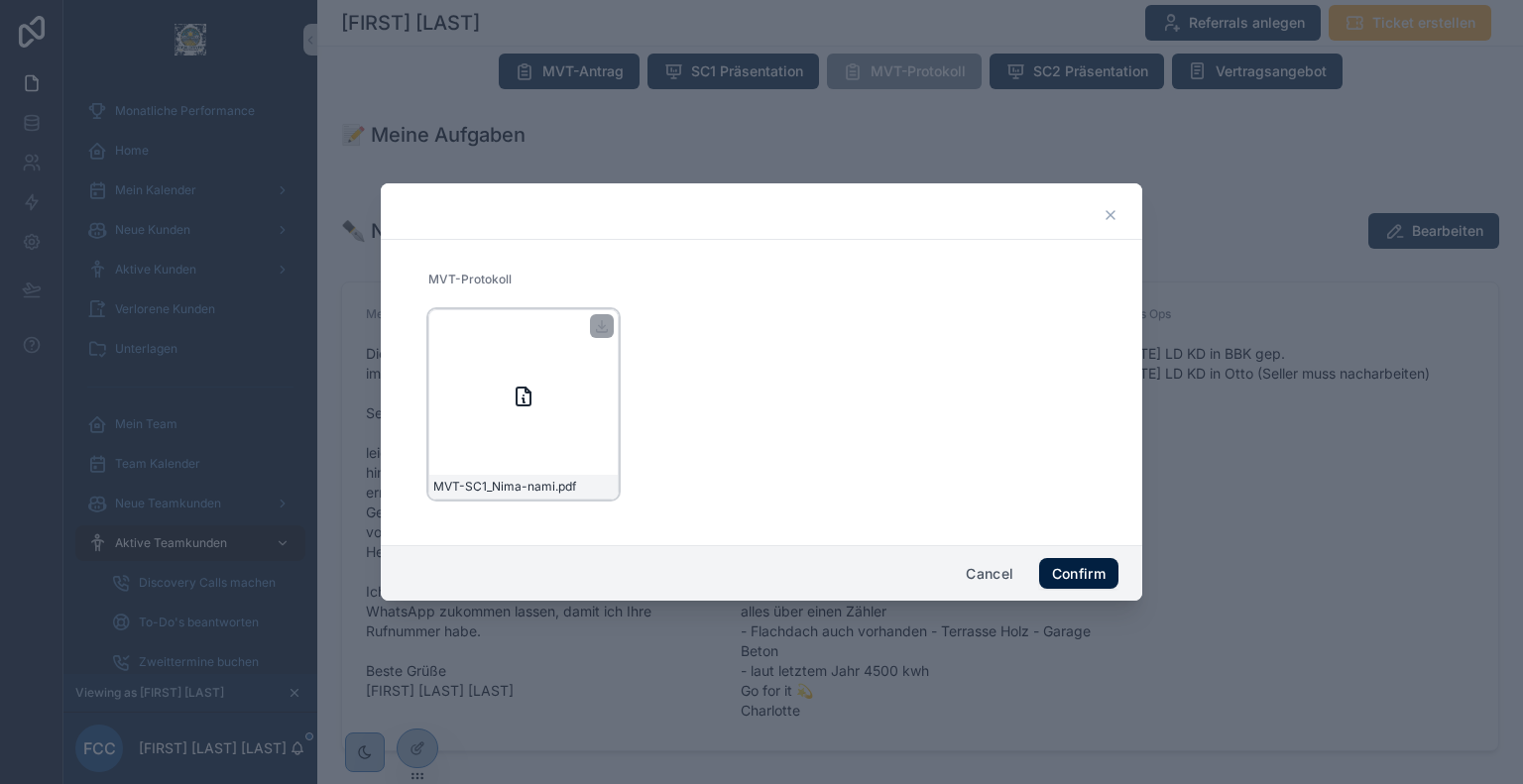 click on "MVT-SC1_[FIRST]-[LAST].pdf" at bounding box center (524, 404) 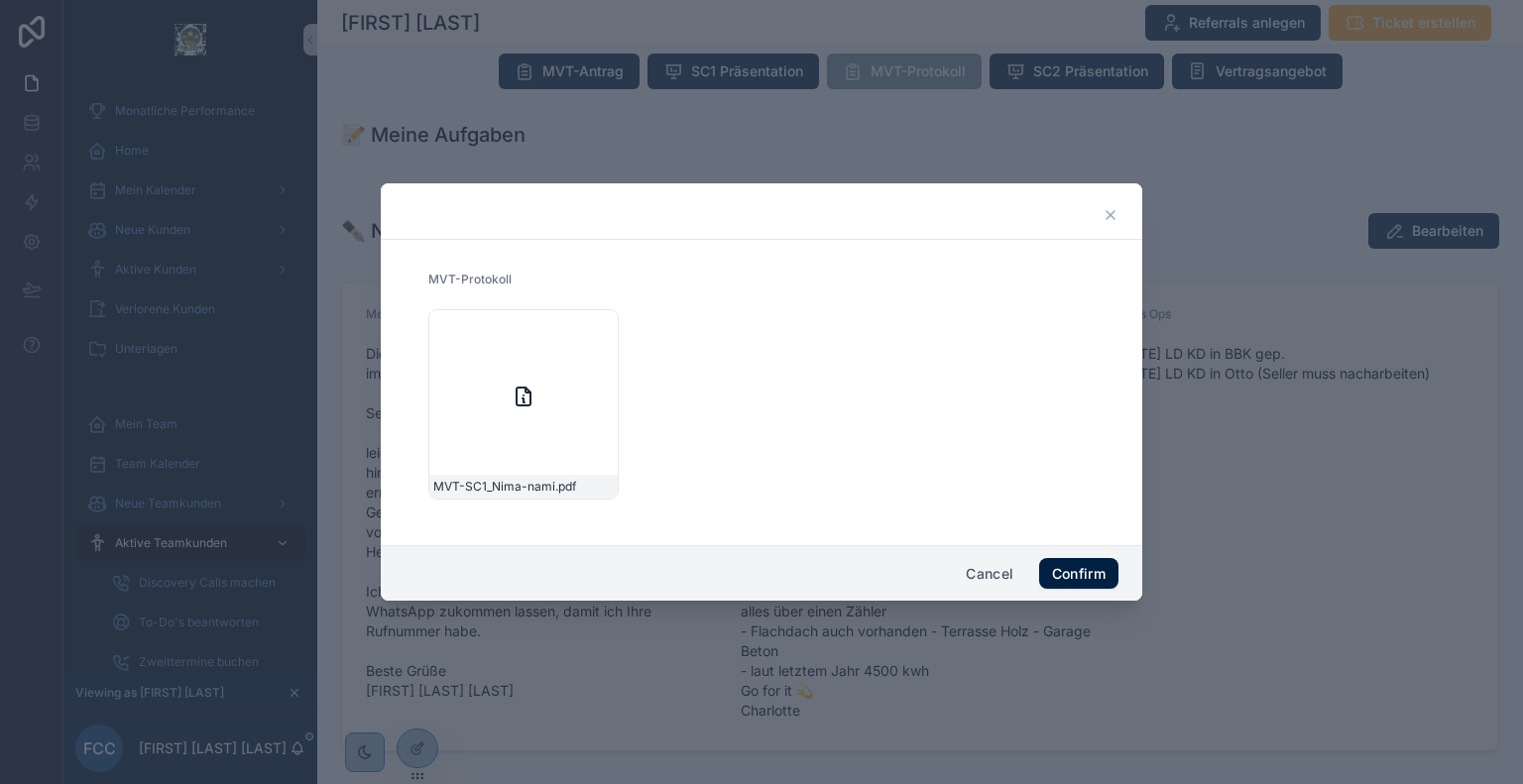 click 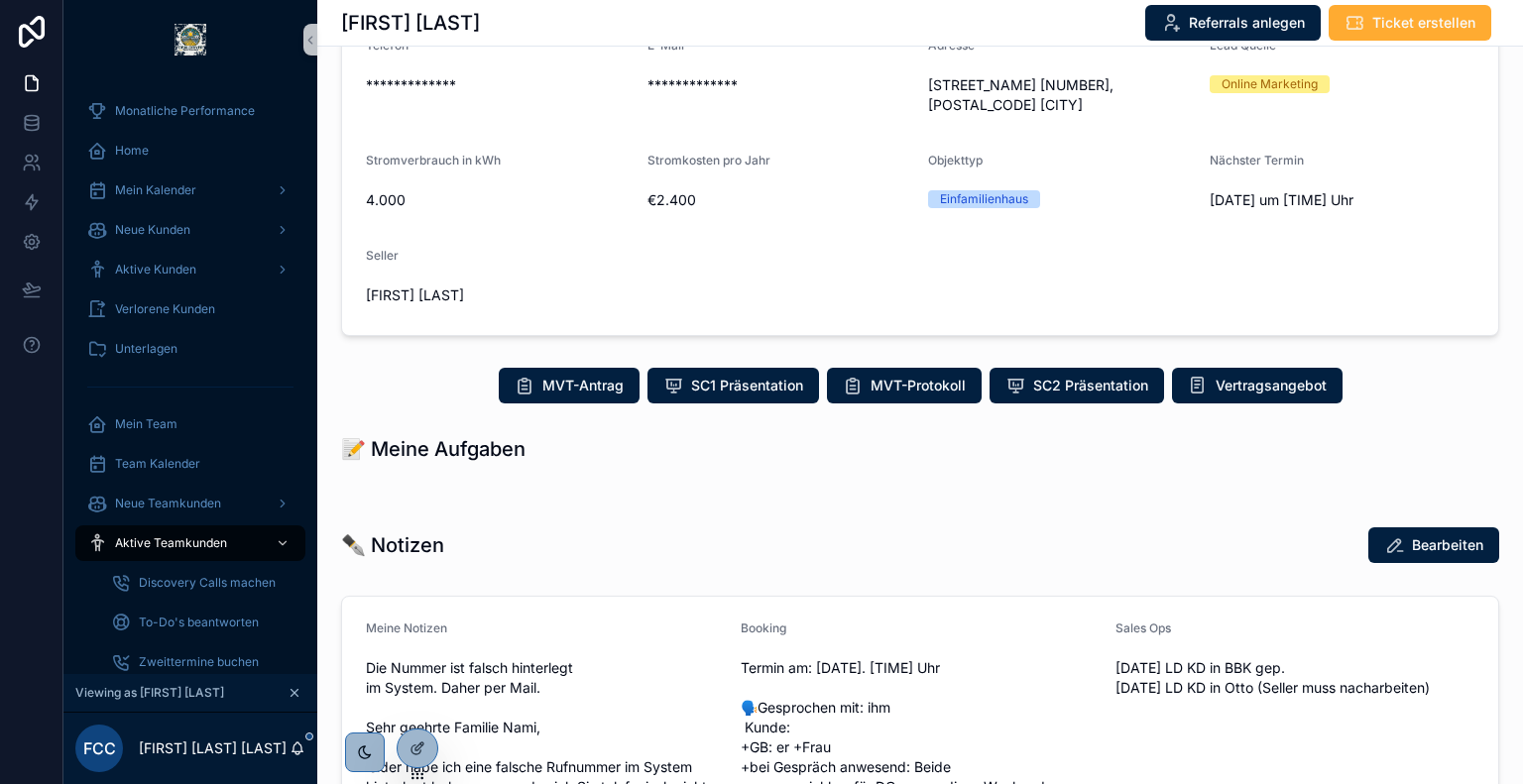 scroll, scrollTop: 0, scrollLeft: 0, axis: both 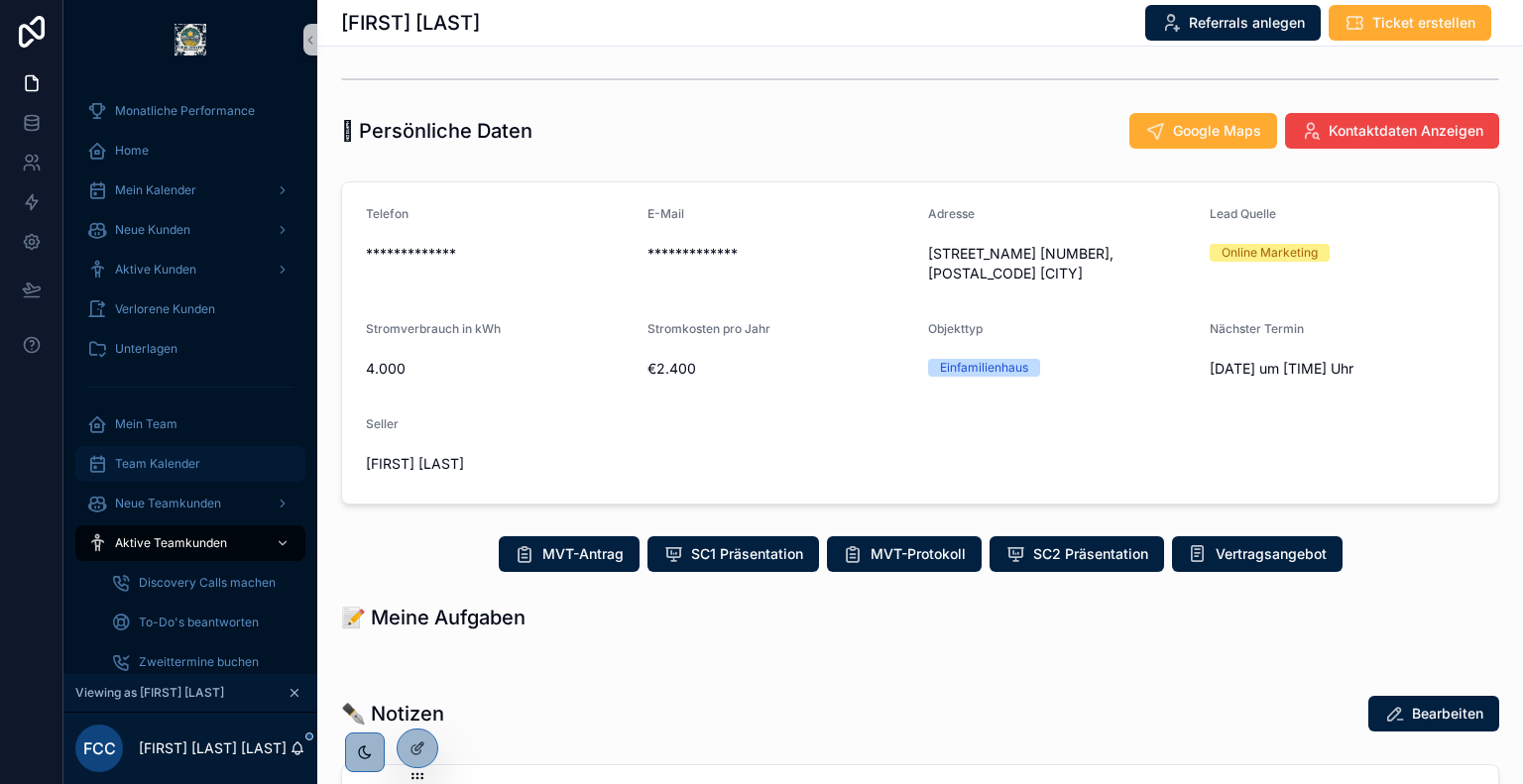 click on "Team Kalender" at bounding box center (158, 464) 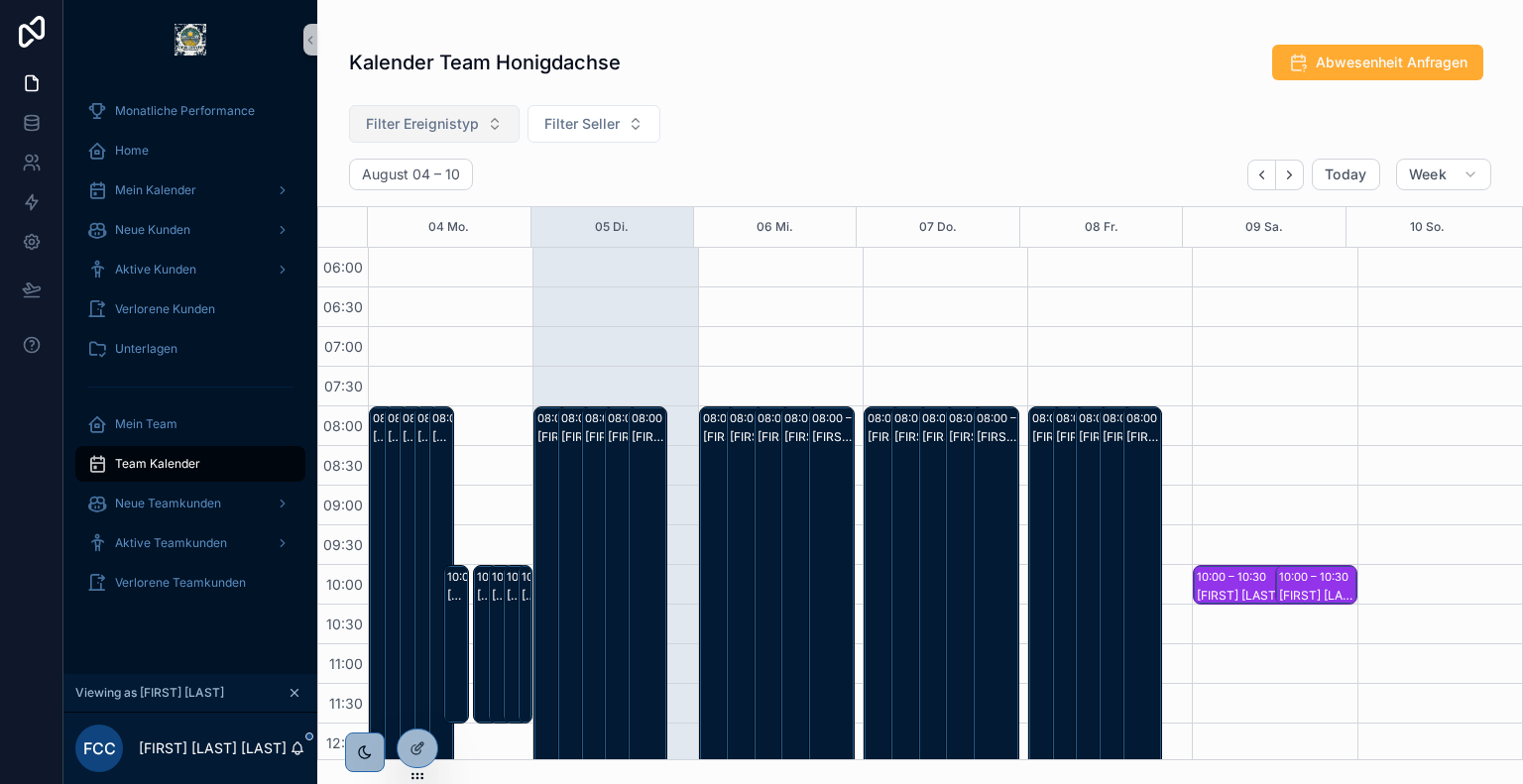 scroll, scrollTop: 476, scrollLeft: 0, axis: vertical 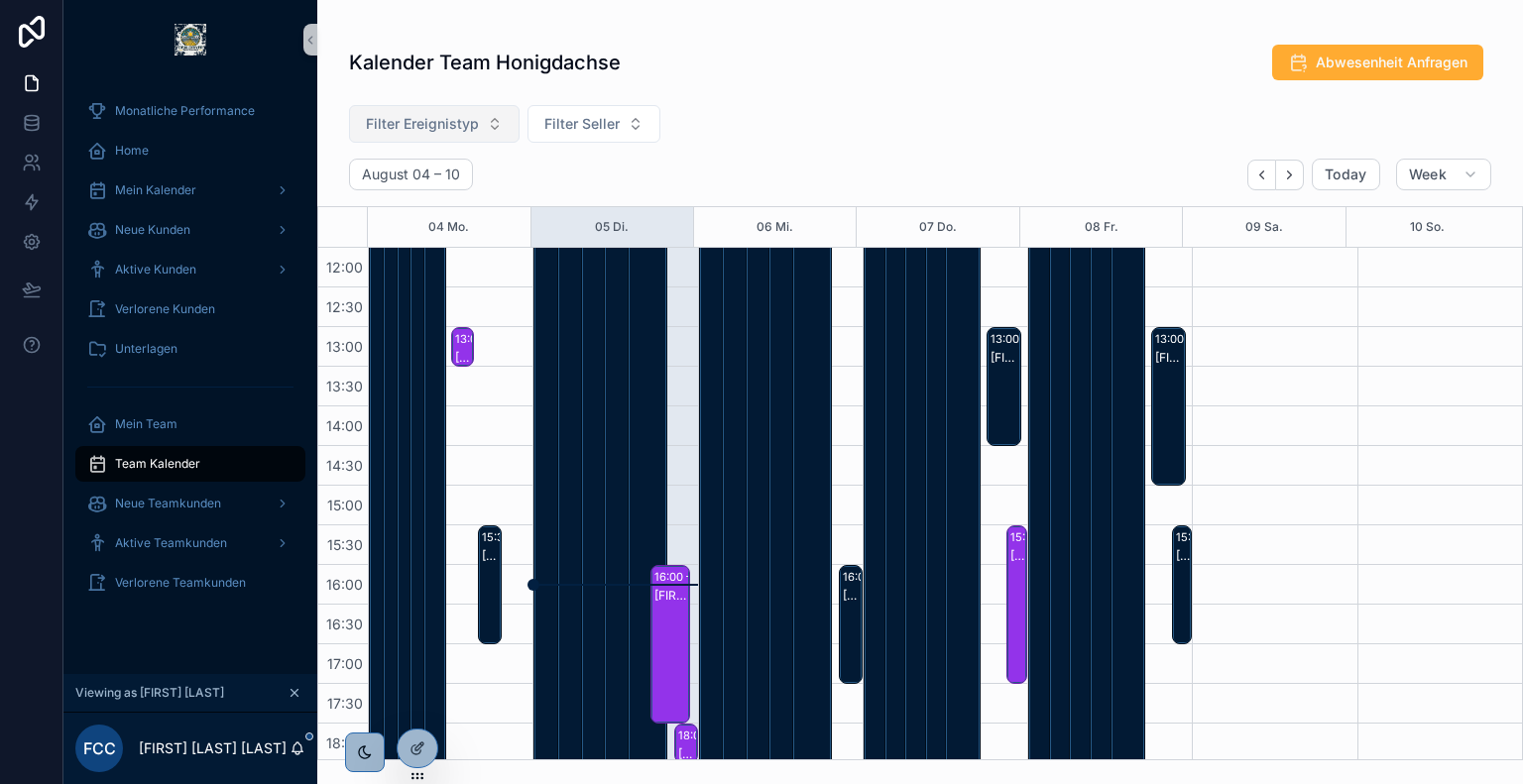click on "Filter Ereignistyp" at bounding box center [422, 124] 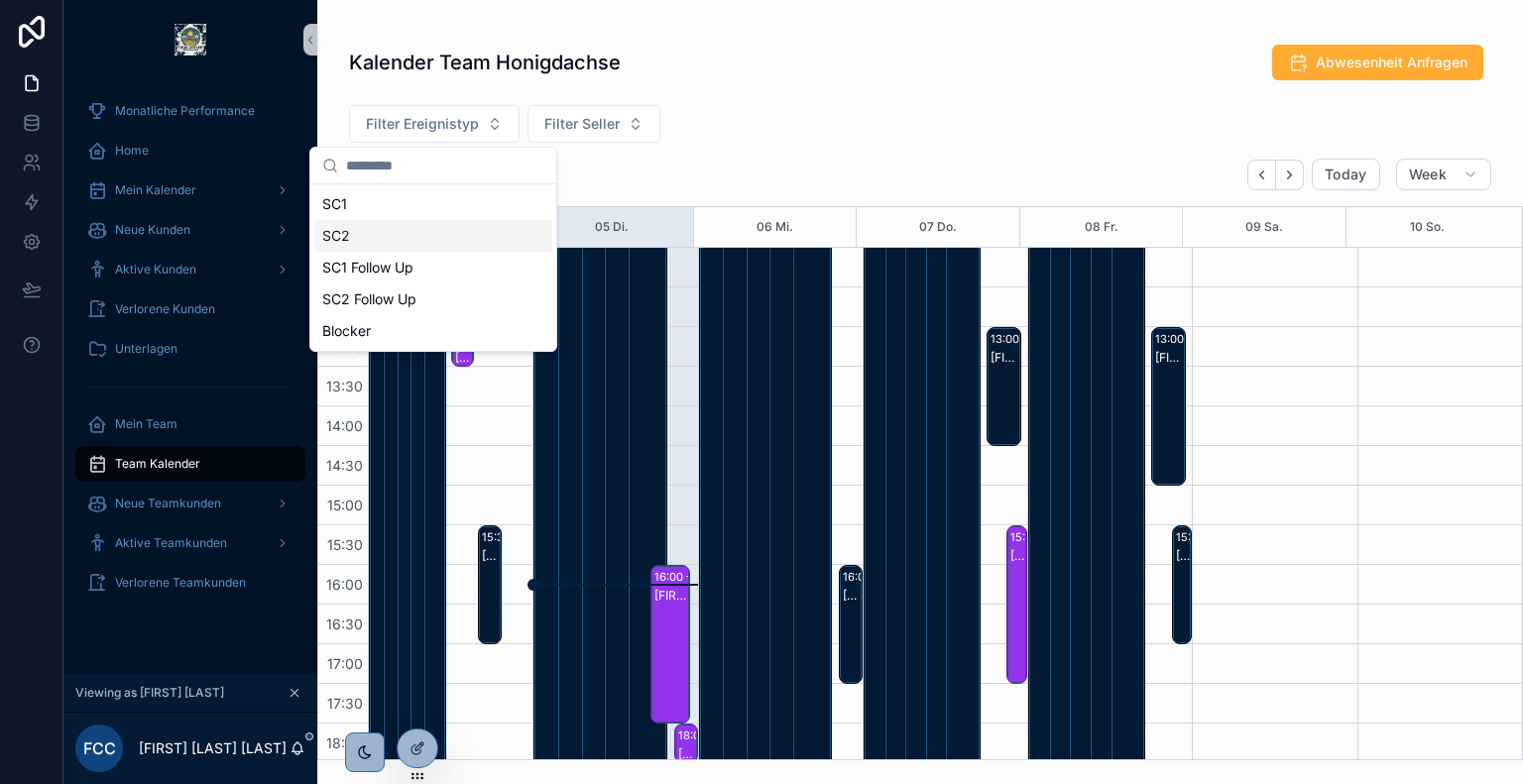 click on "SC2" at bounding box center [433, 236] 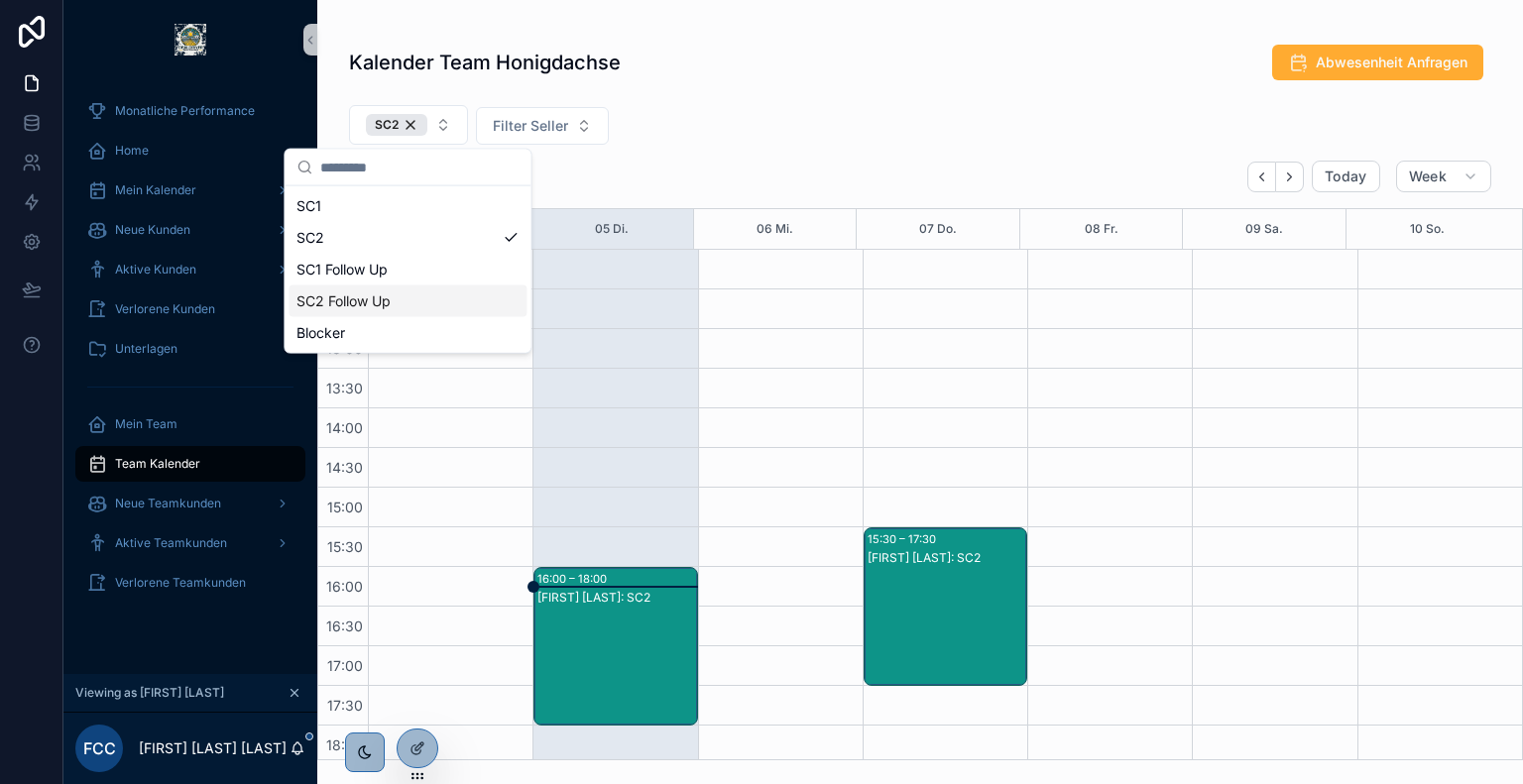 click on "SC2 Follow Up" at bounding box center (408, 301) 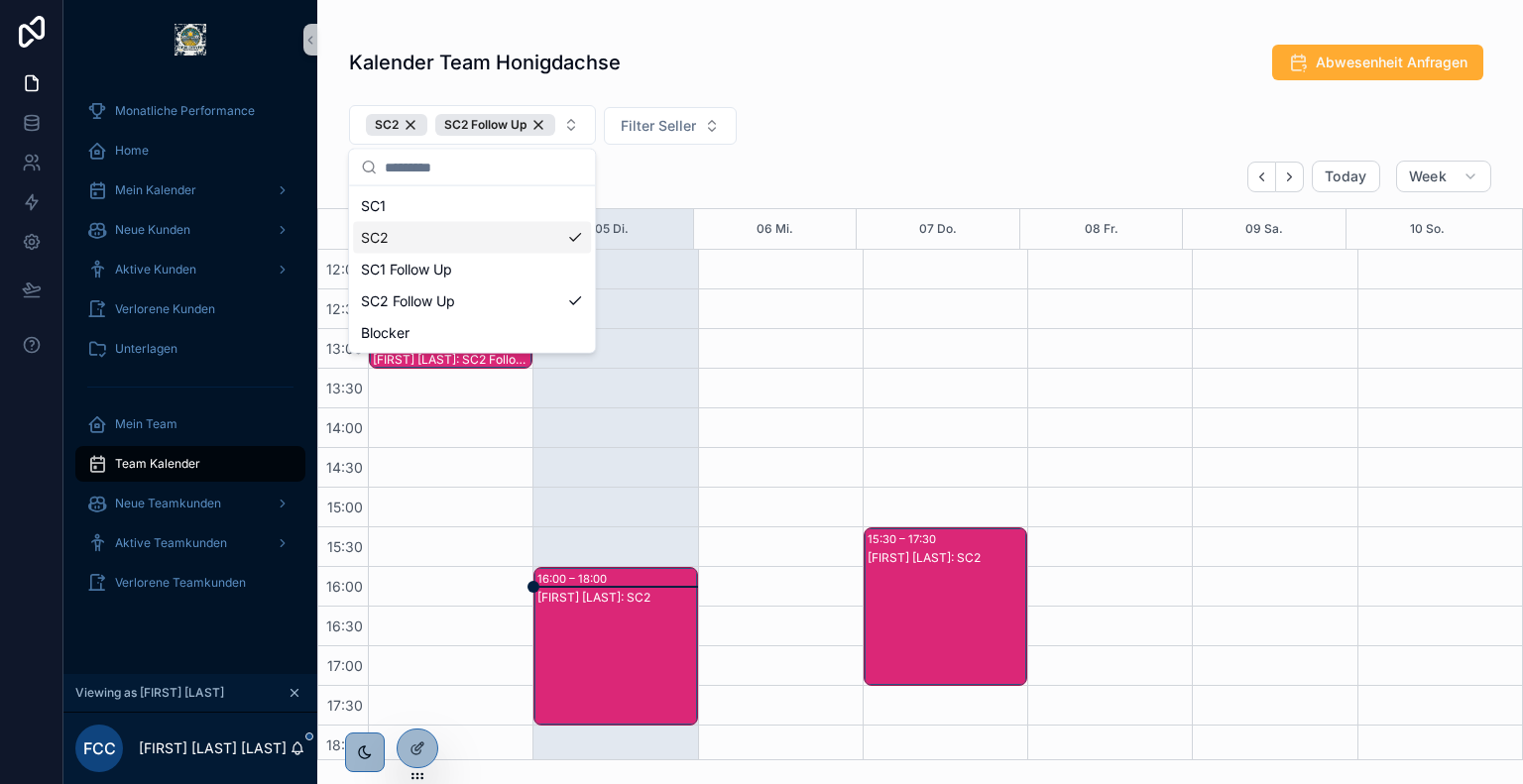 click on "SC2 SC2 Follow Up Filter Seller" at bounding box center [920, 129] 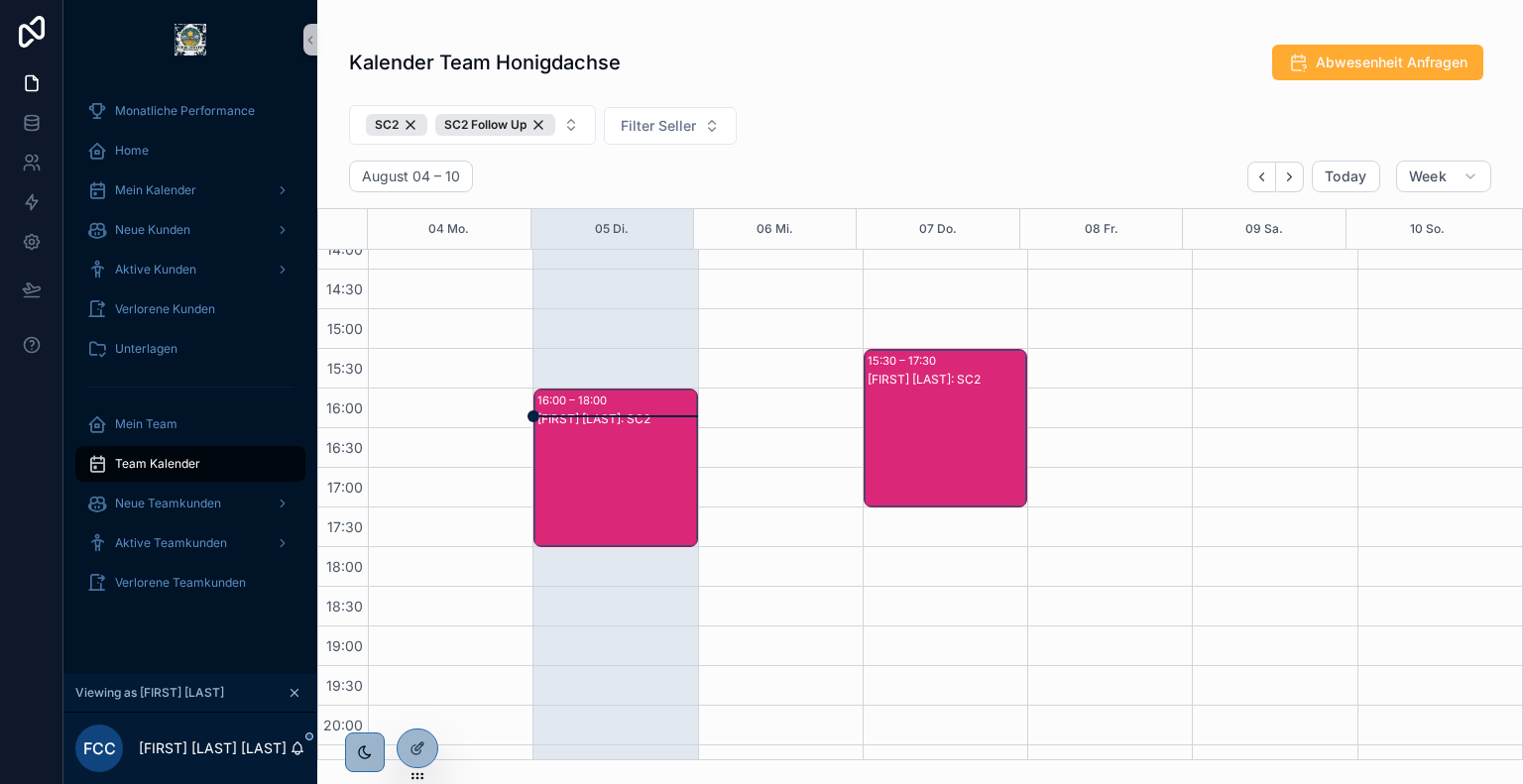 scroll, scrollTop: 657, scrollLeft: 0, axis: vertical 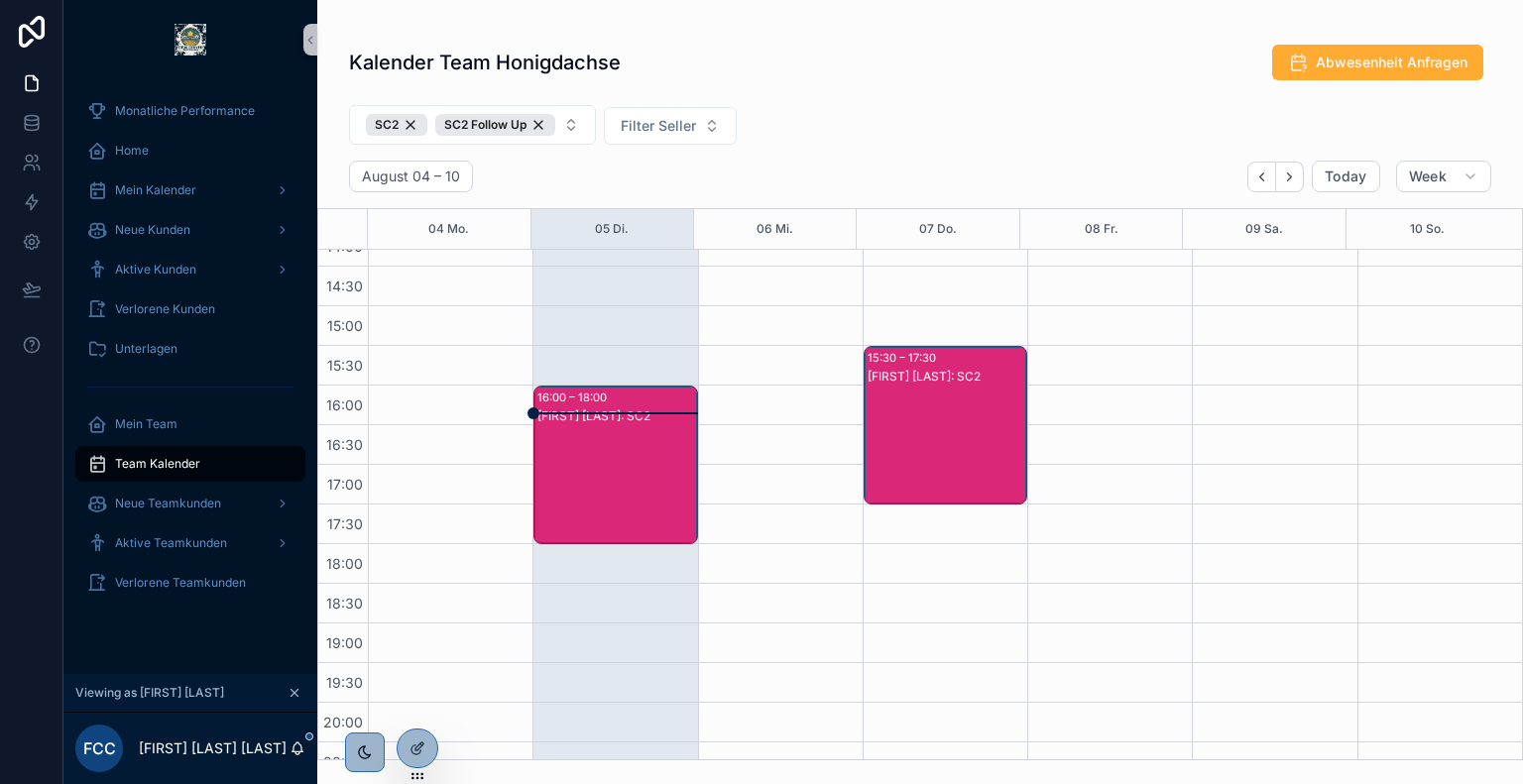 click on "[FIRST] [LAST]: SC2" at bounding box center [616, 485] 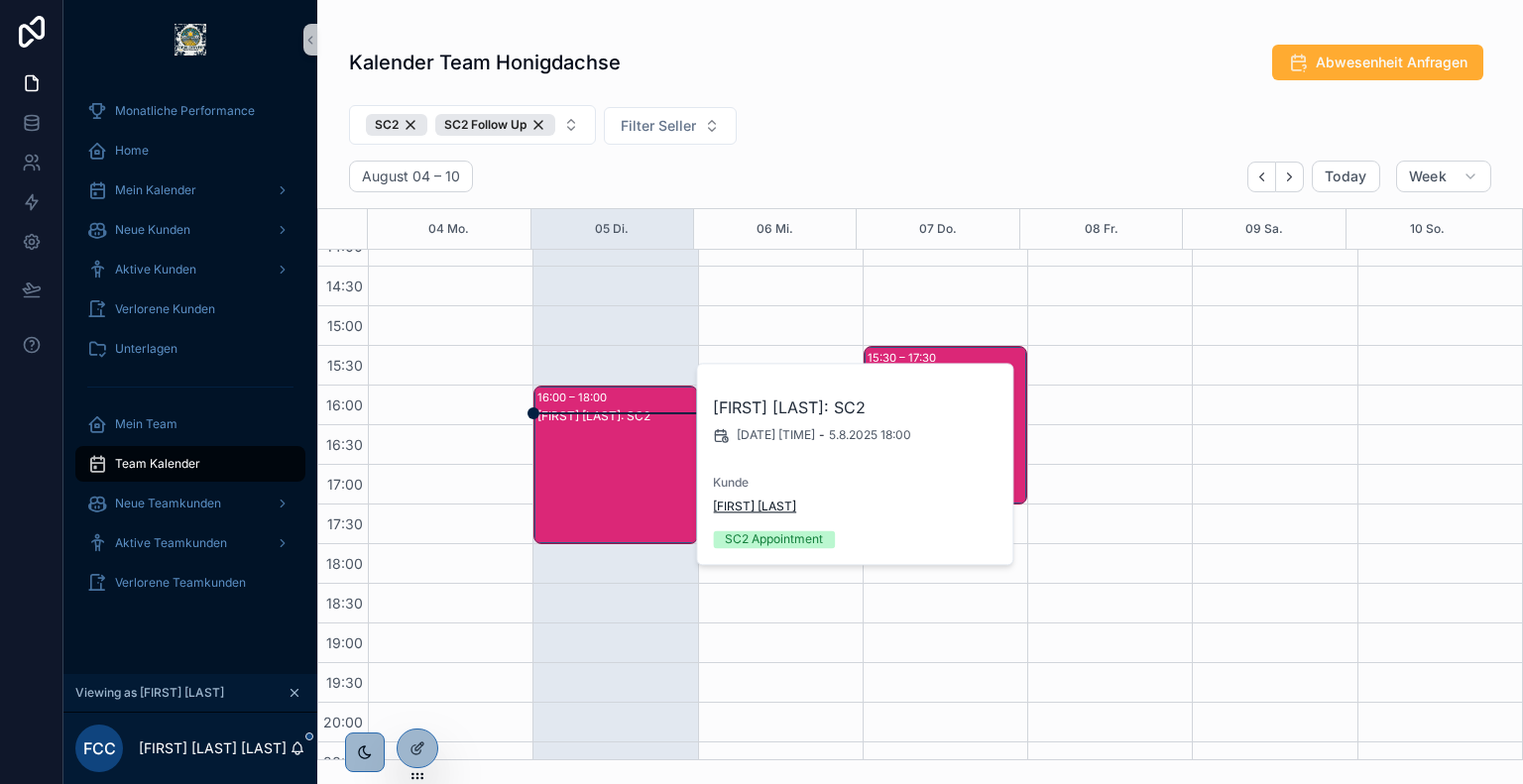 click on "[FIRST] [LAST]" at bounding box center (755, 506) 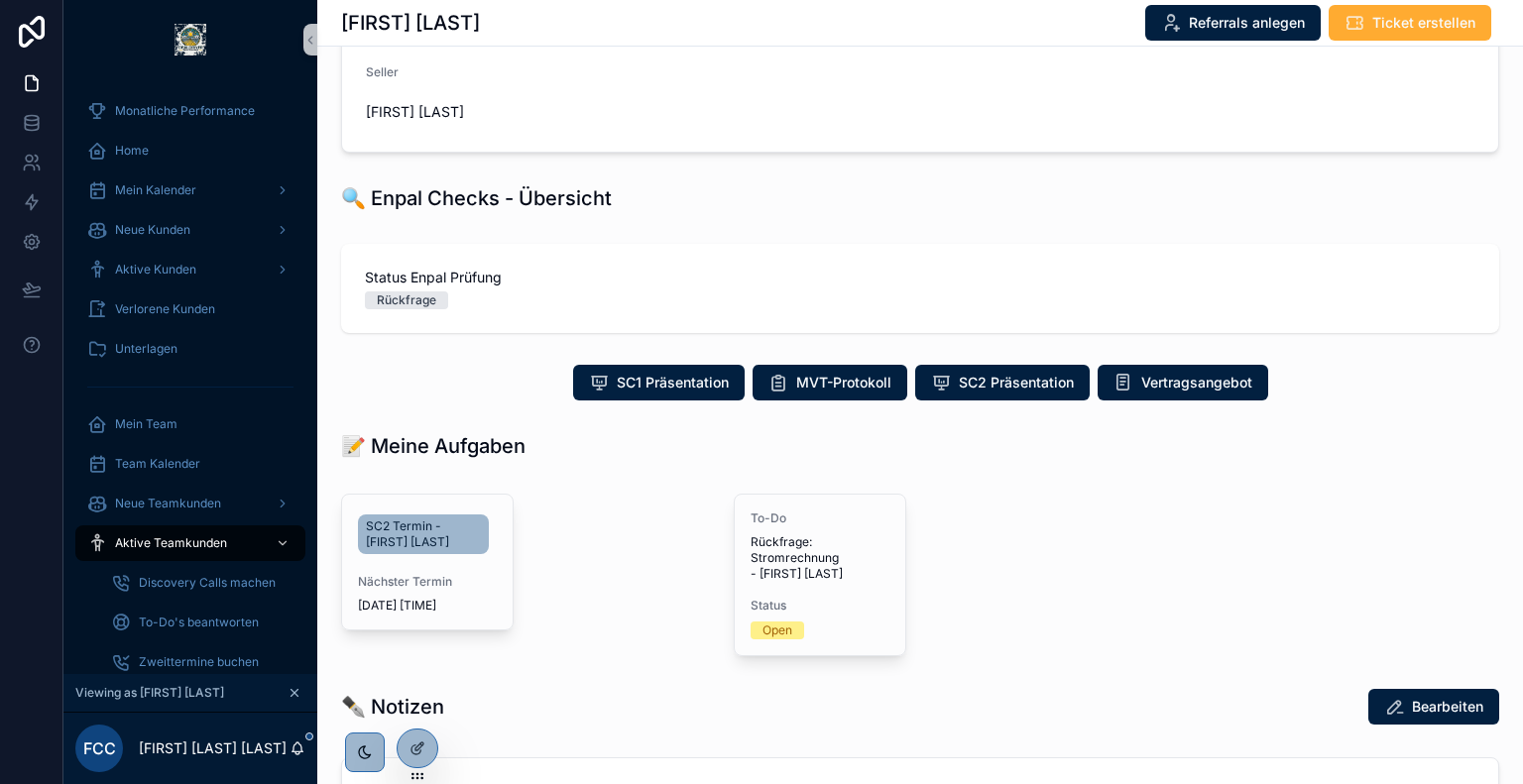 scroll, scrollTop: 353, scrollLeft: 0, axis: vertical 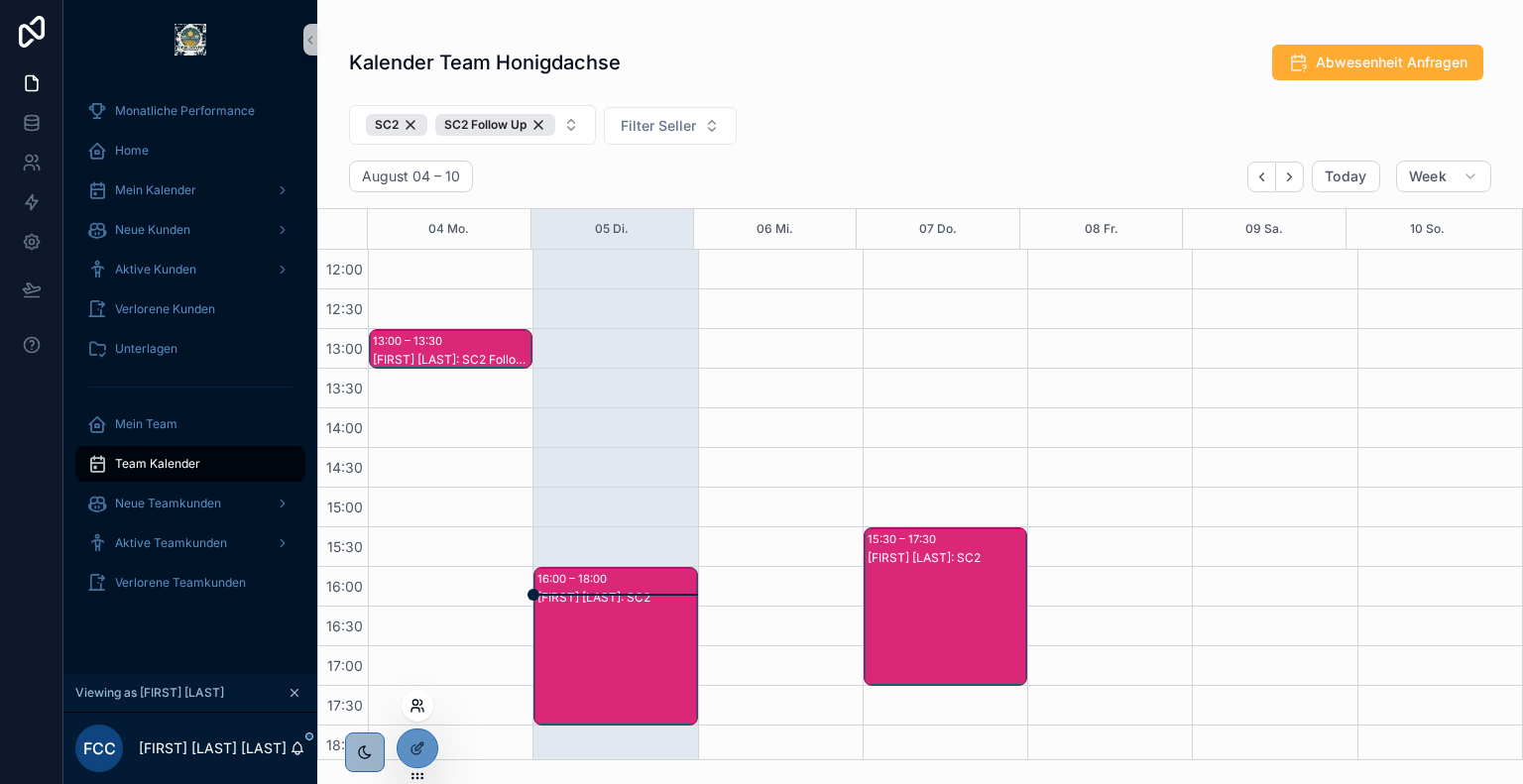 click 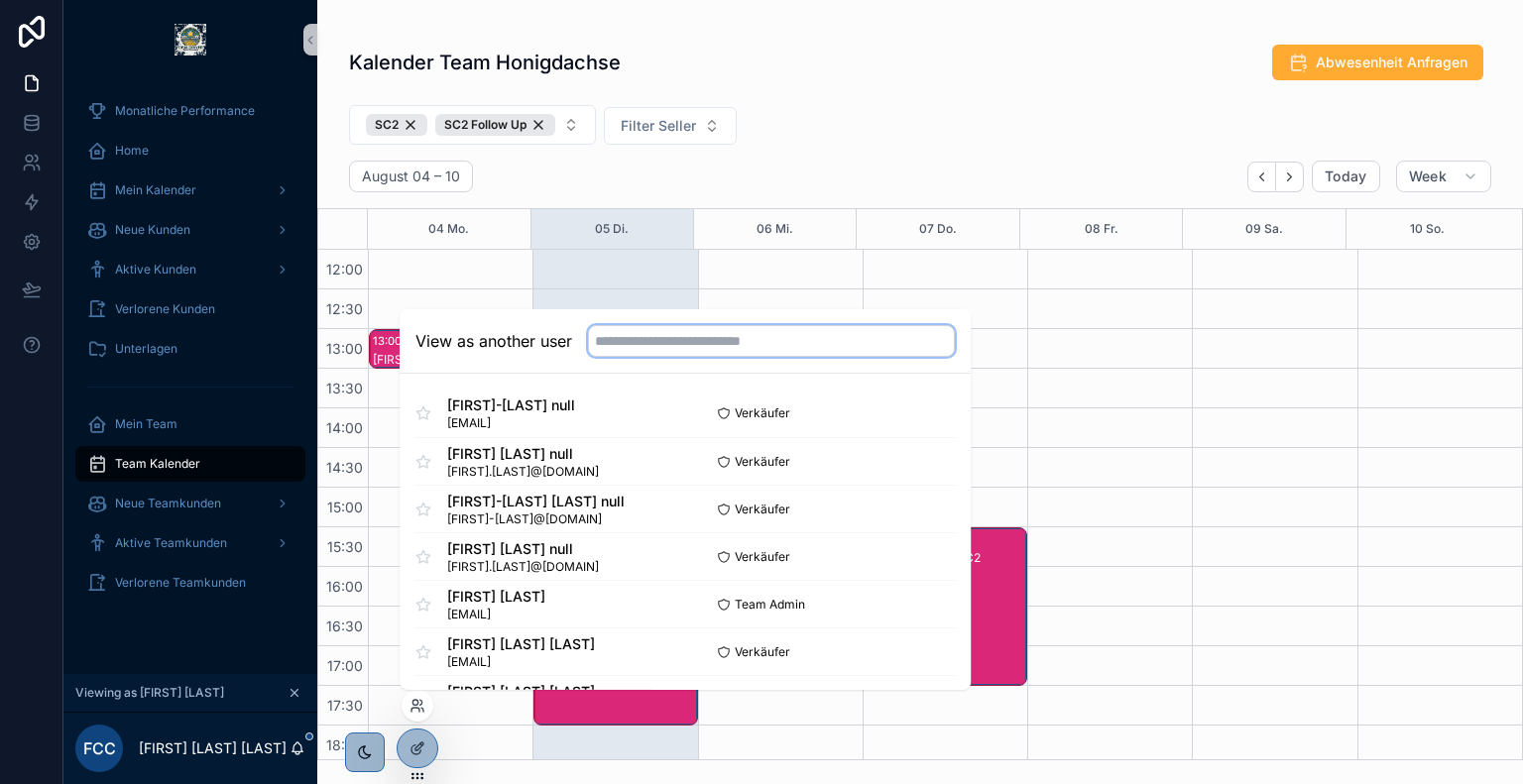 click at bounding box center (771, 341) 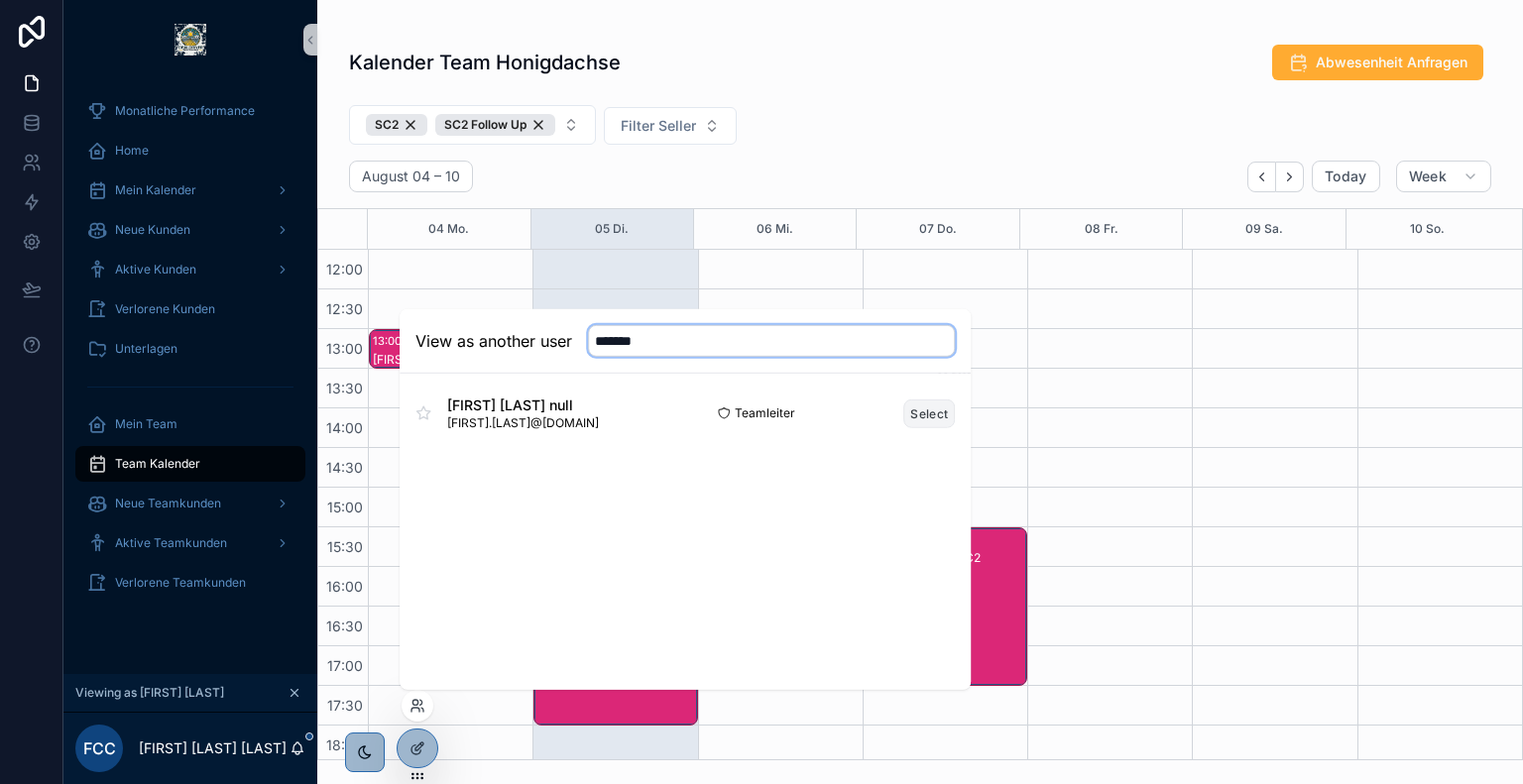 type on "*******" 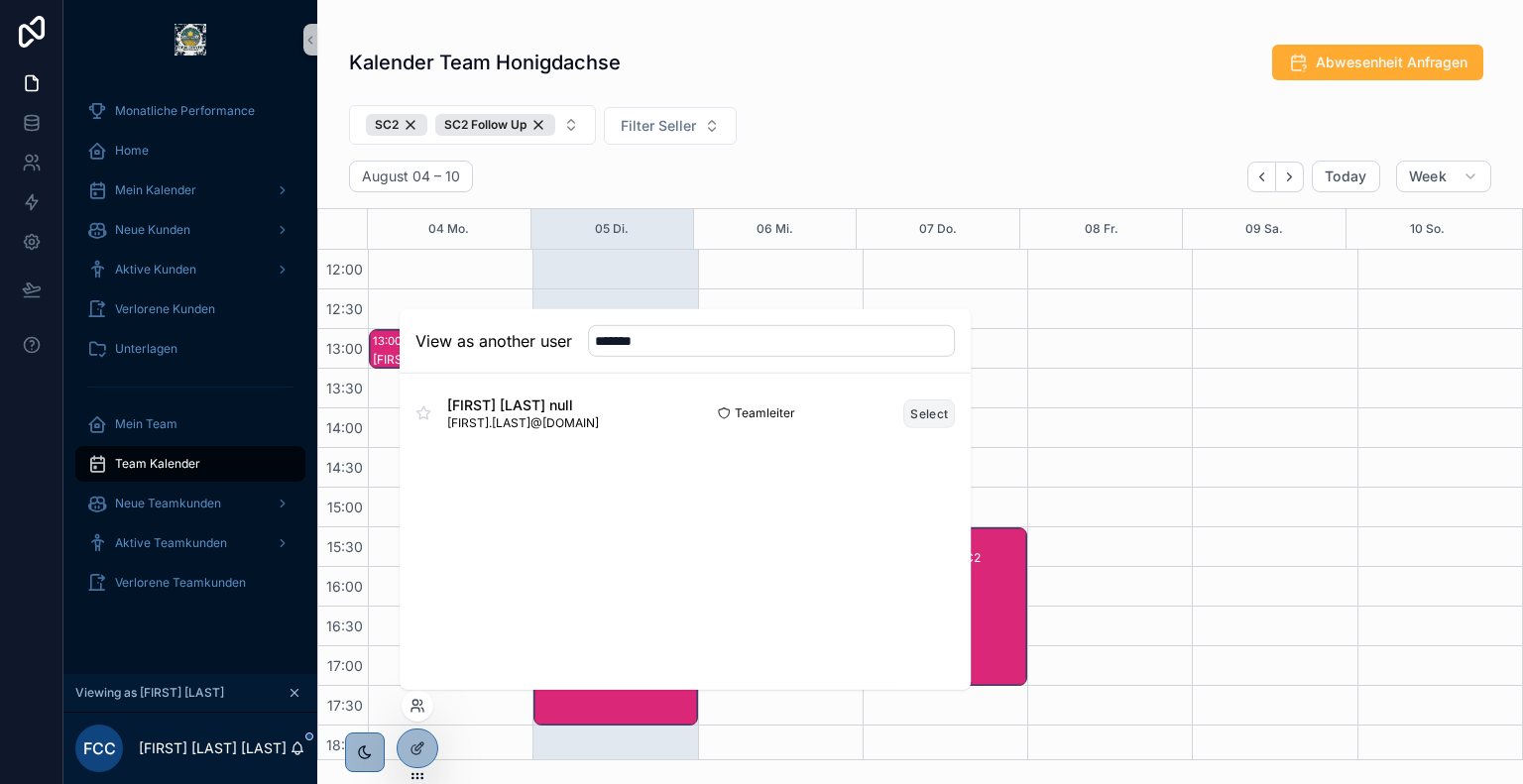 click on "Select" at bounding box center (929, 412) 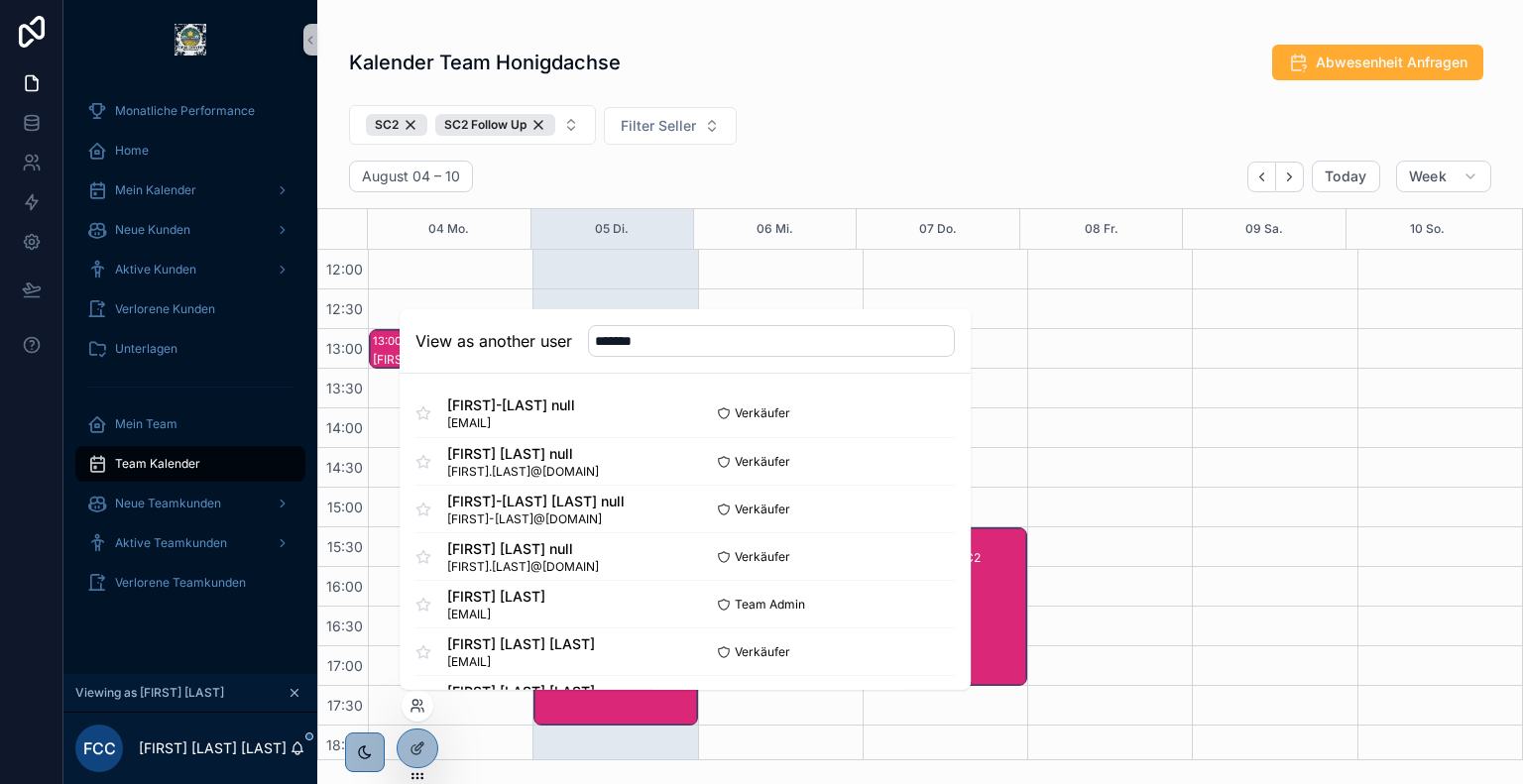 type 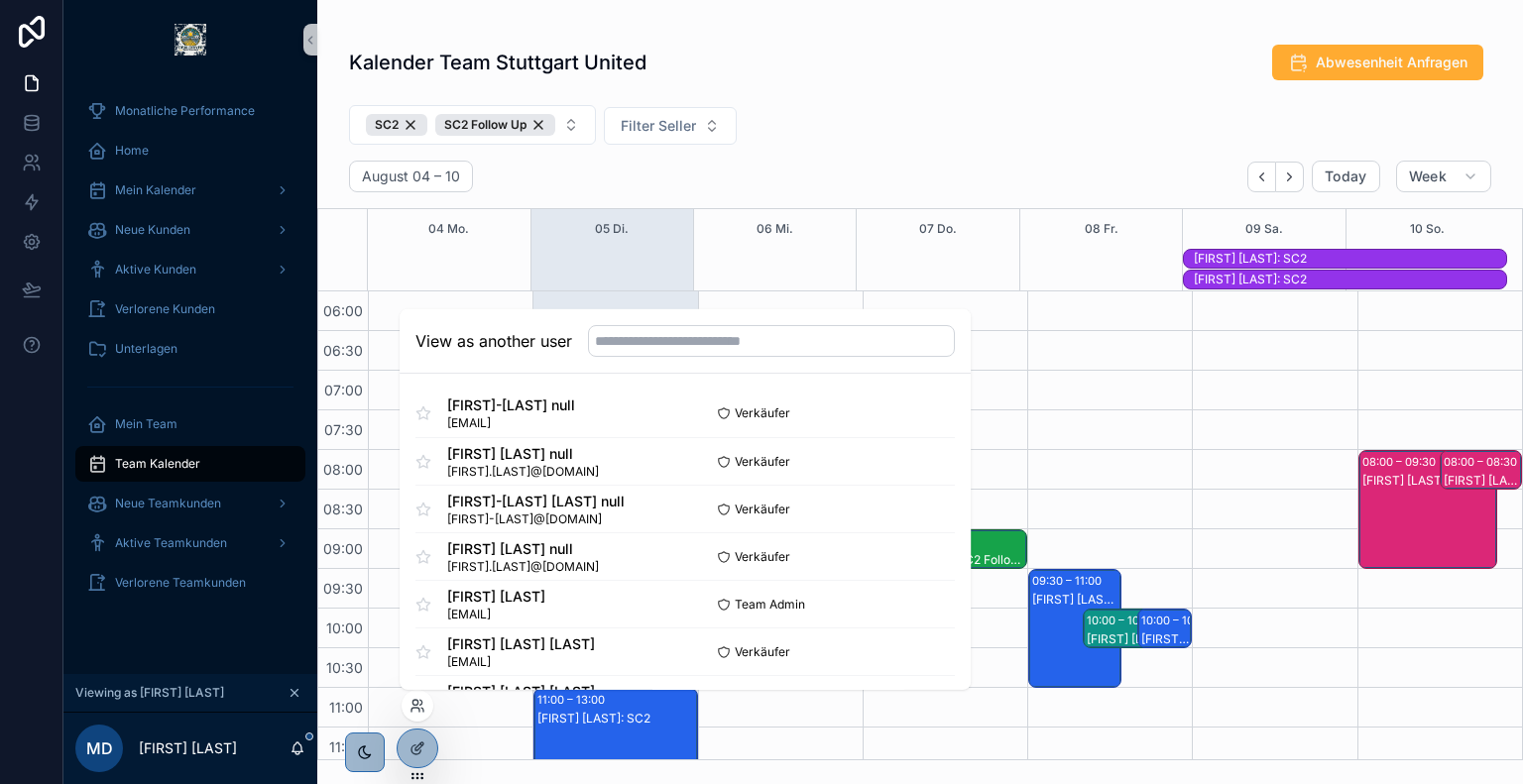 scroll, scrollTop: 476, scrollLeft: 0, axis: vertical 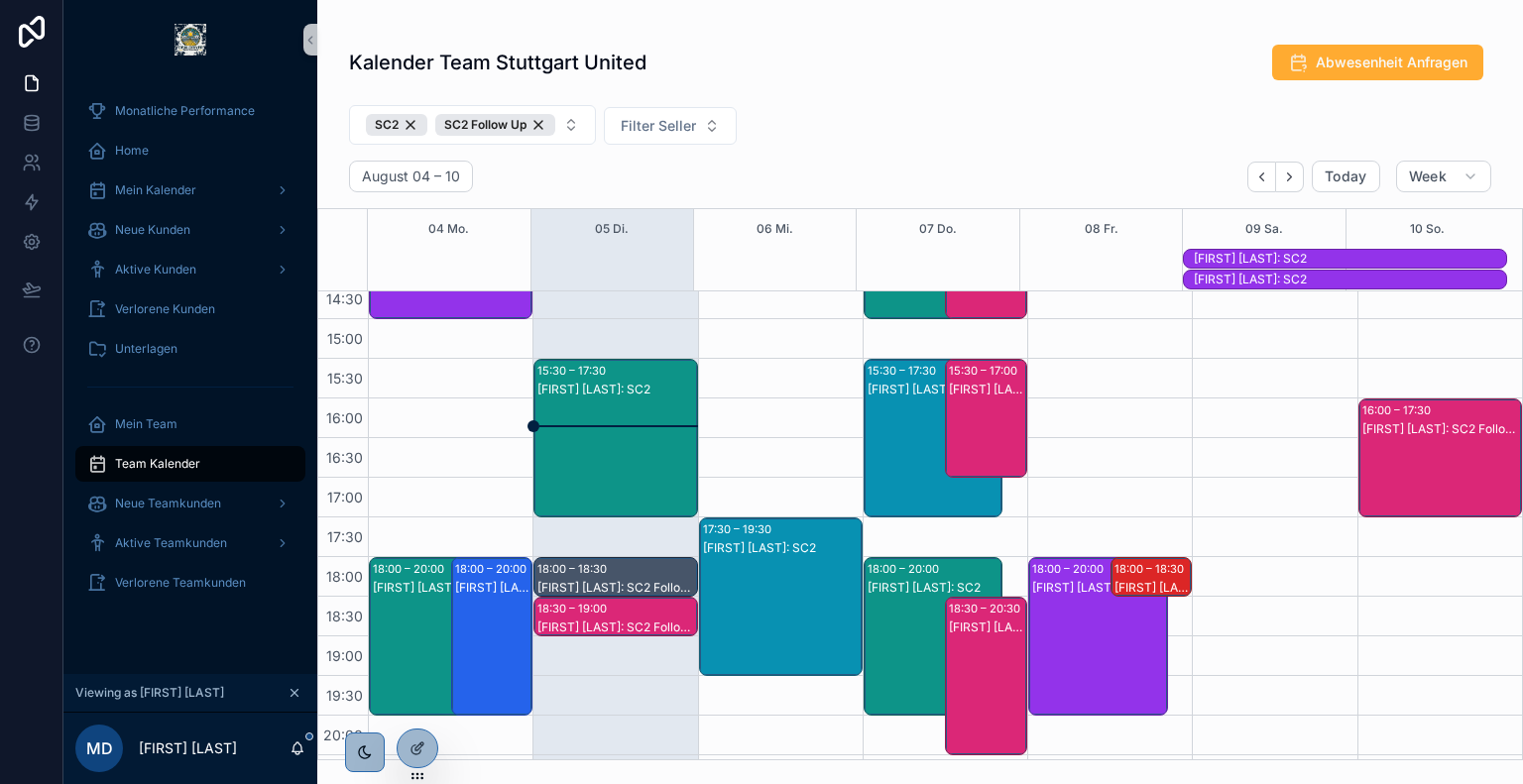 drag, startPoint x: 877, startPoint y: 166, endPoint x: 624, endPoint y: 393, distance: 339.9088 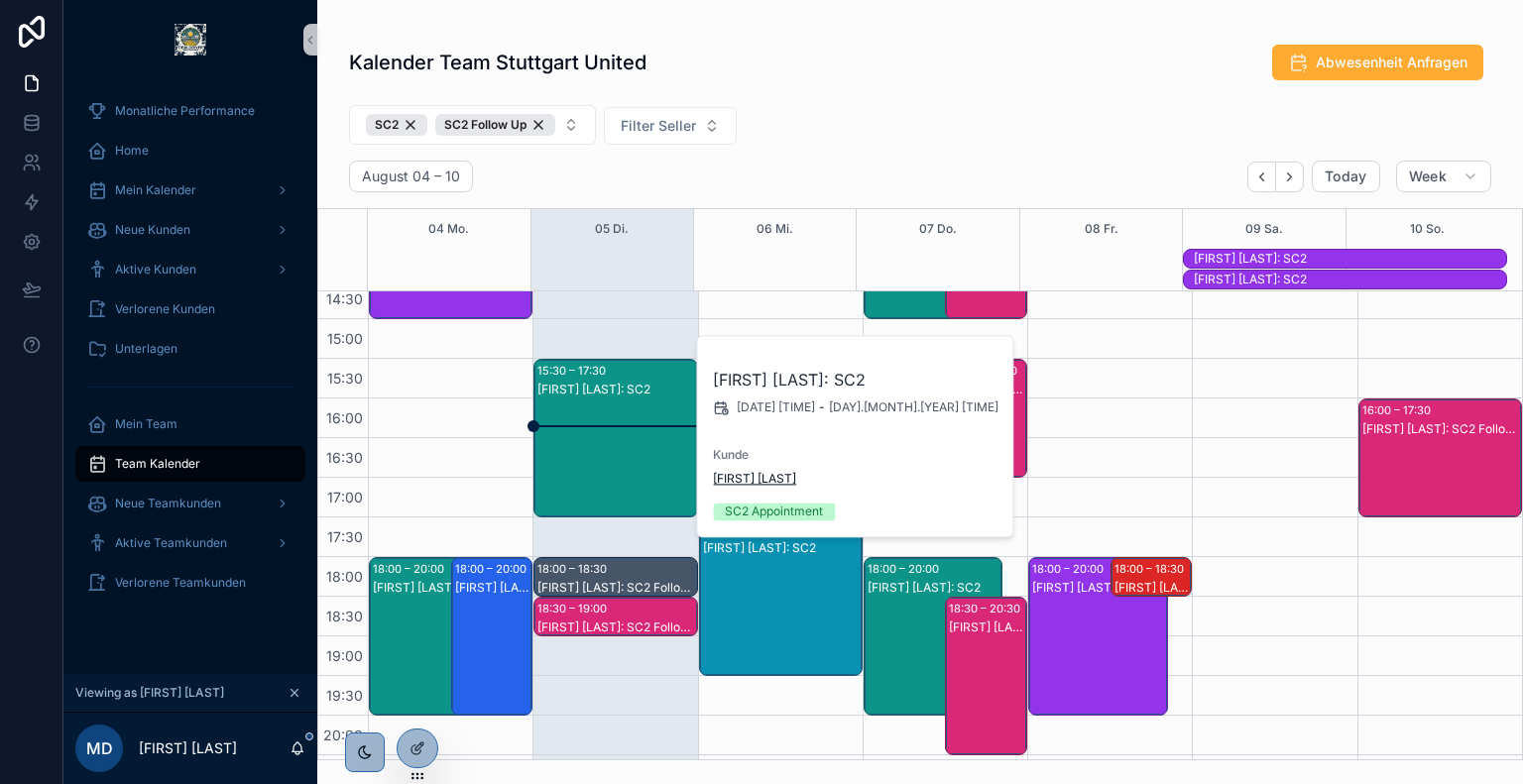click on "[FIRST] [LAST]" at bounding box center (755, 479) 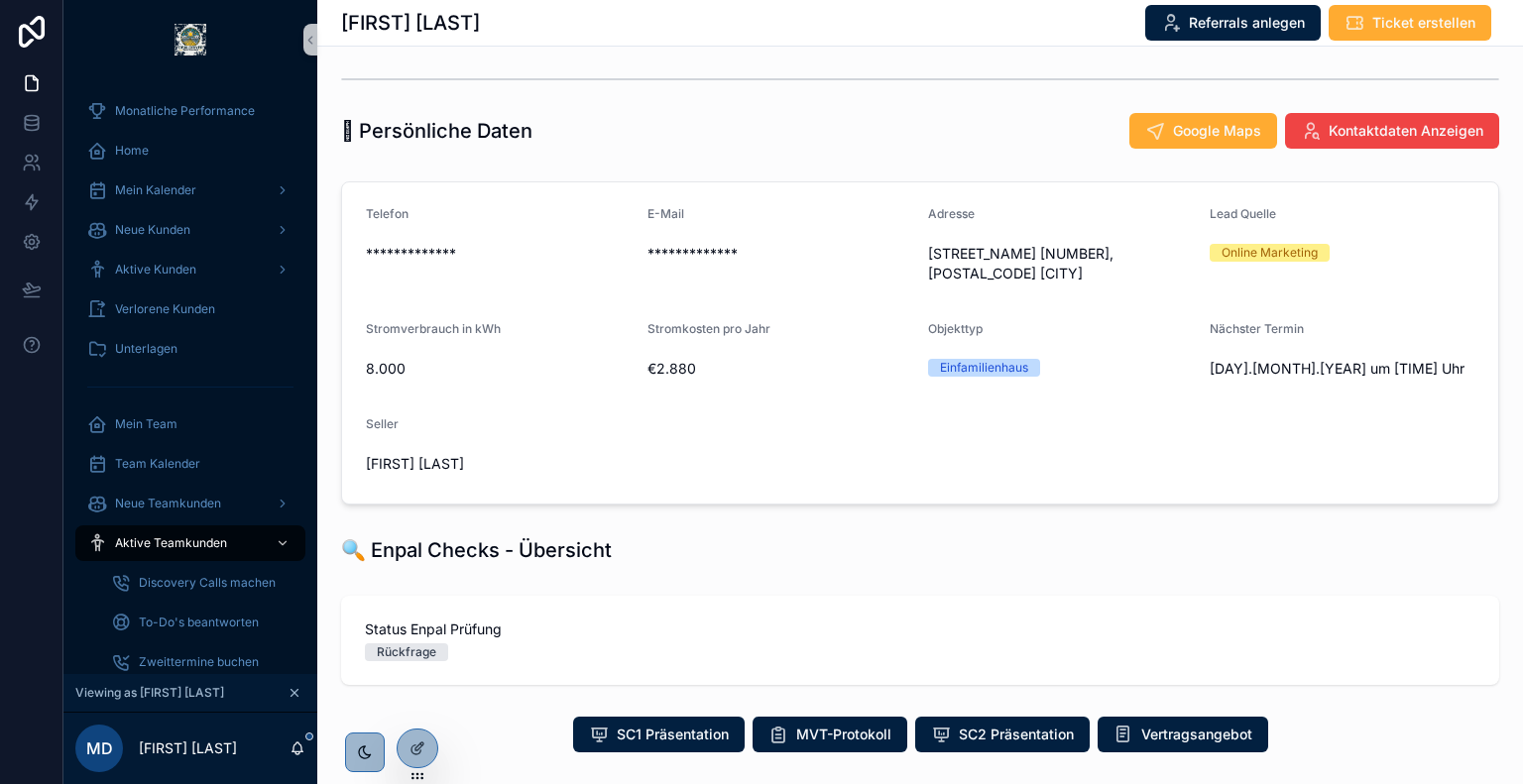 scroll, scrollTop: 329, scrollLeft: 0, axis: vertical 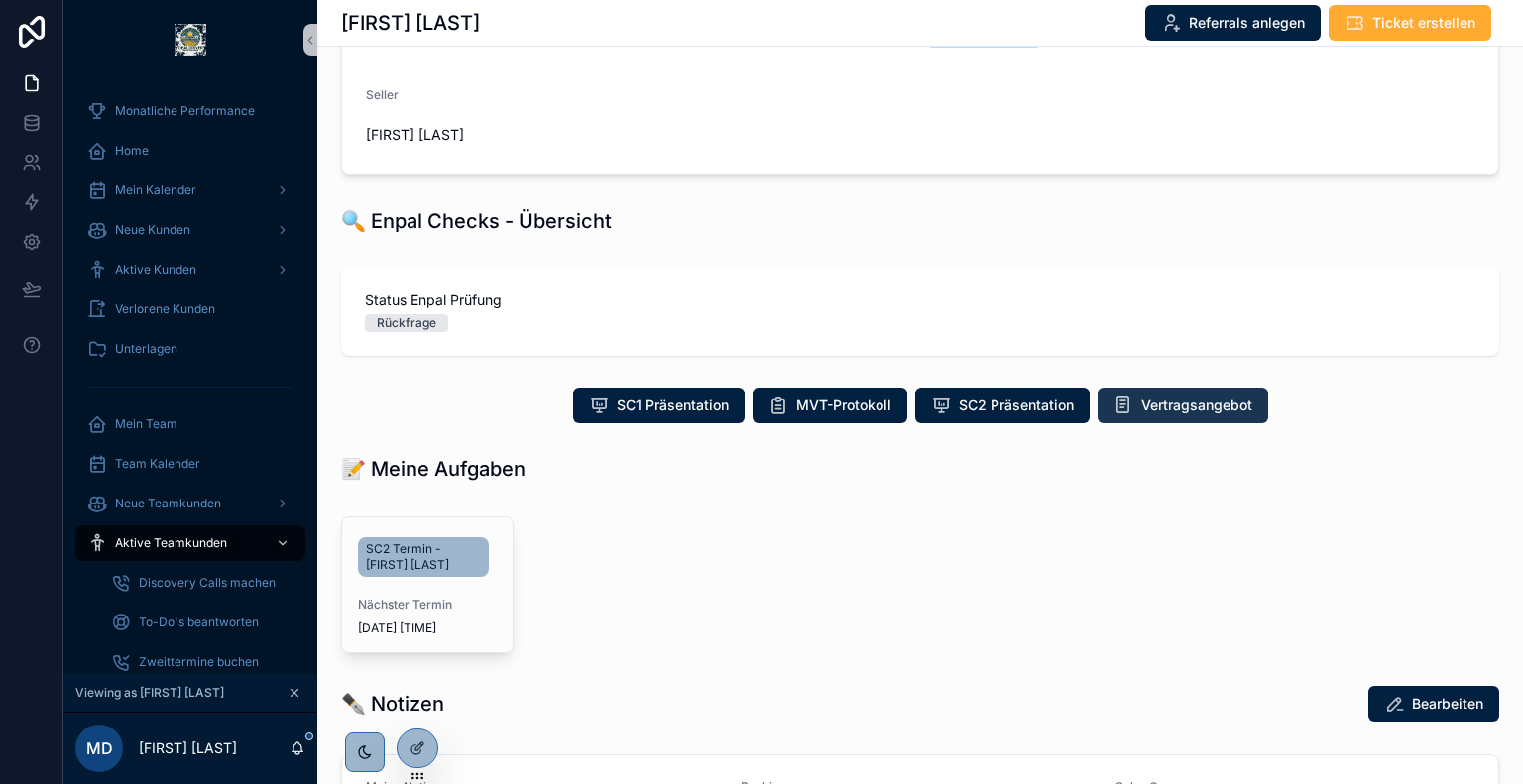 click on "Vertragsangebot" at bounding box center (1197, 405) 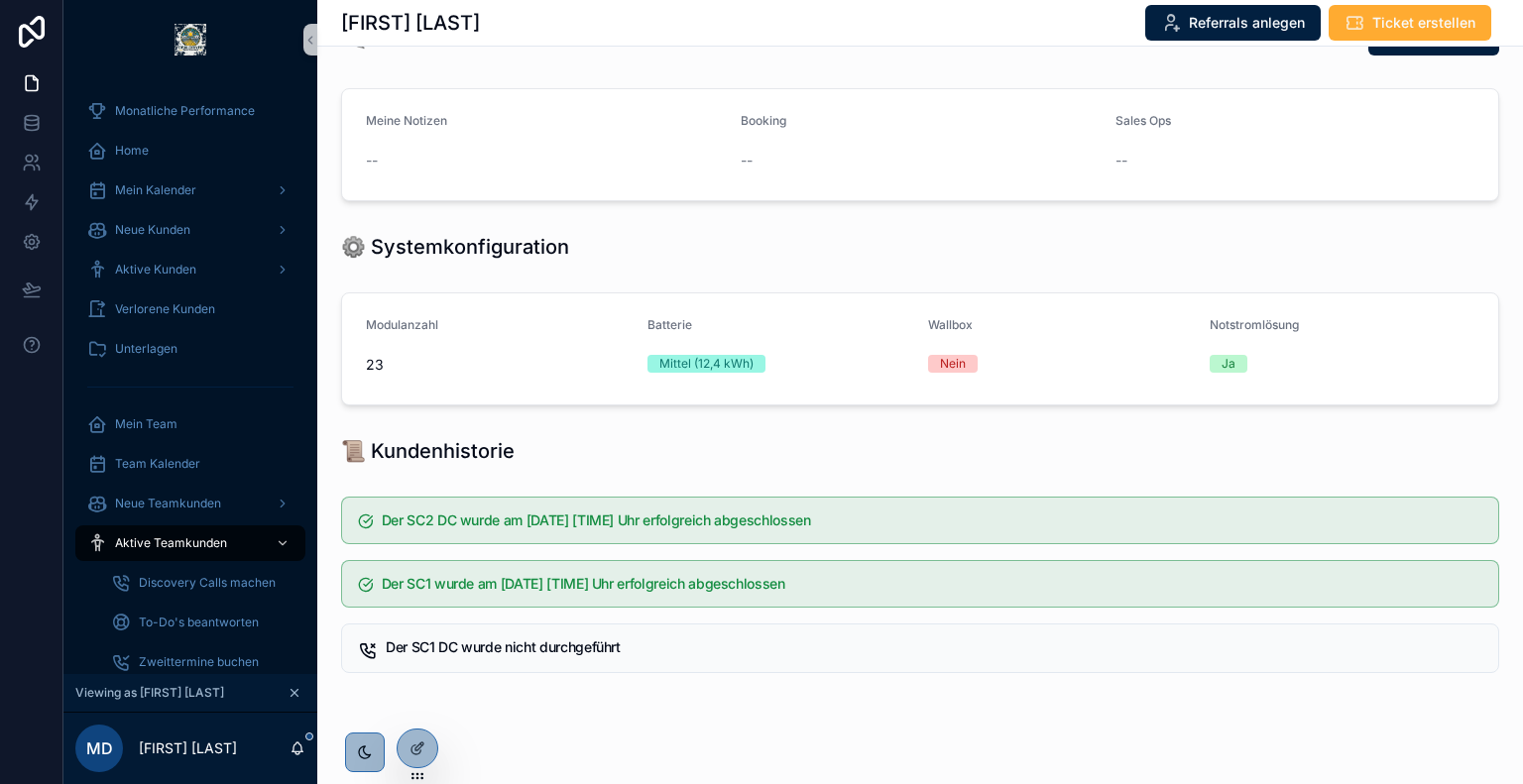 scroll, scrollTop: 0, scrollLeft: 0, axis: both 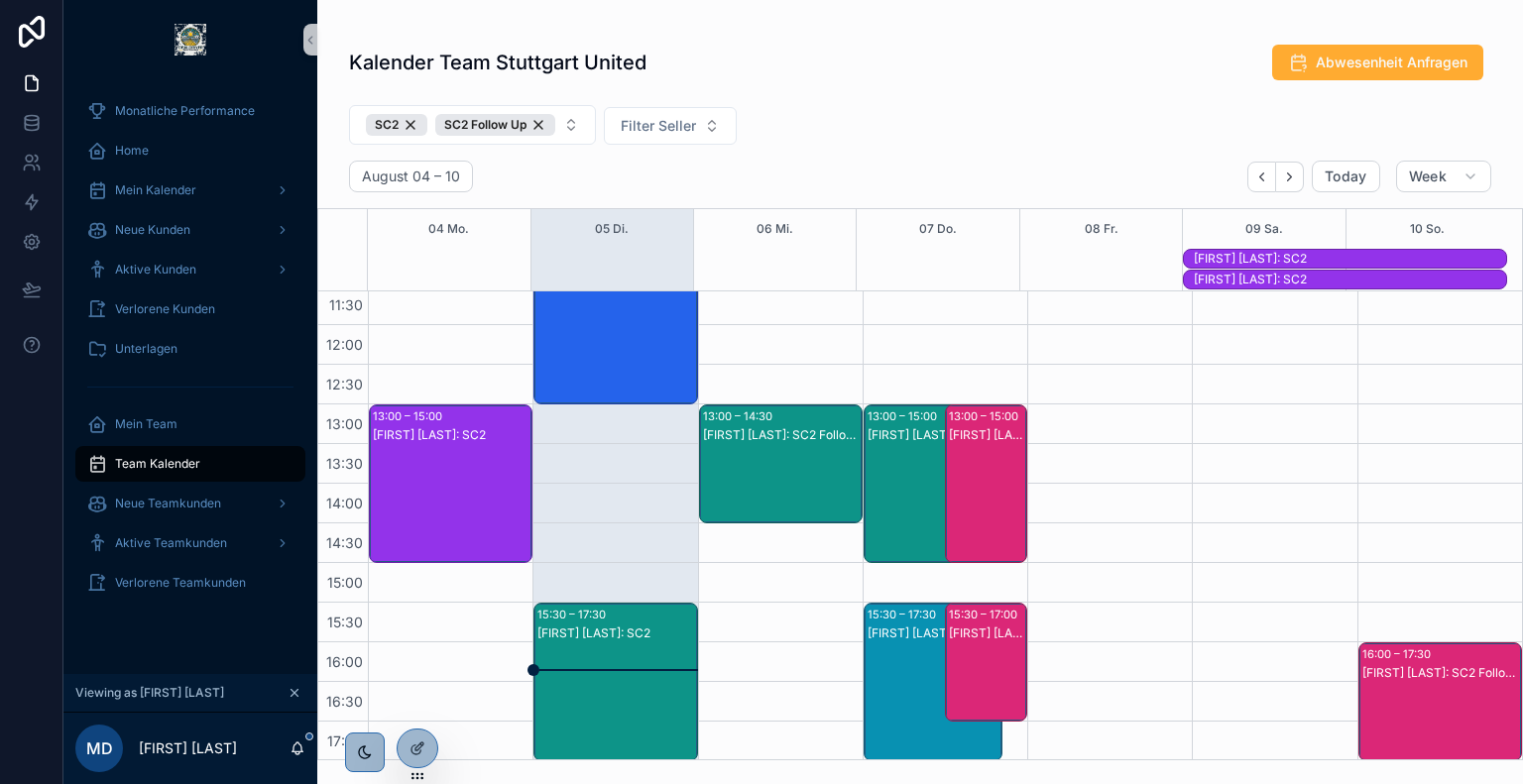 click on "[FIRST] [LAST]: SC2" at bounding box center [451, 504] 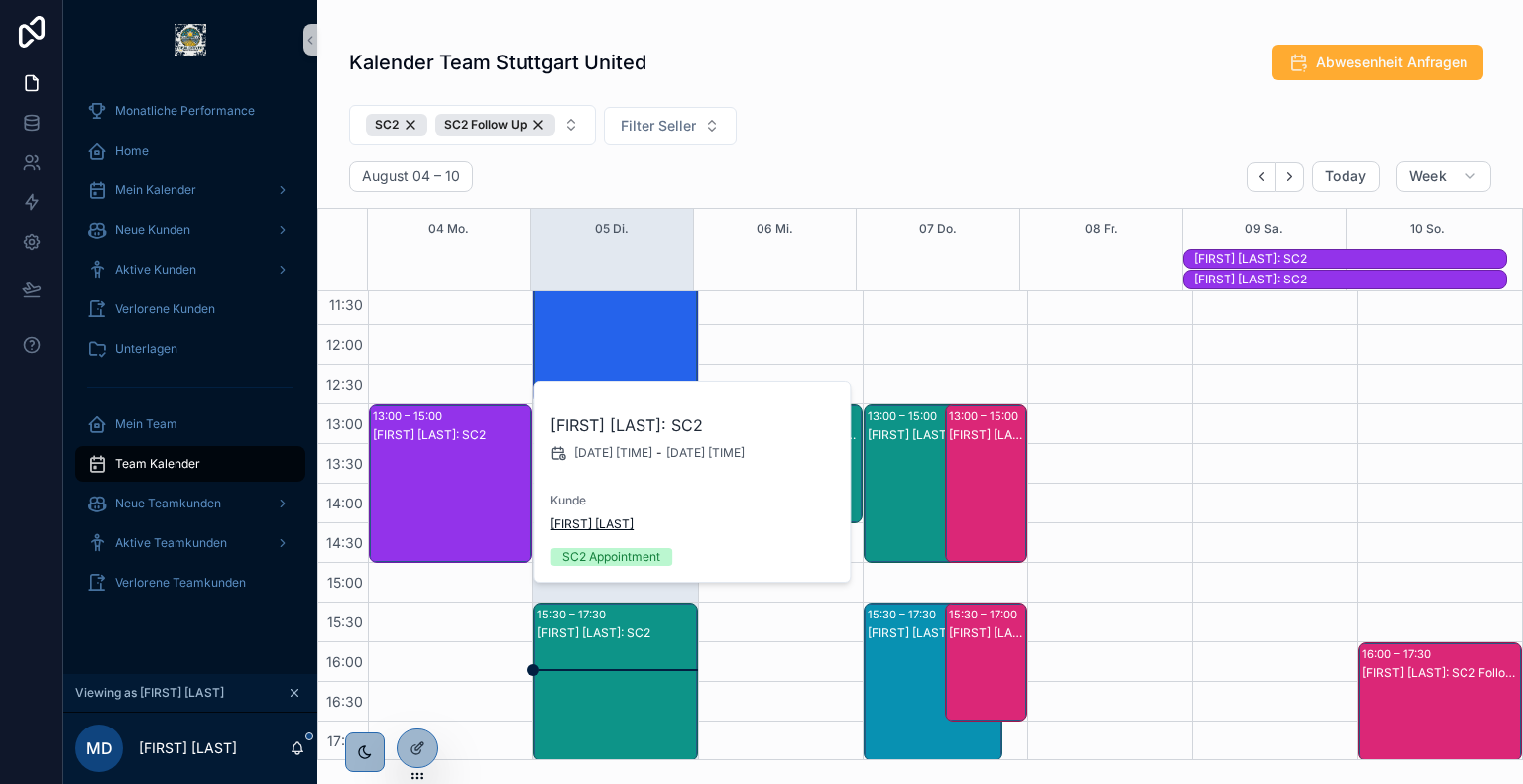 click on "[FIRST] [LAST]" at bounding box center [592, 524] 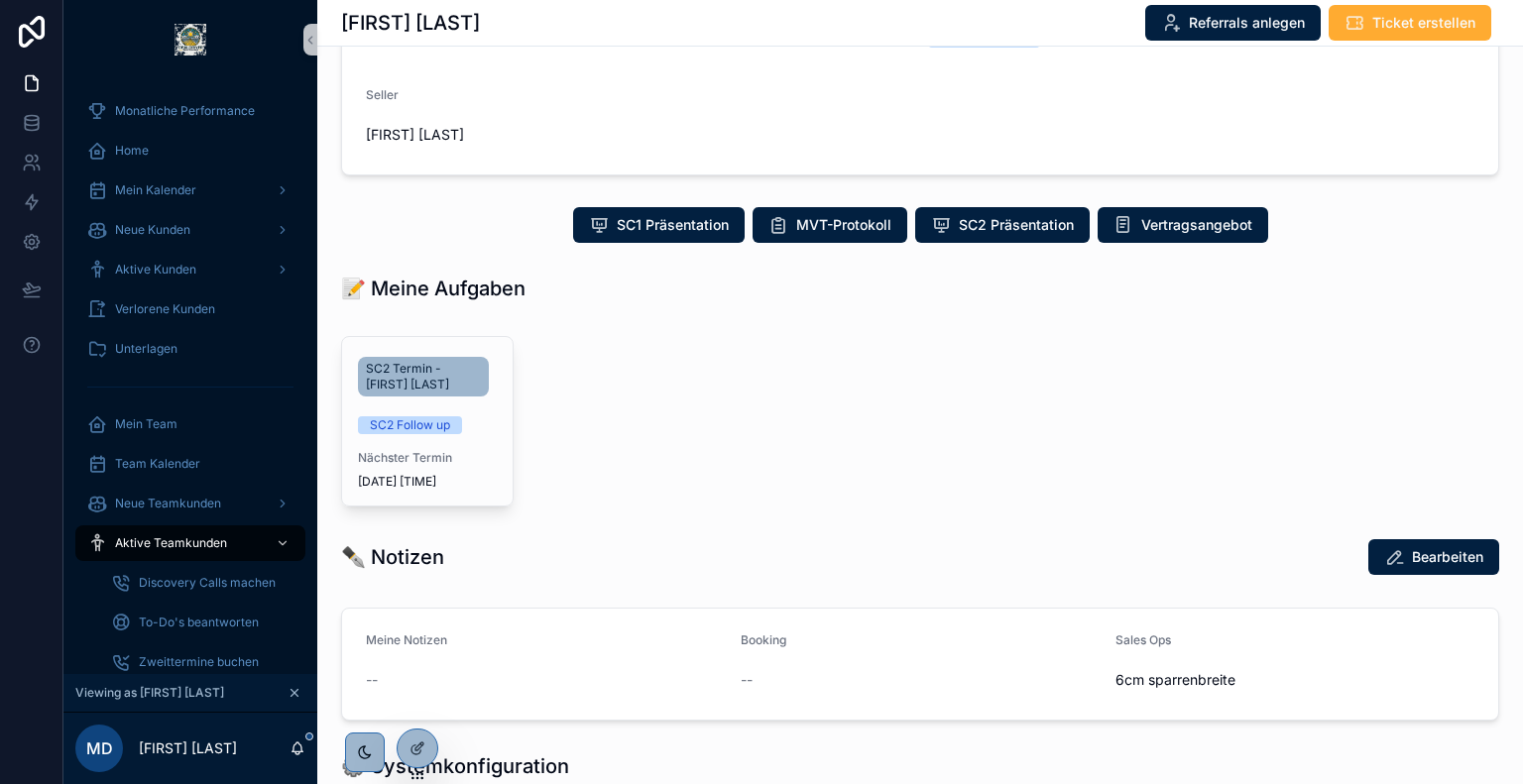 scroll, scrollTop: 400, scrollLeft: 0, axis: vertical 